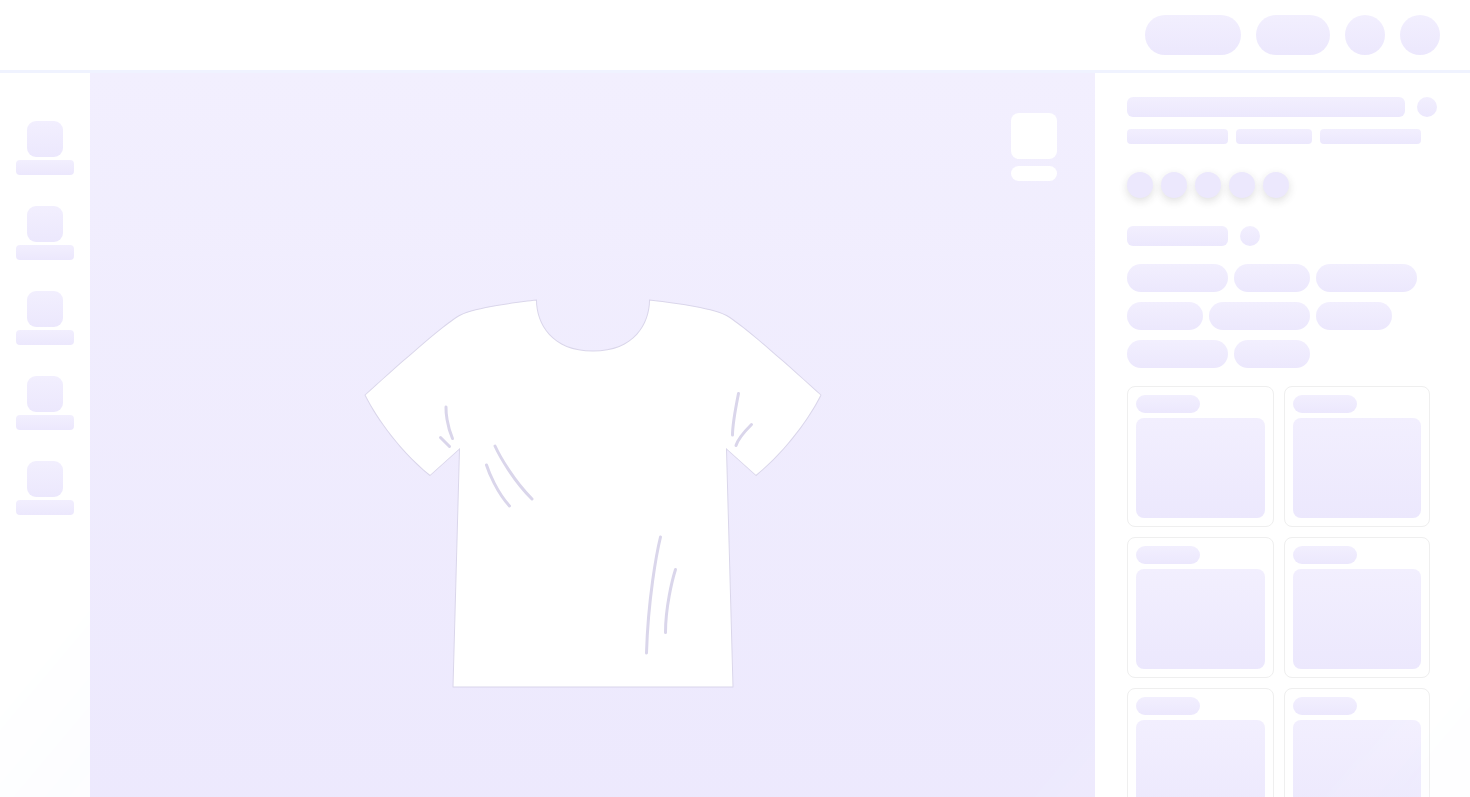 scroll, scrollTop: 0, scrollLeft: 0, axis: both 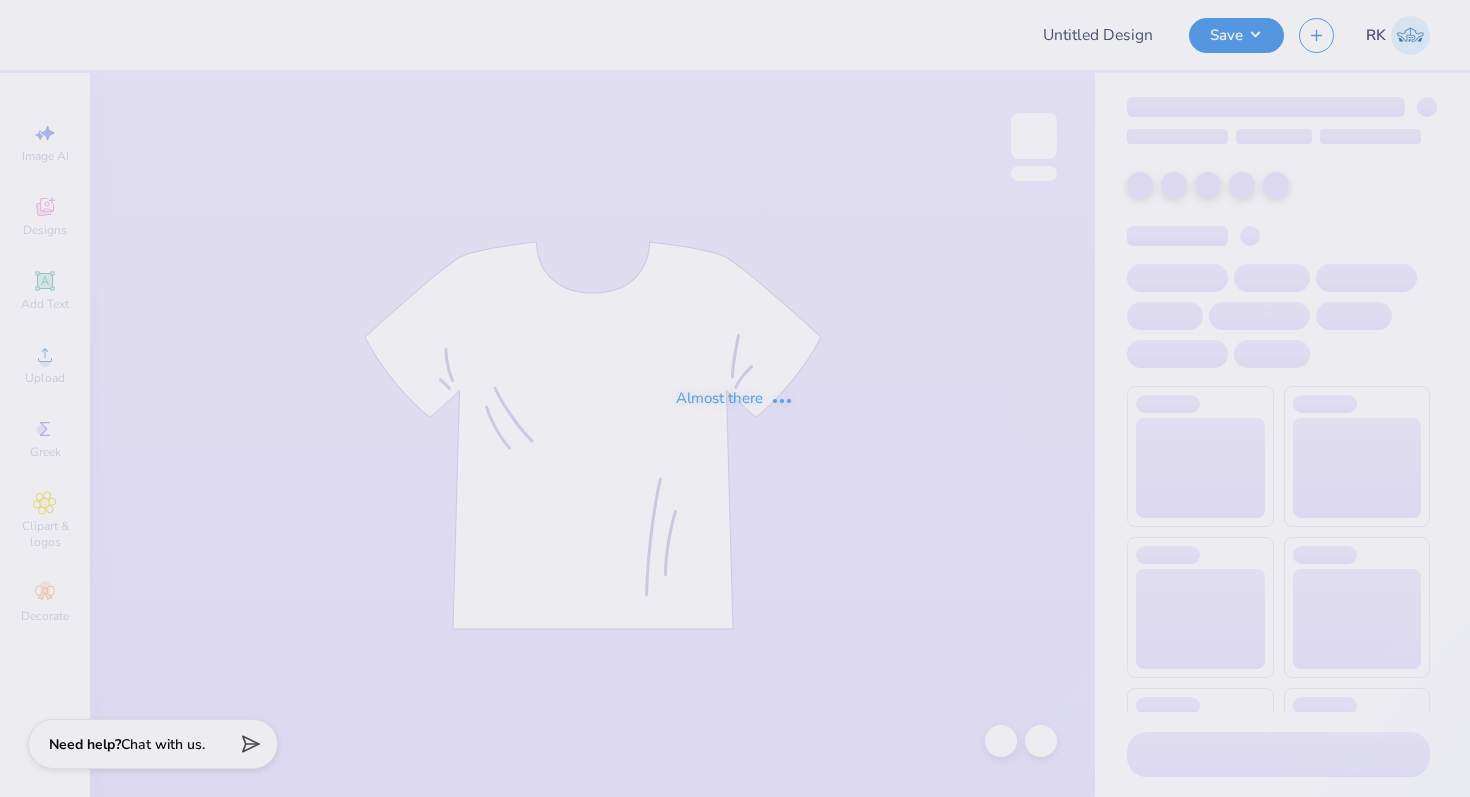 type on "DG Gameday" 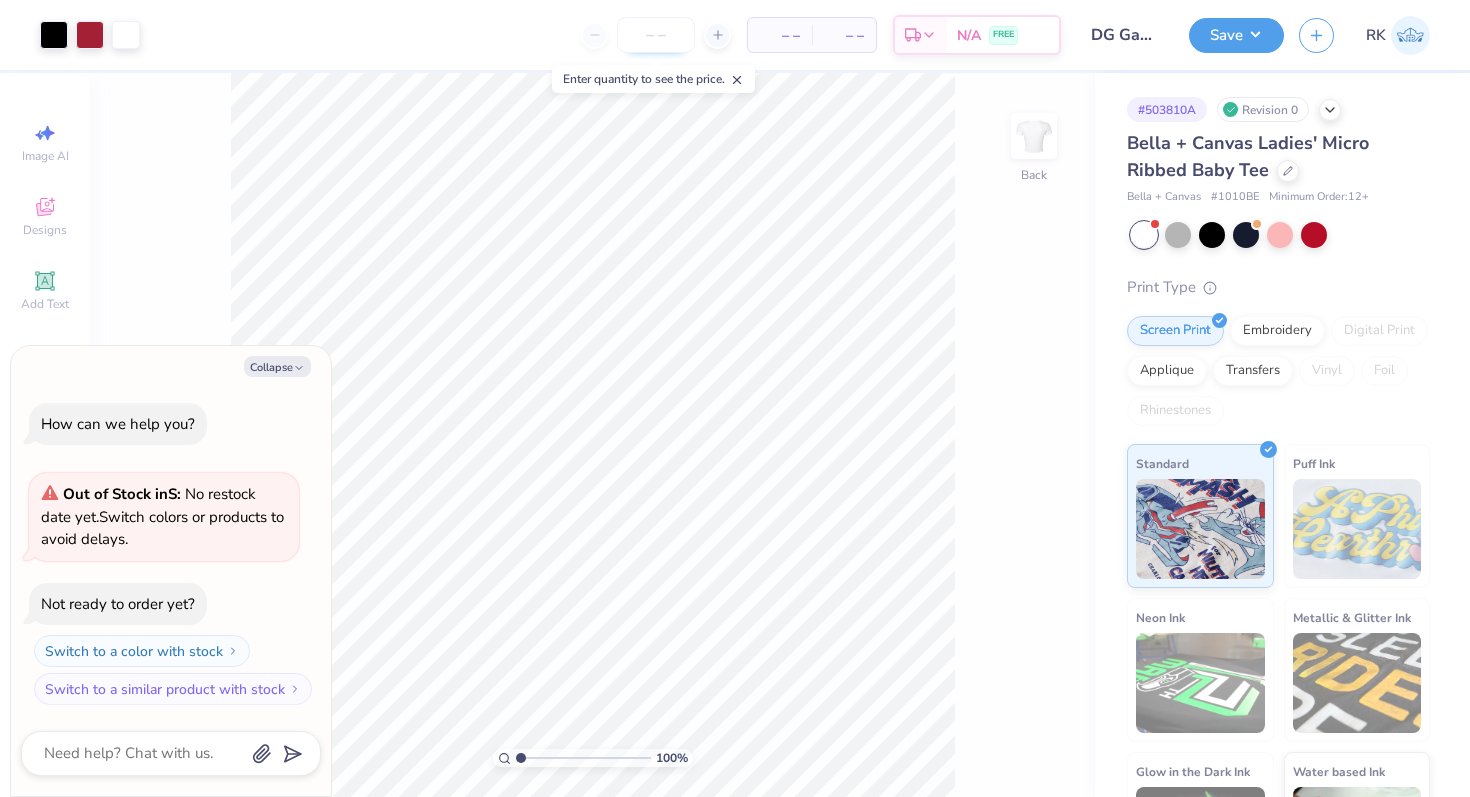 click at bounding box center [656, 35] 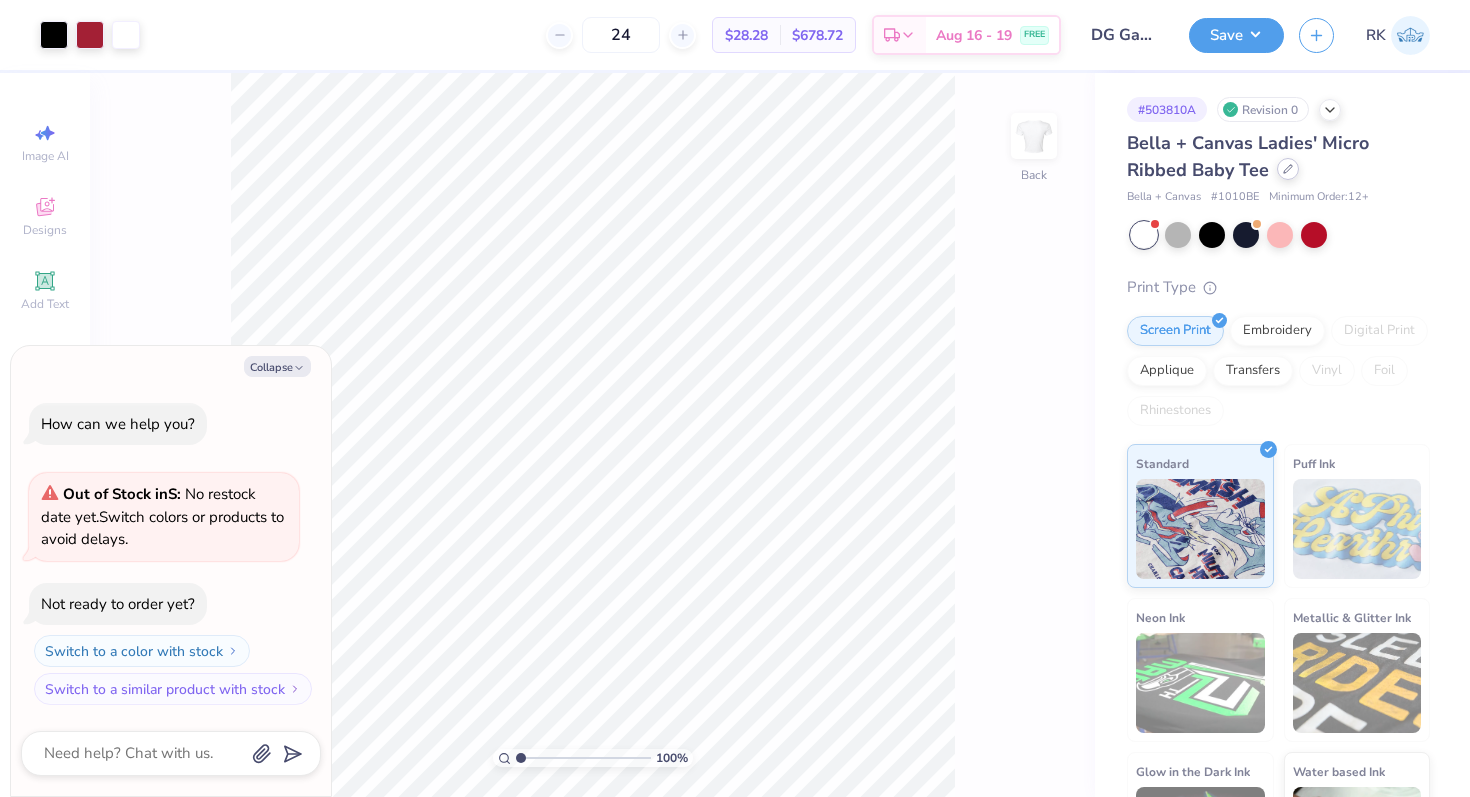 type on "24" 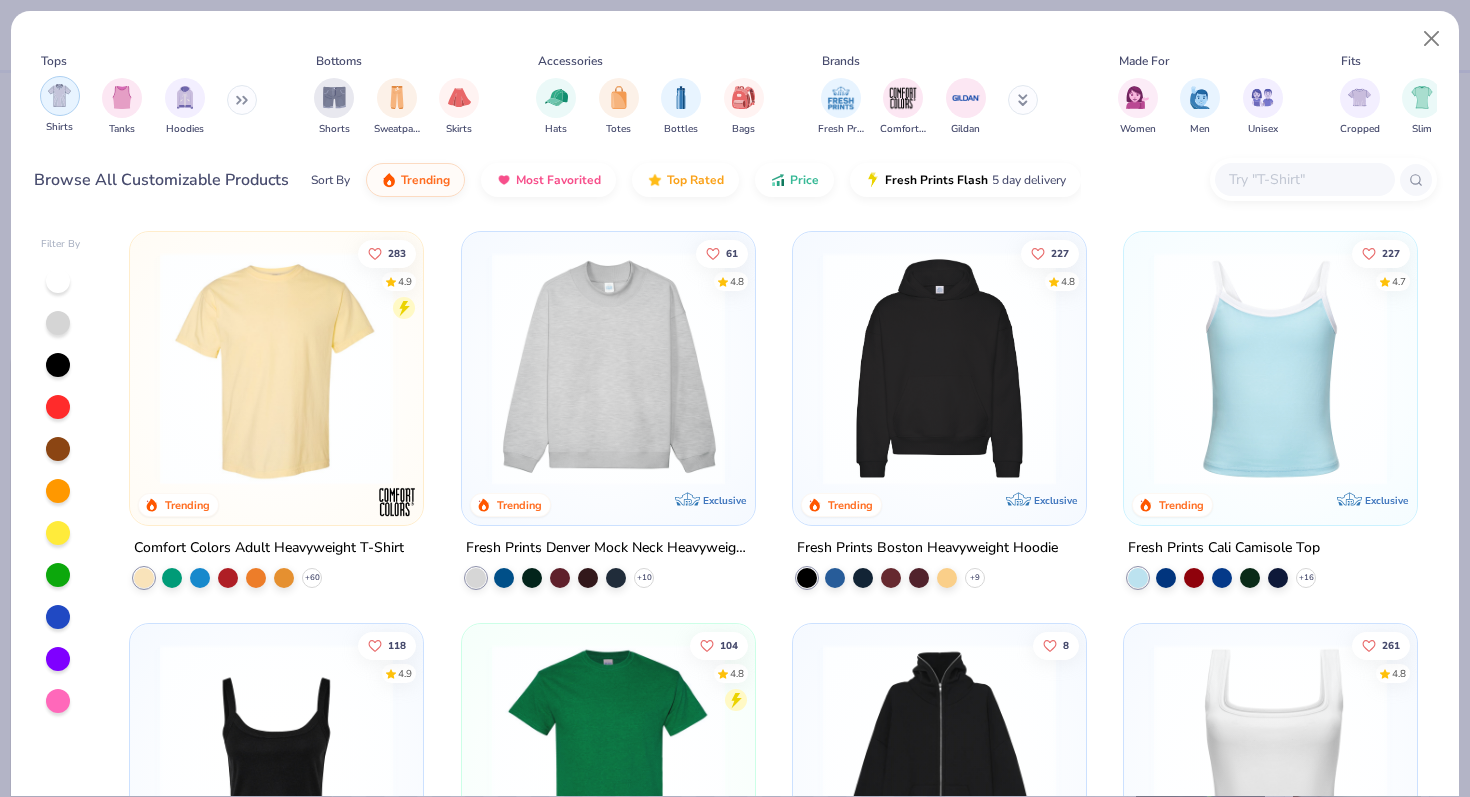 click at bounding box center [59, 95] 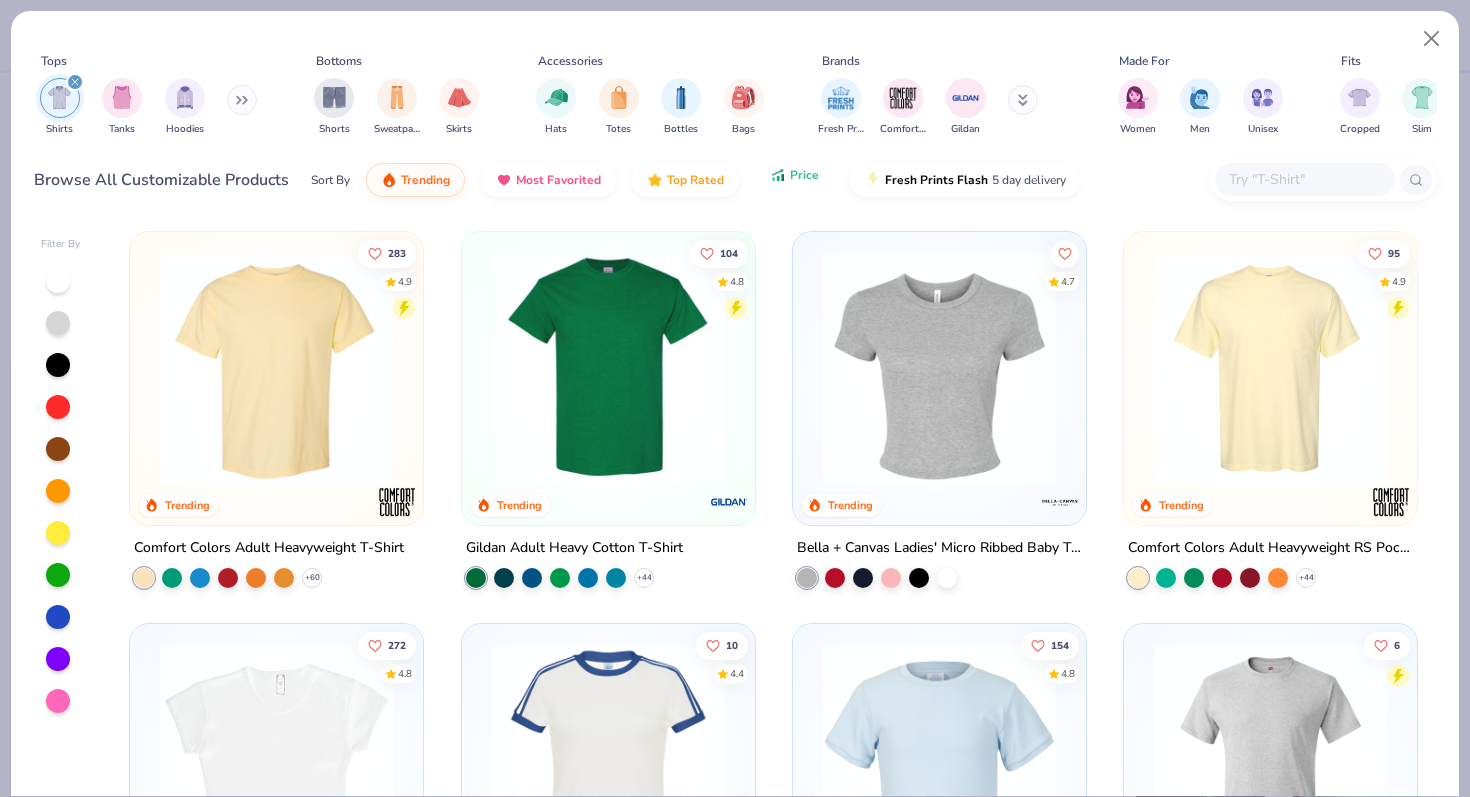click on "Price" at bounding box center (794, 175) 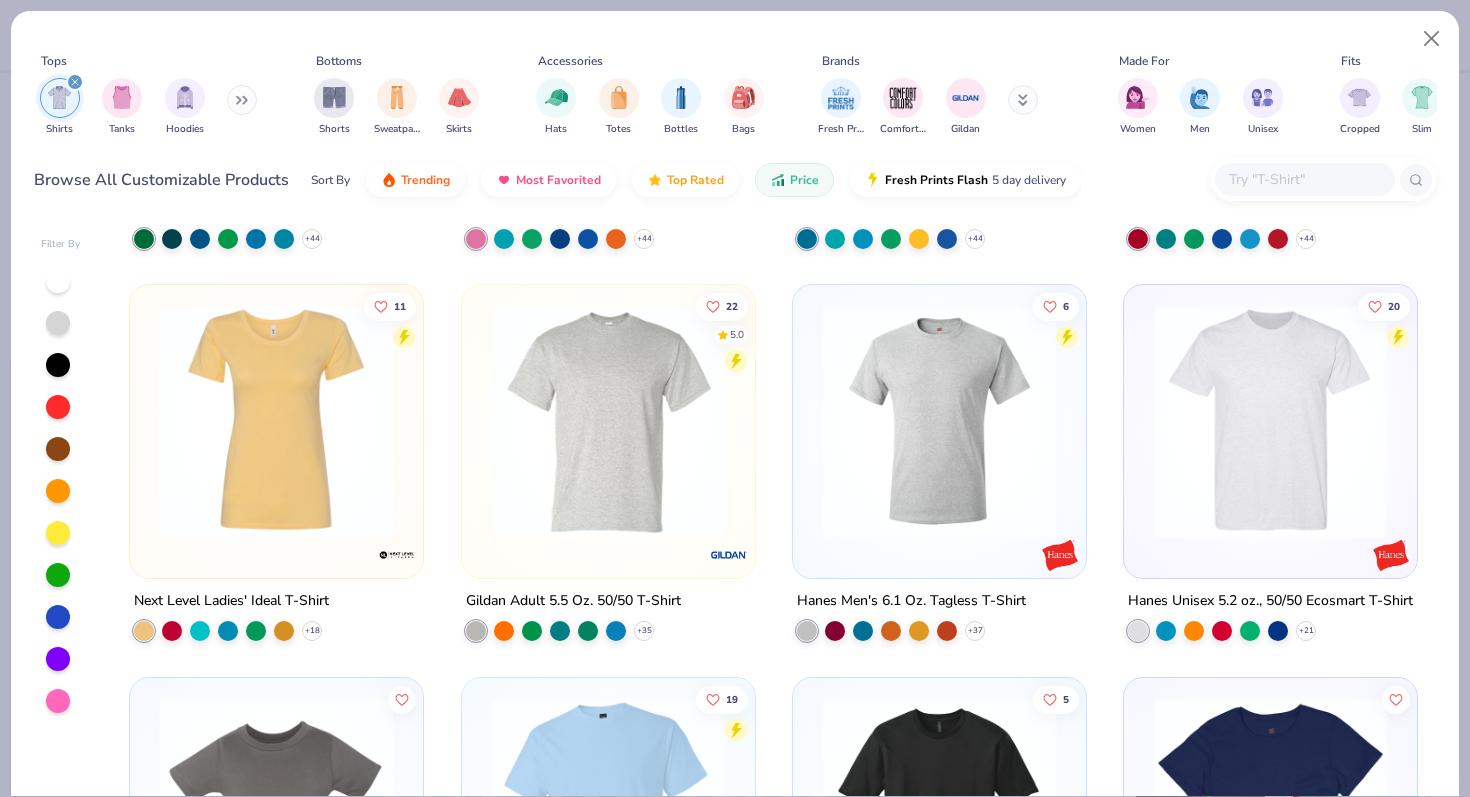 scroll, scrollTop: 0, scrollLeft: 0, axis: both 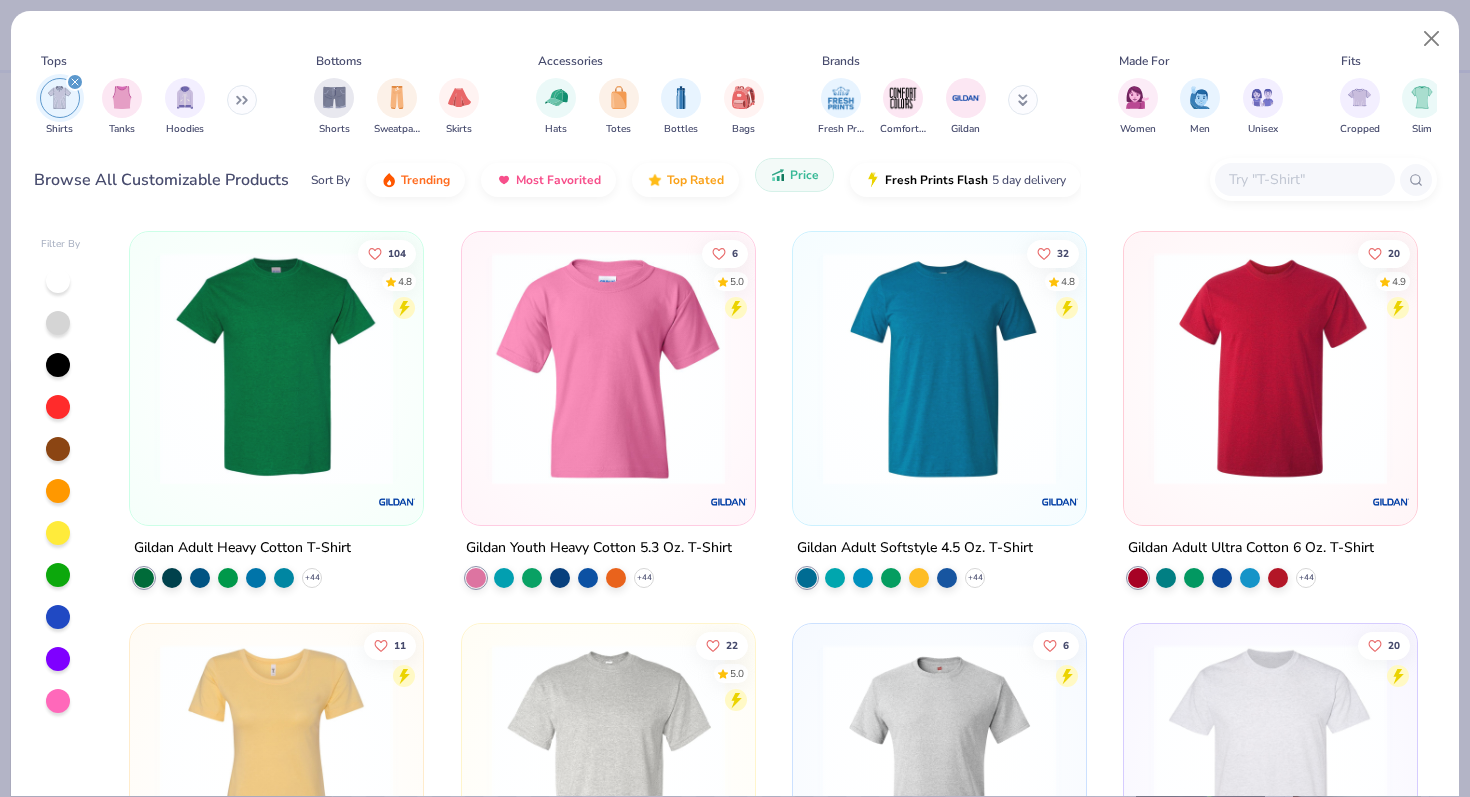 click on "Price" at bounding box center (794, 175) 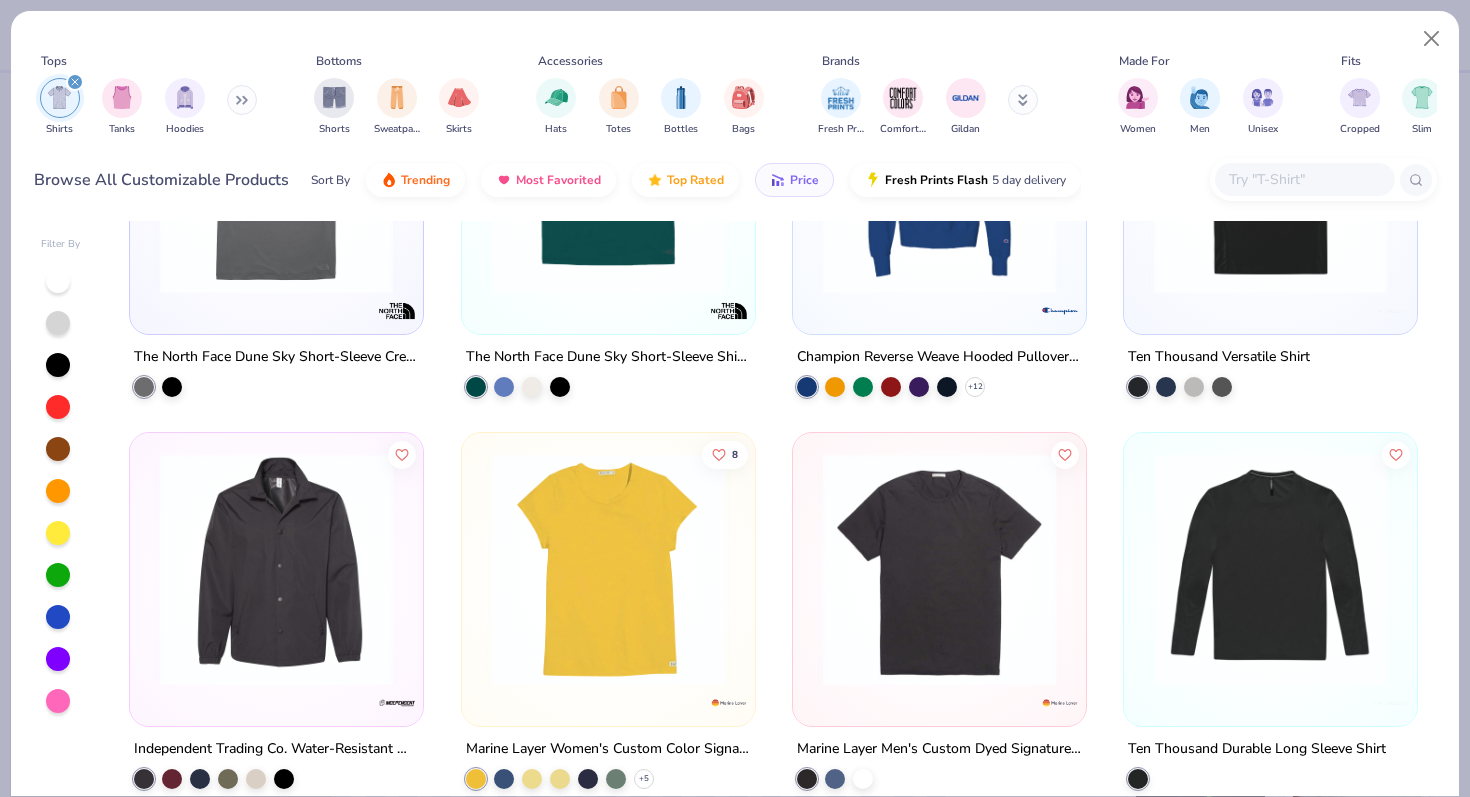 scroll, scrollTop: 0, scrollLeft: 0, axis: both 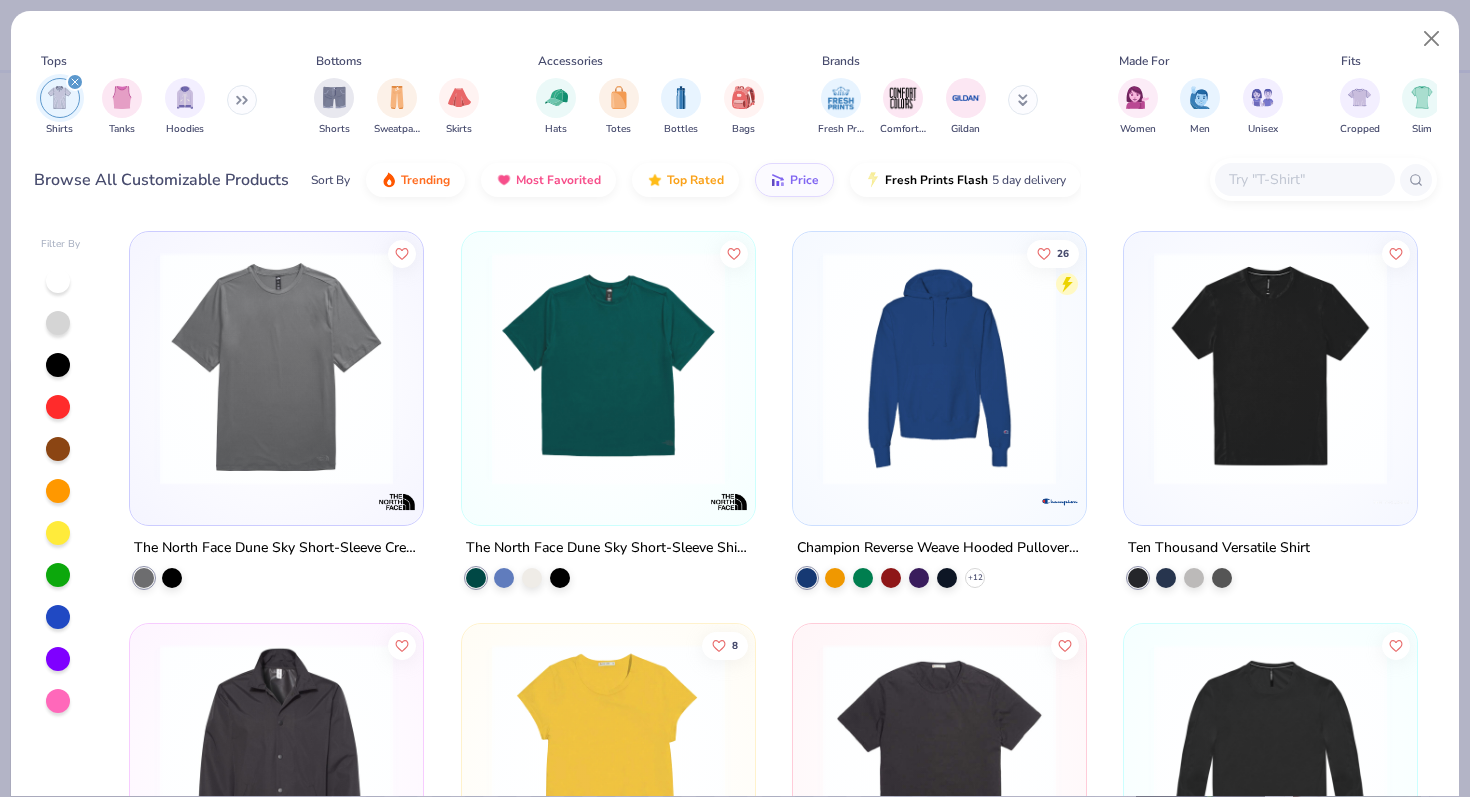 click at bounding box center [122, 97] 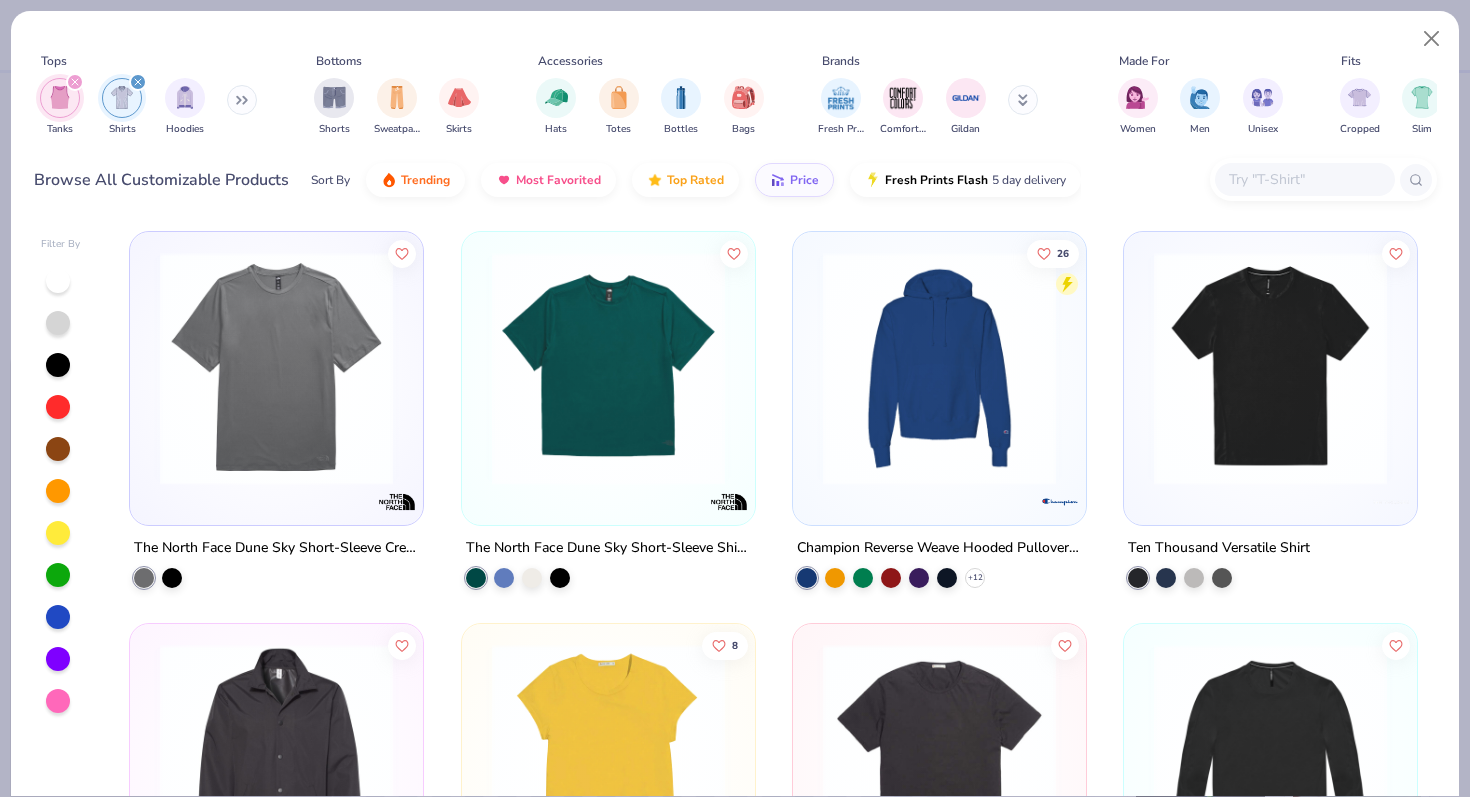 click 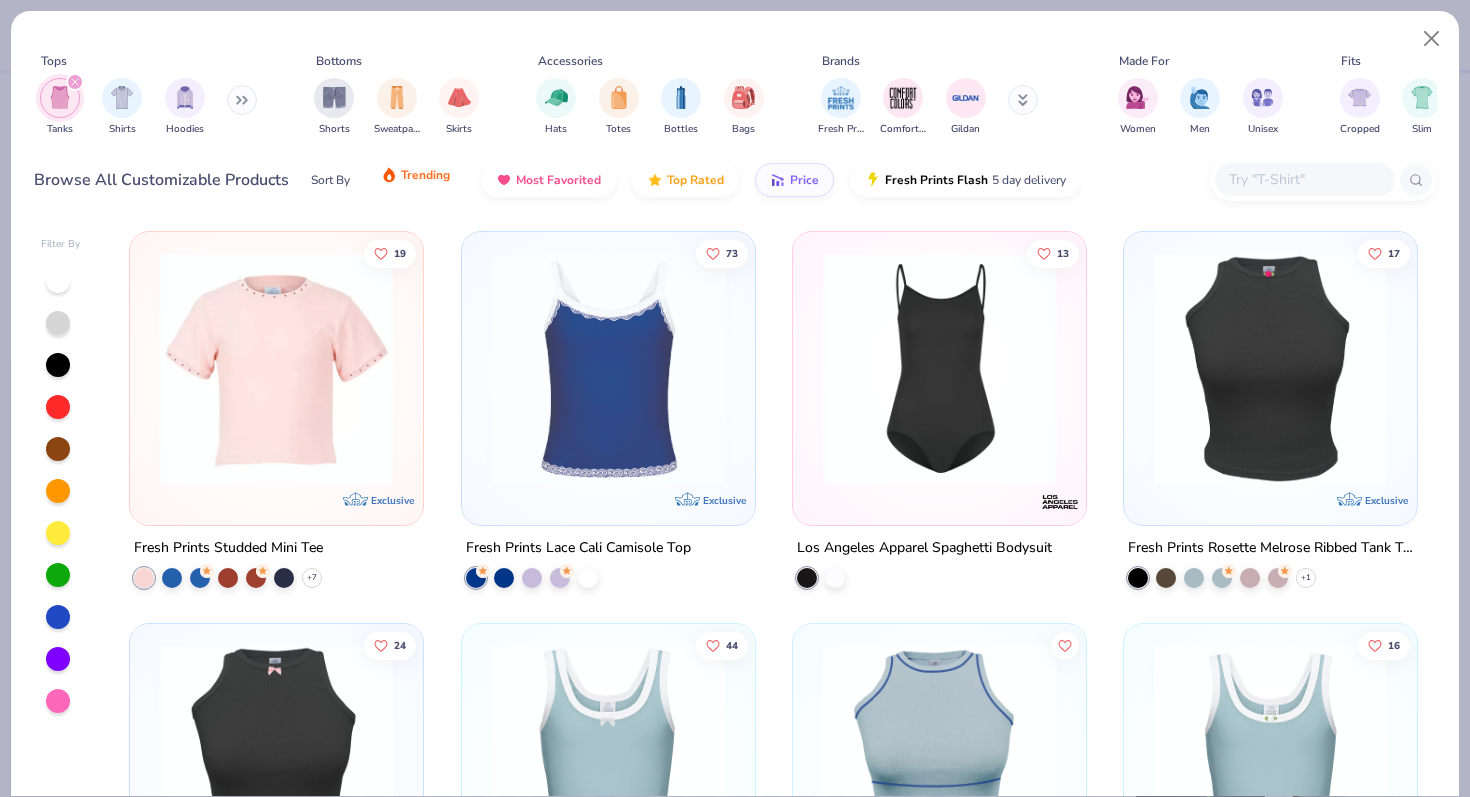 click on "Trending" at bounding box center [415, 175] 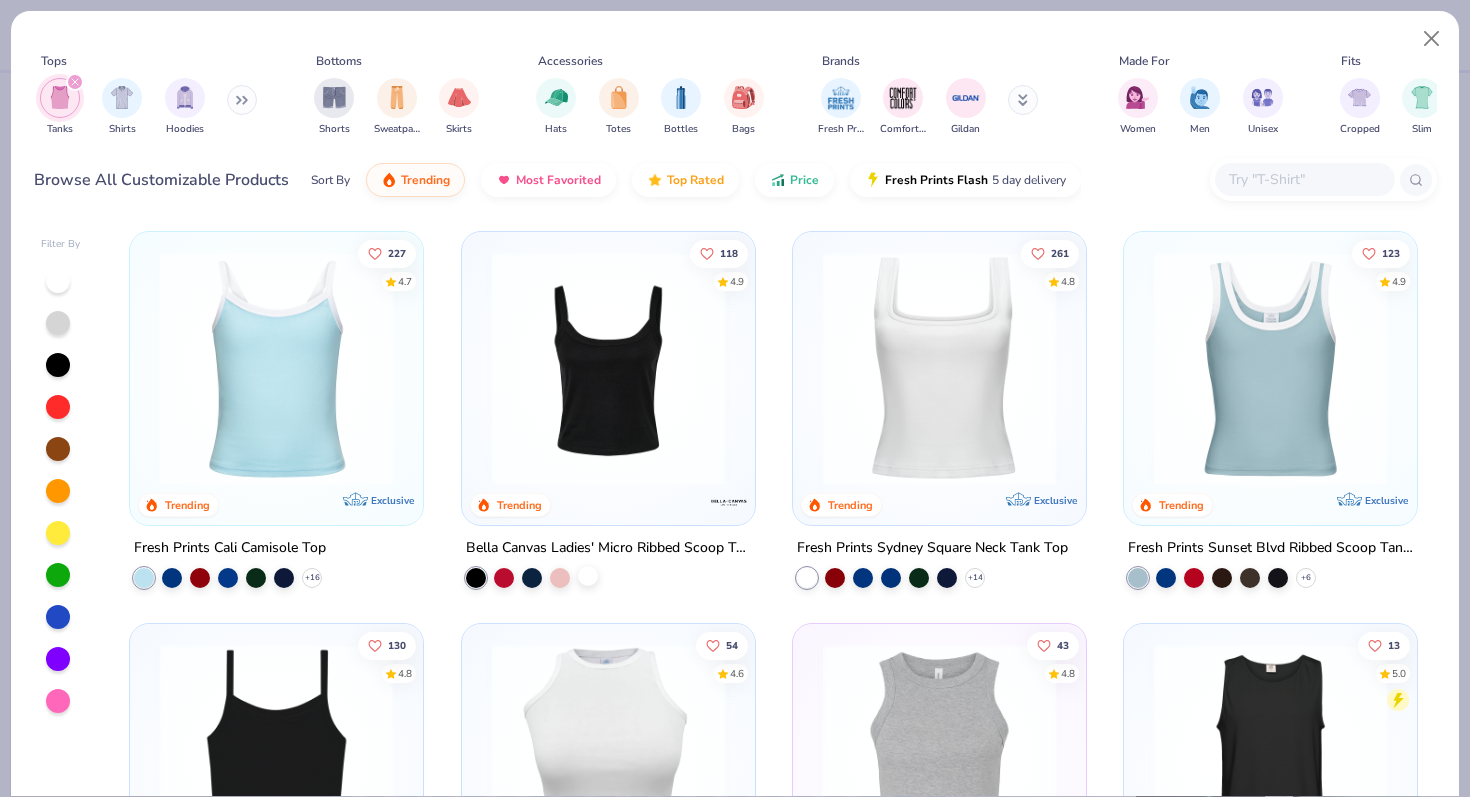 click at bounding box center (588, 576) 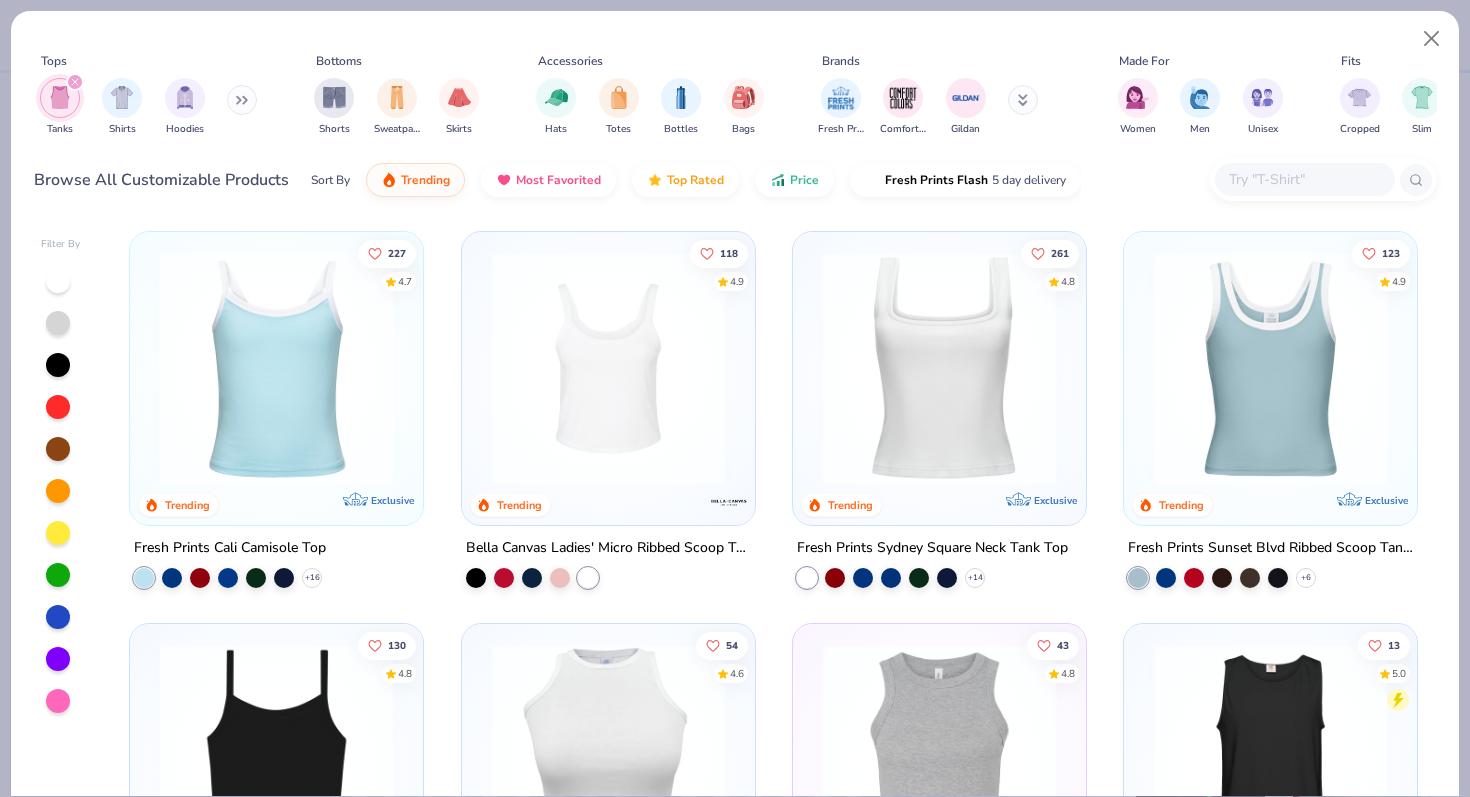 click at bounding box center [608, 368] 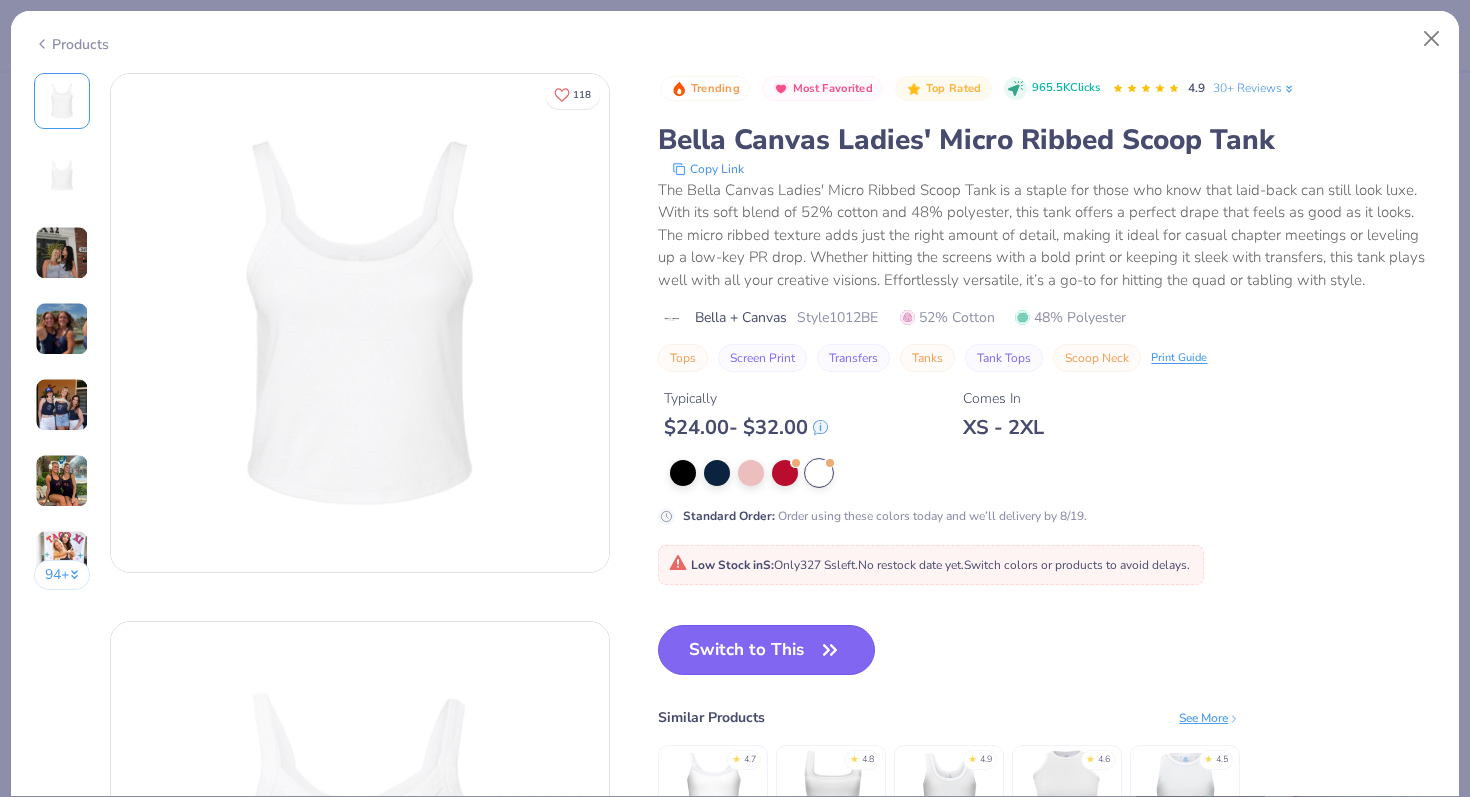 click 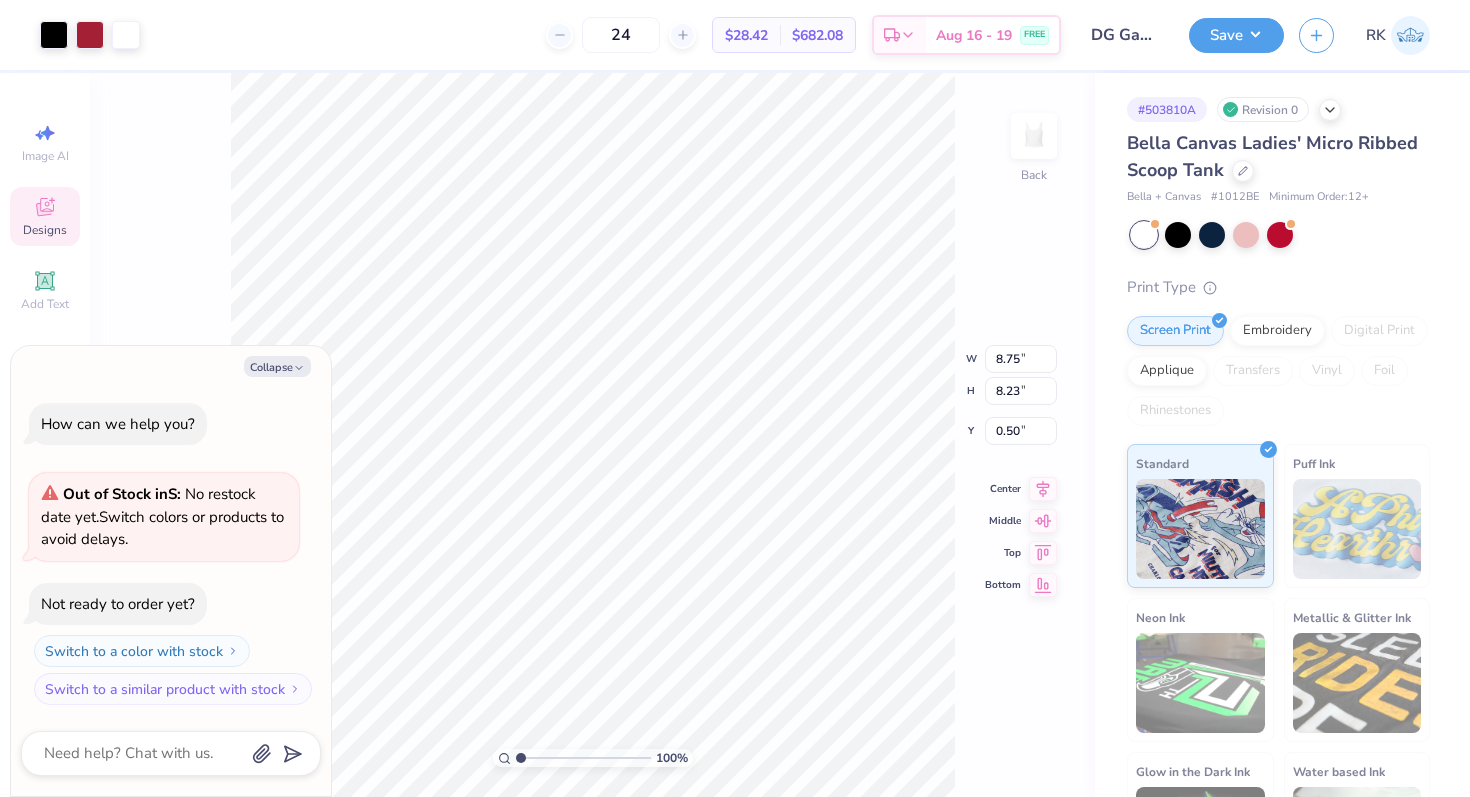 type on "x" 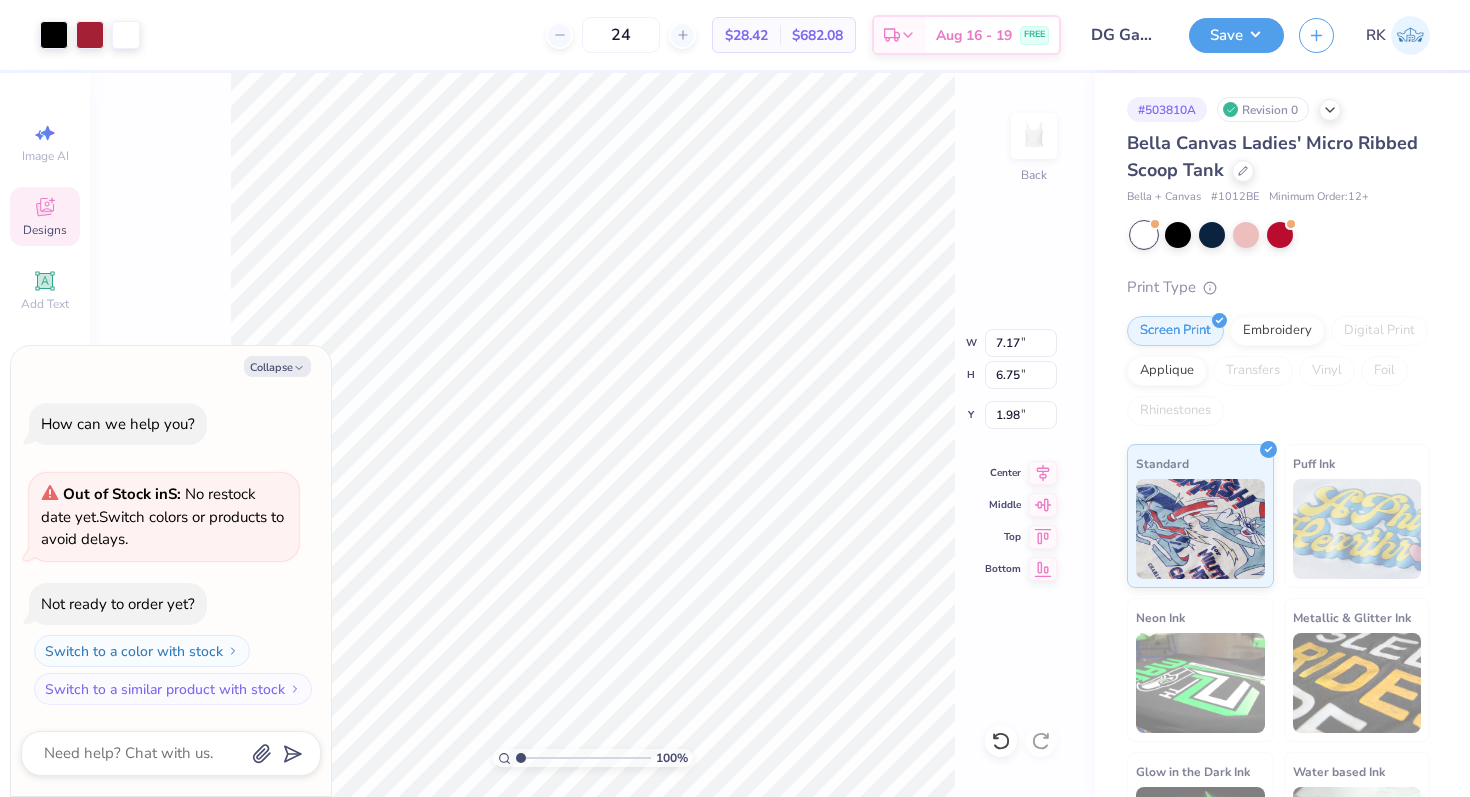 type on "x" 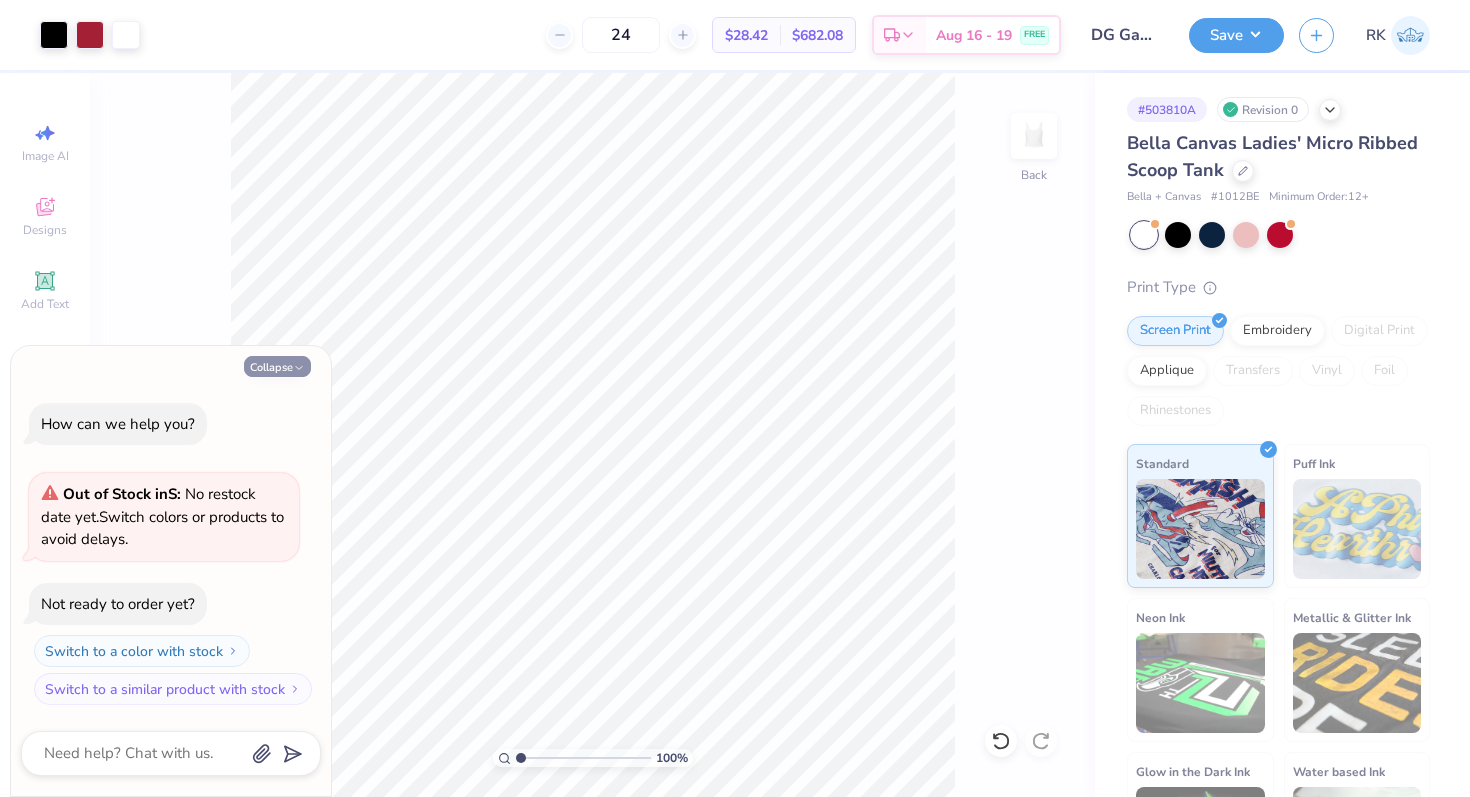 click on "Collapse" at bounding box center (277, 366) 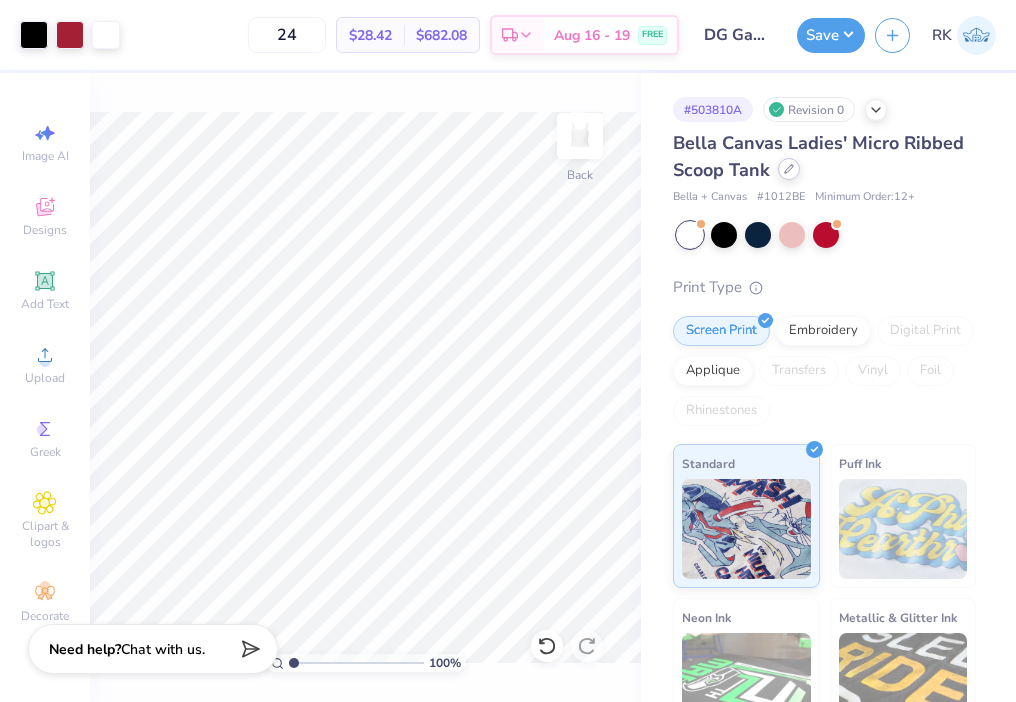 click at bounding box center (789, 169) 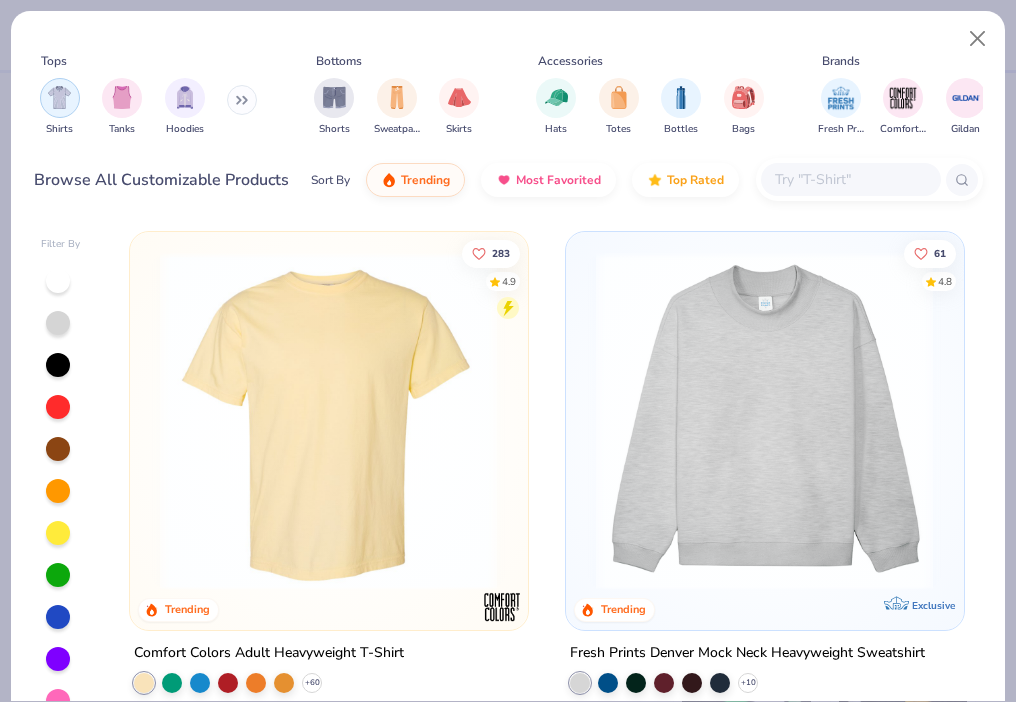 click at bounding box center [59, 97] 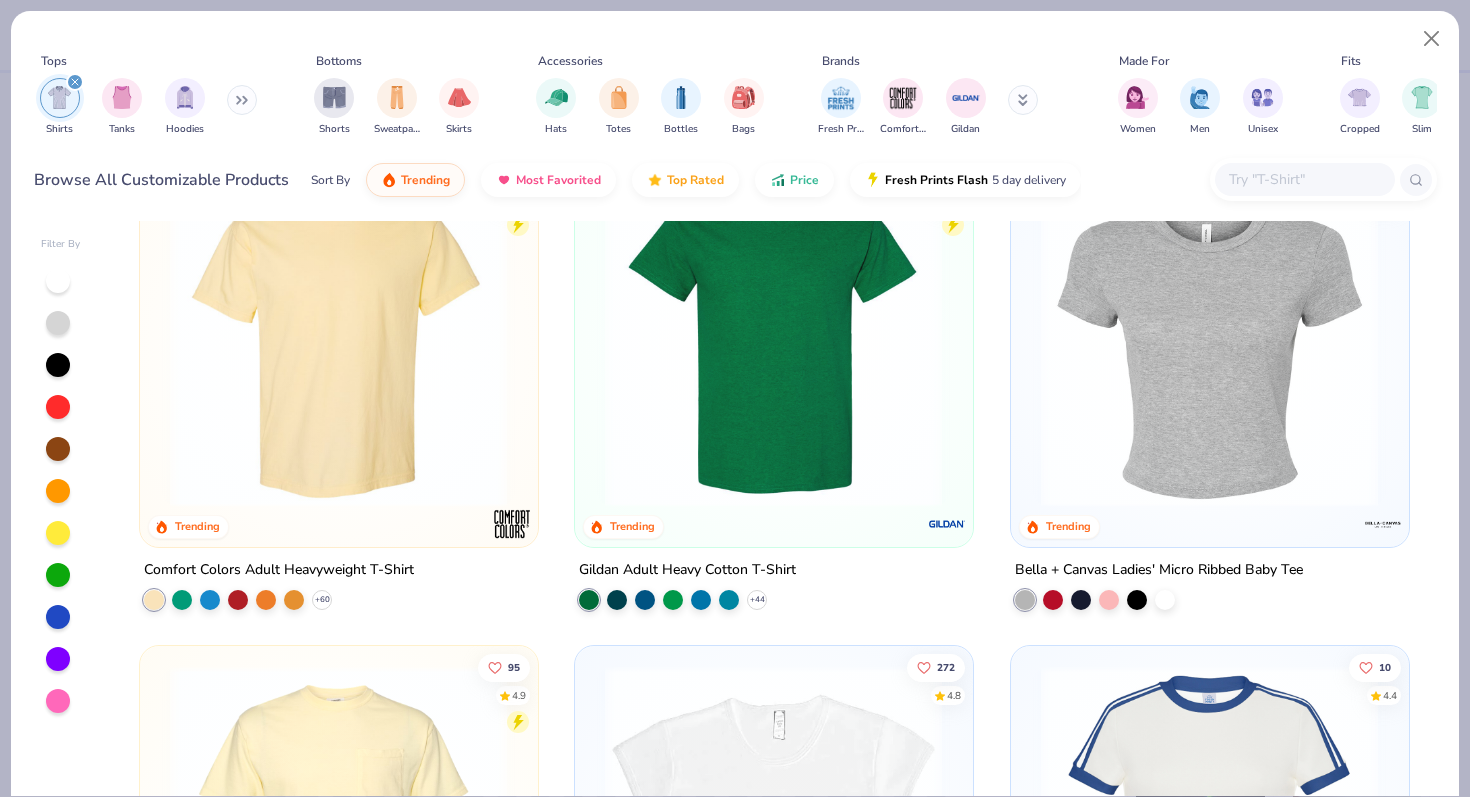 scroll, scrollTop: 82, scrollLeft: 0, axis: vertical 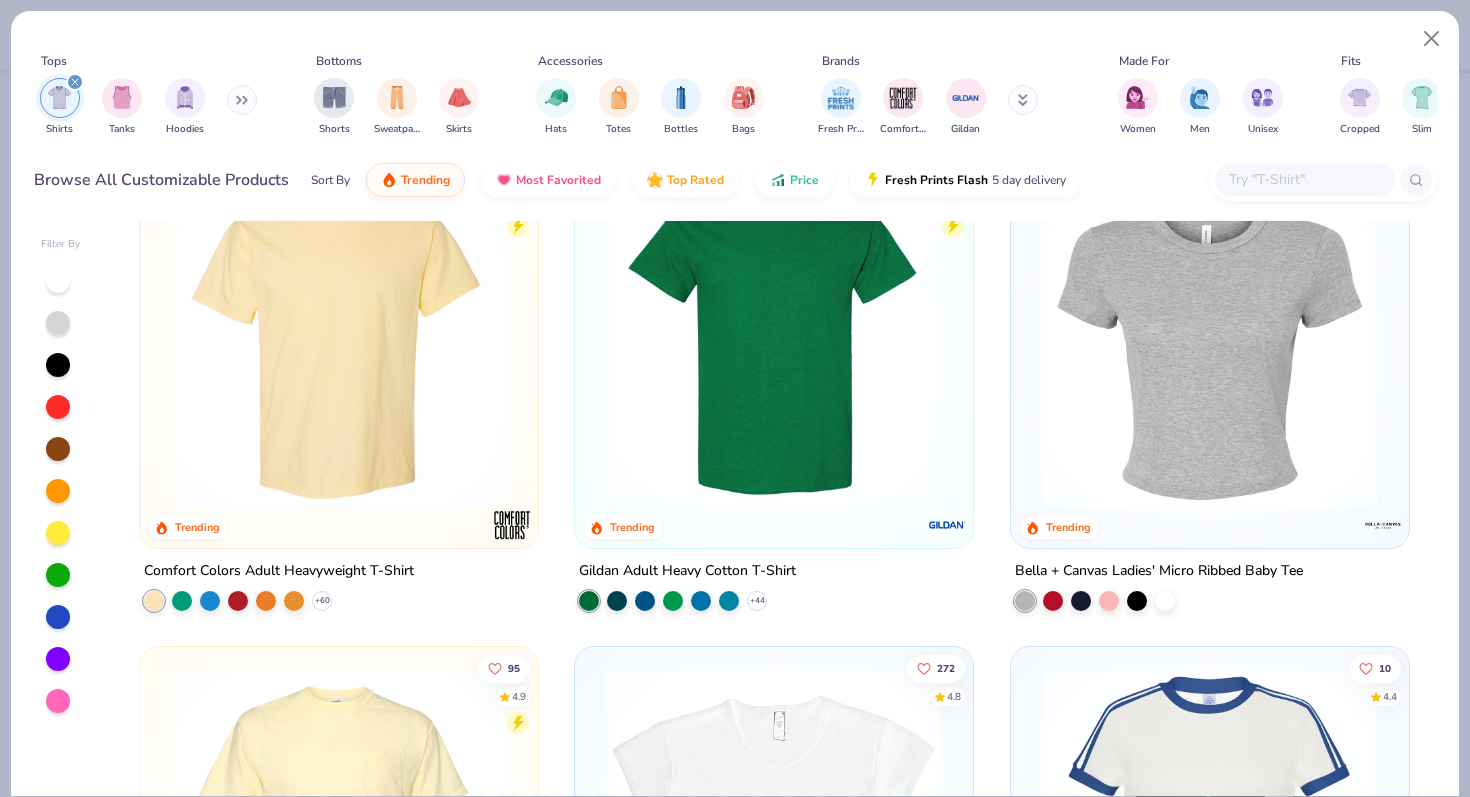 click at bounding box center (1209, 339) 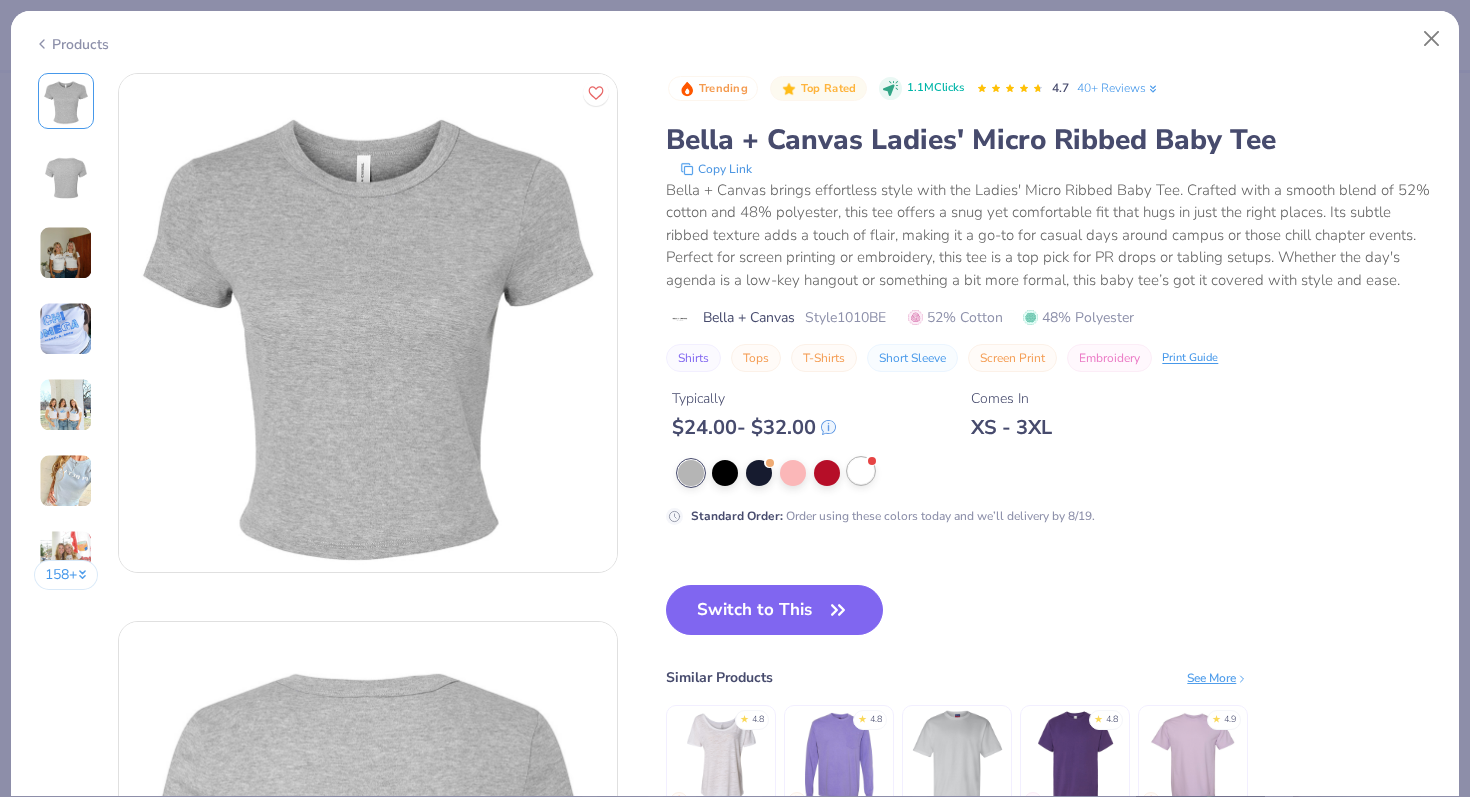 click at bounding box center (861, 471) 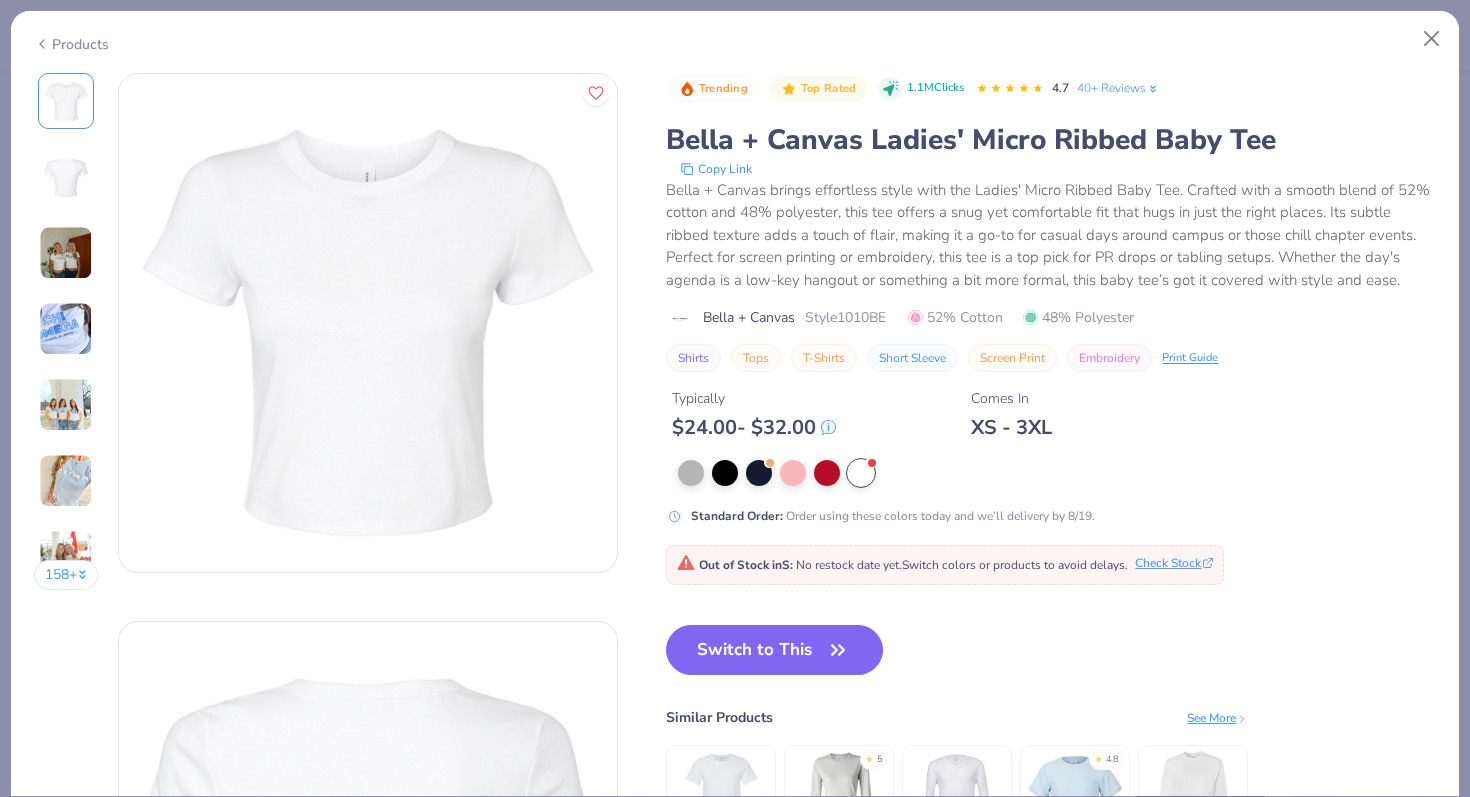click on "Check Stock" at bounding box center (1174, 563) 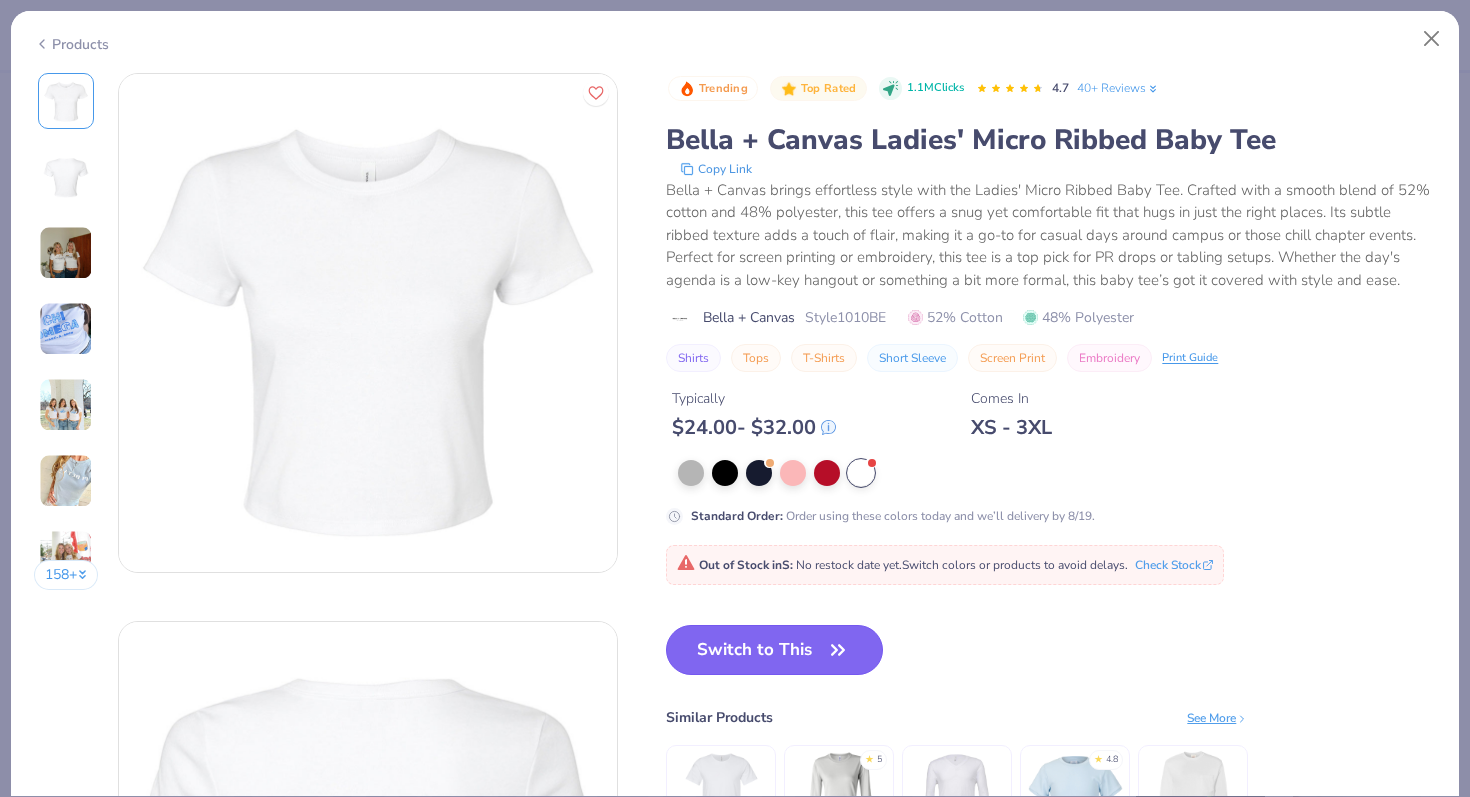 click on "Switch to This" at bounding box center (774, 650) 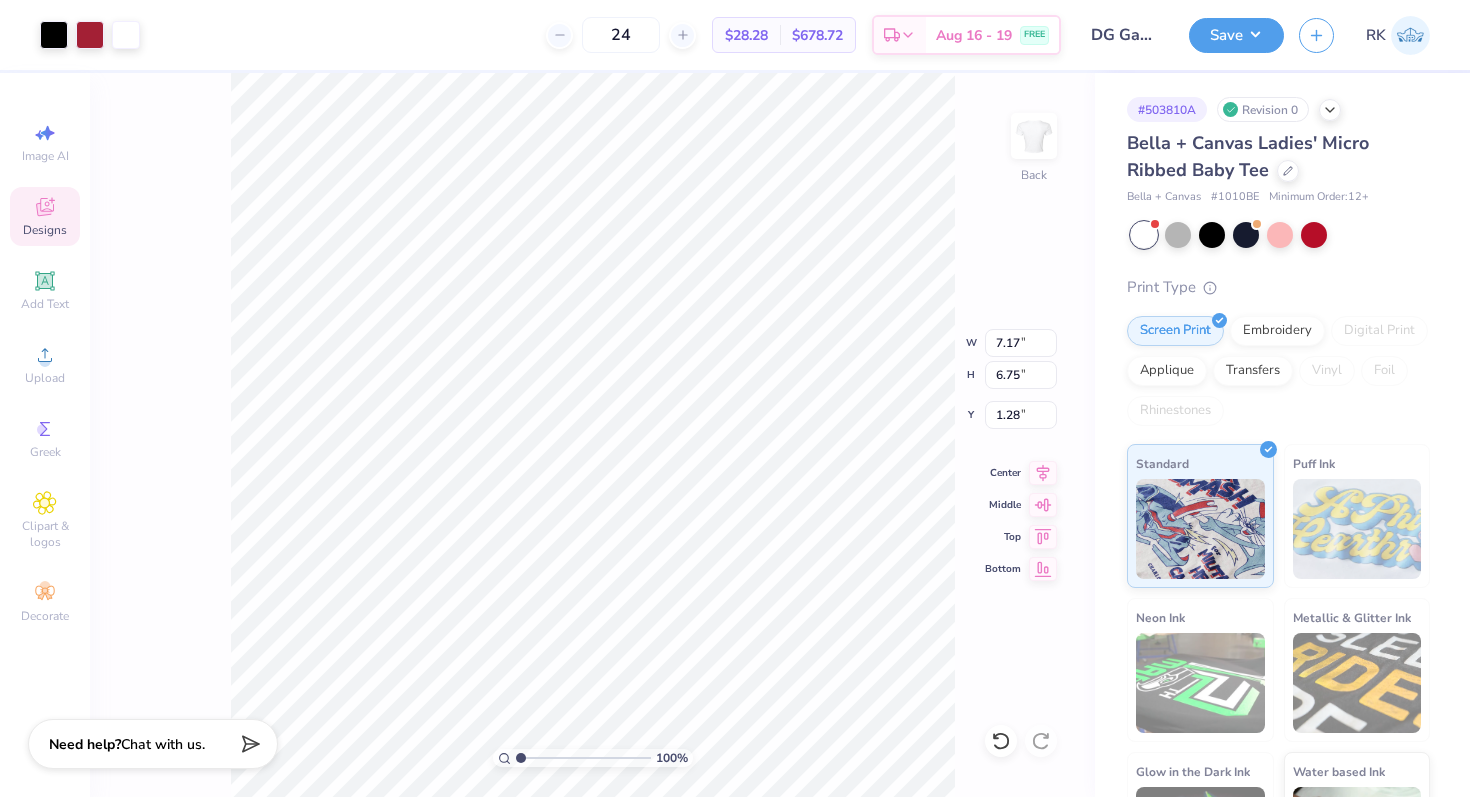type on "1.28" 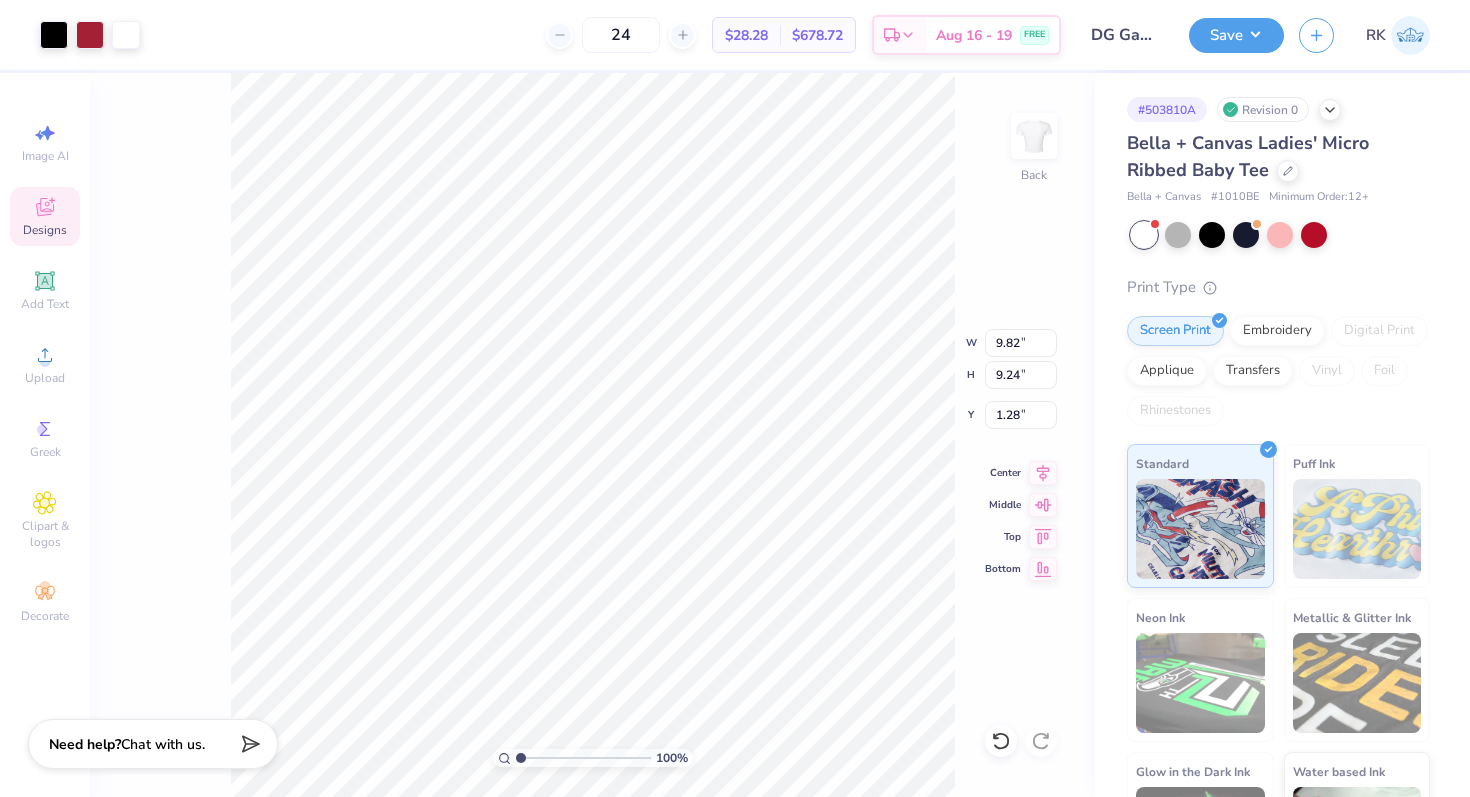 type on "9.82" 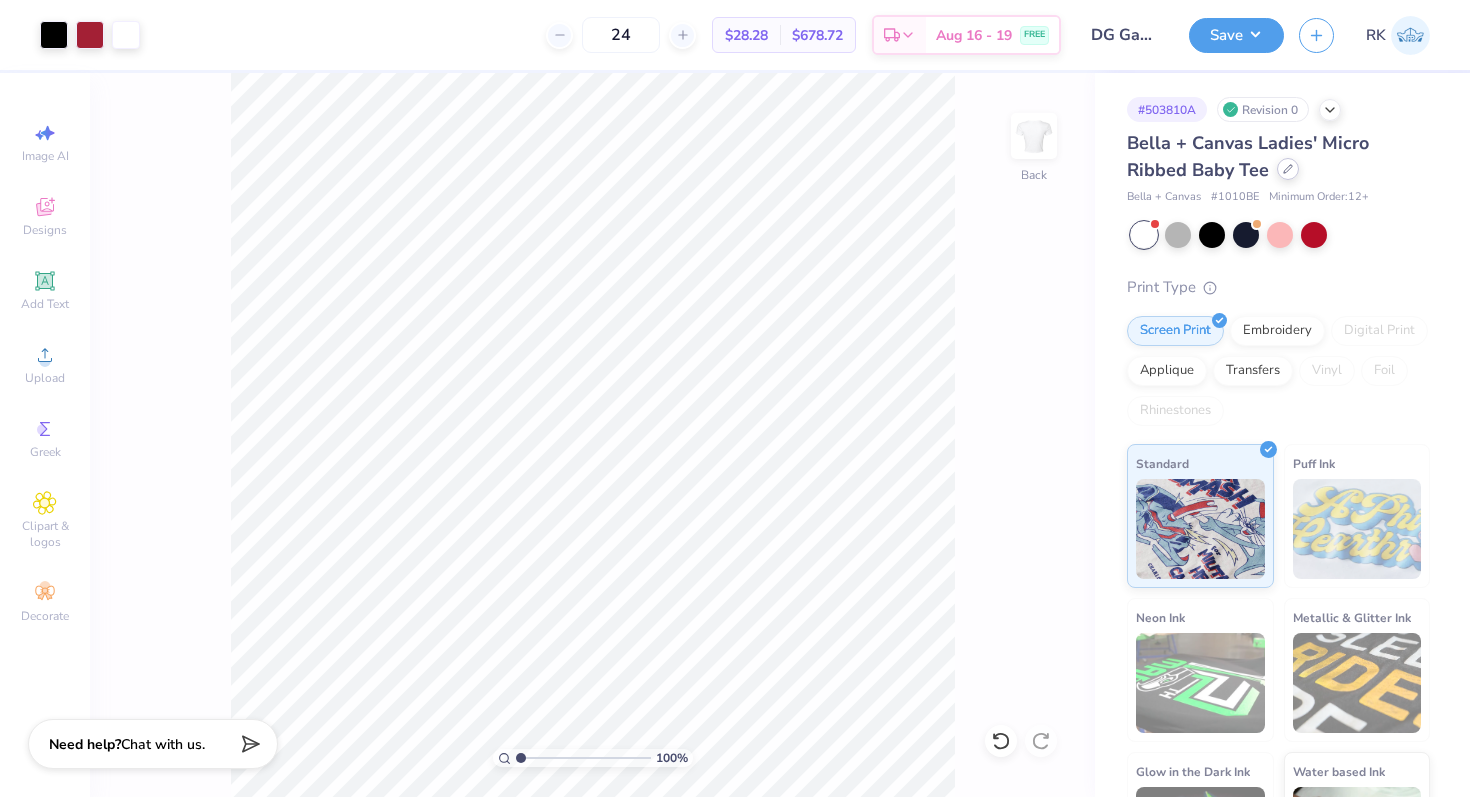 click 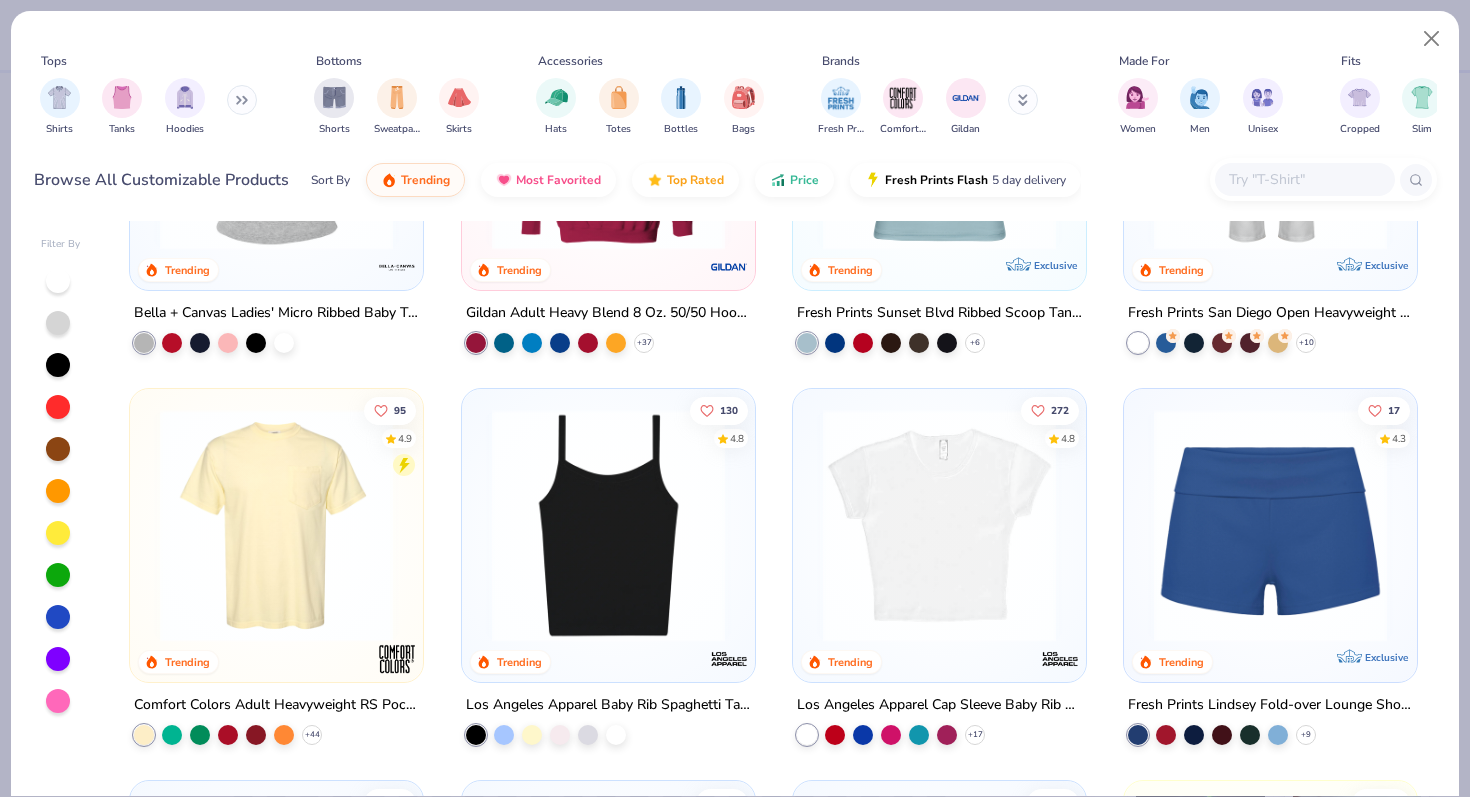 scroll, scrollTop: 1045, scrollLeft: 0, axis: vertical 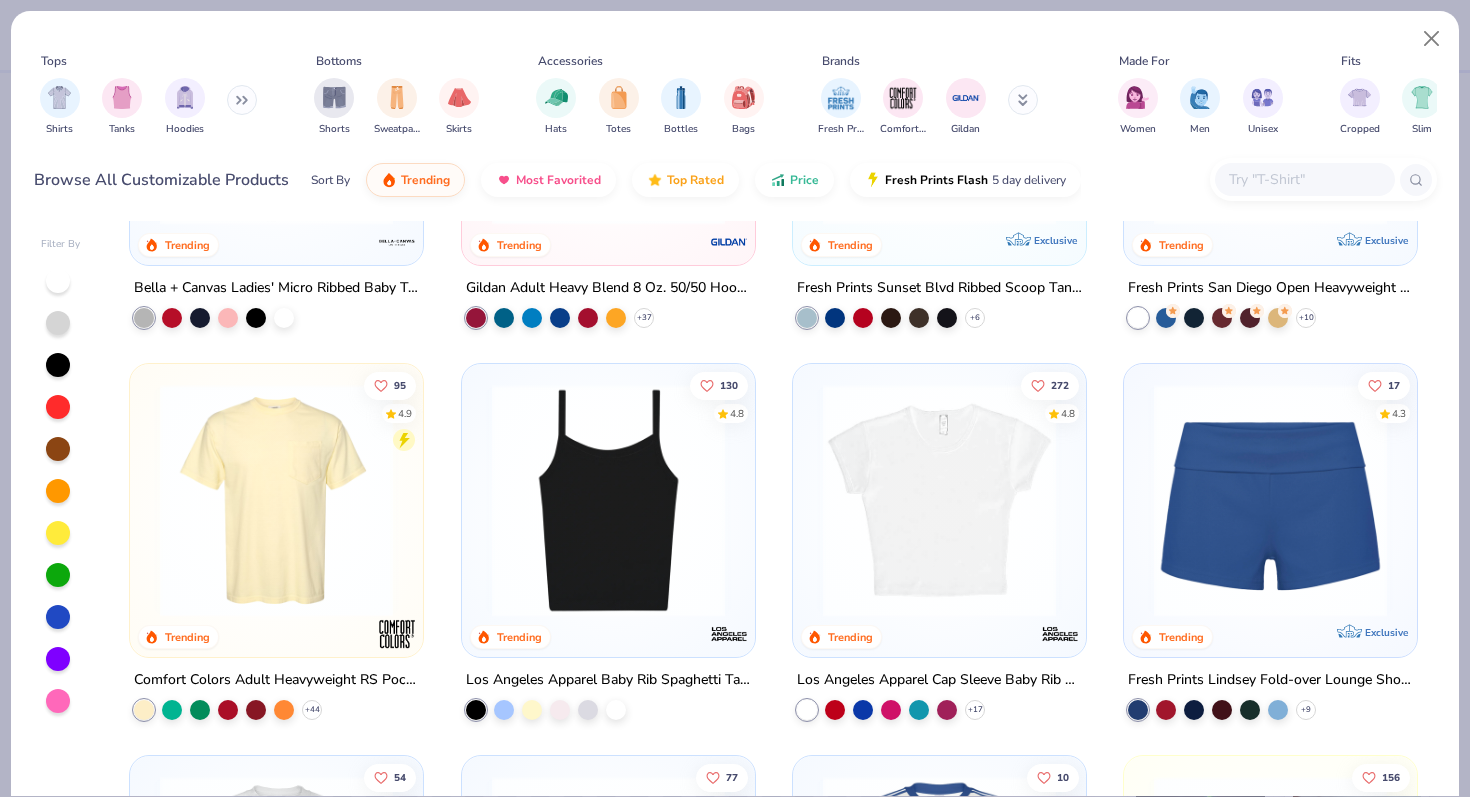 click at bounding box center [807, 710] 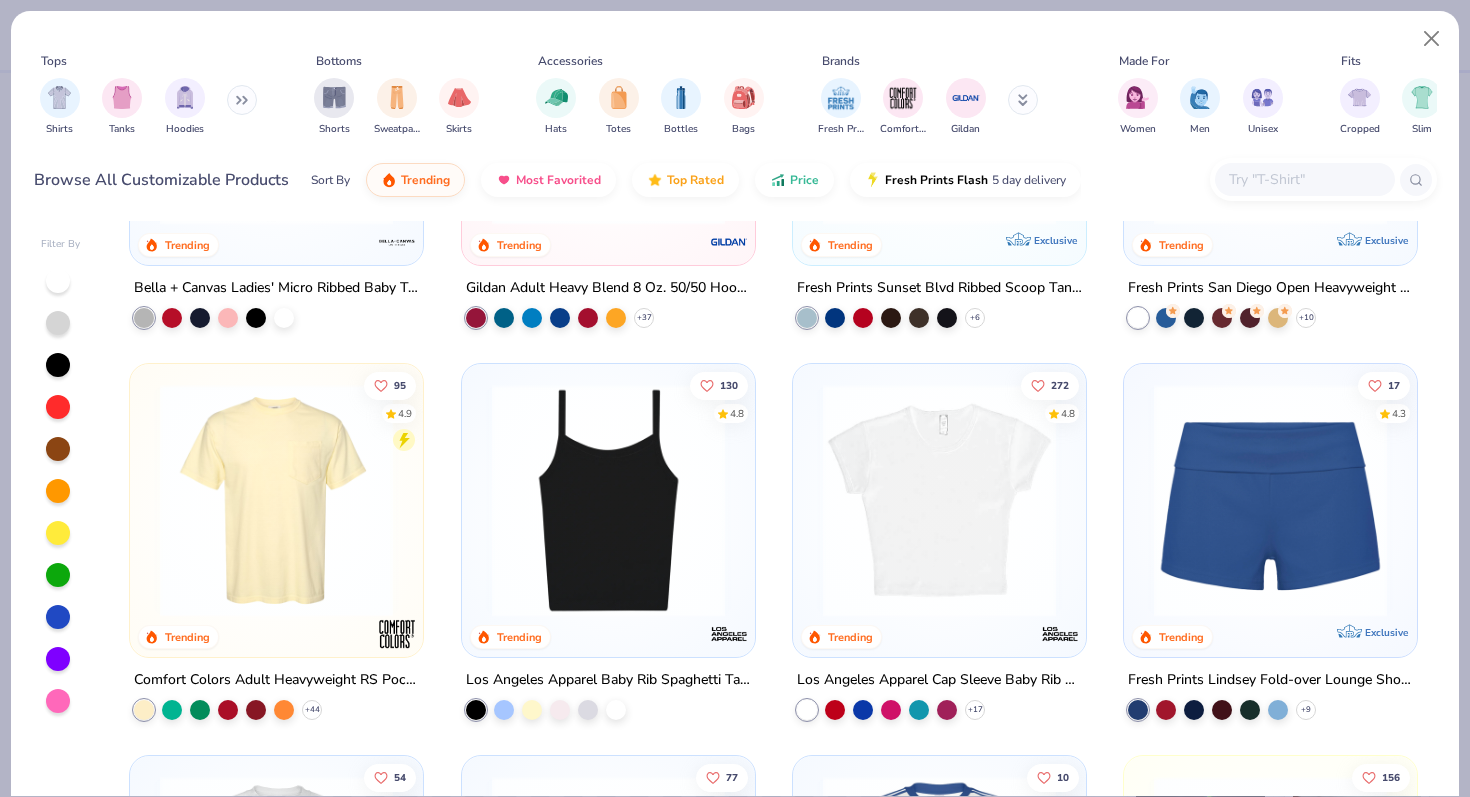 click at bounding box center [939, 500] 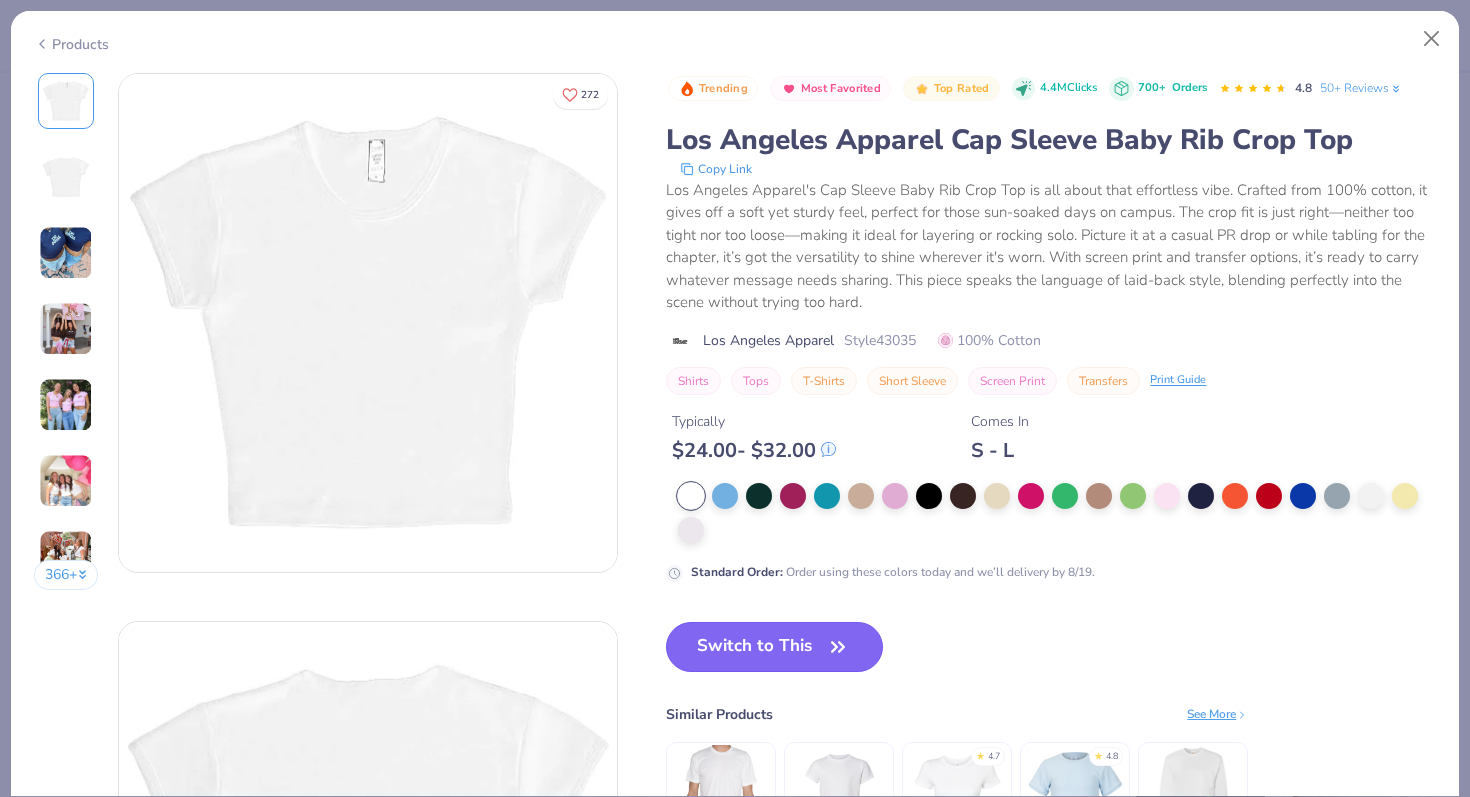 click on "Switch to This" at bounding box center (774, 647) 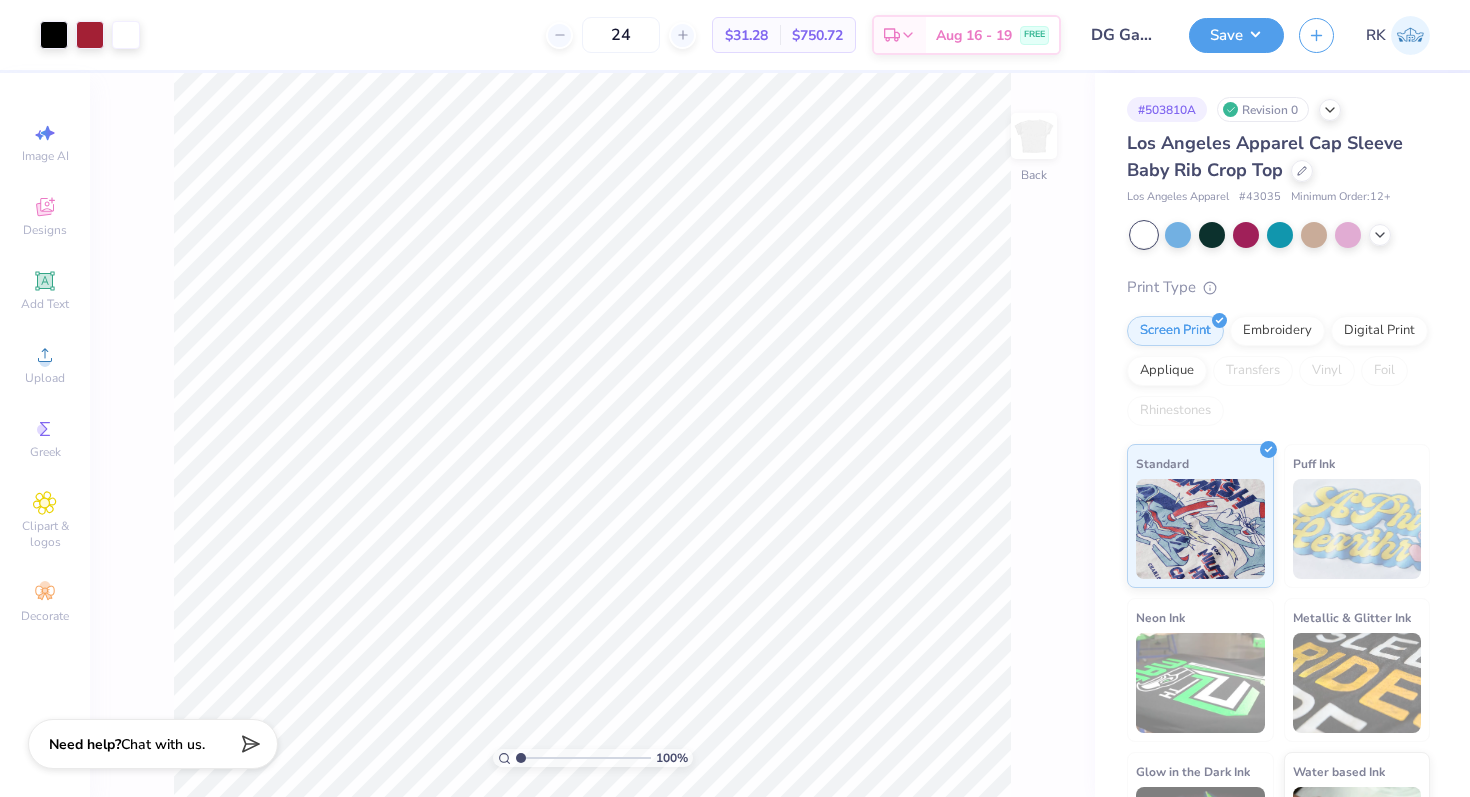 click on "Los Angeles Apparel Cap Sleeve Baby Rib Crop Top" at bounding box center [1278, 157] 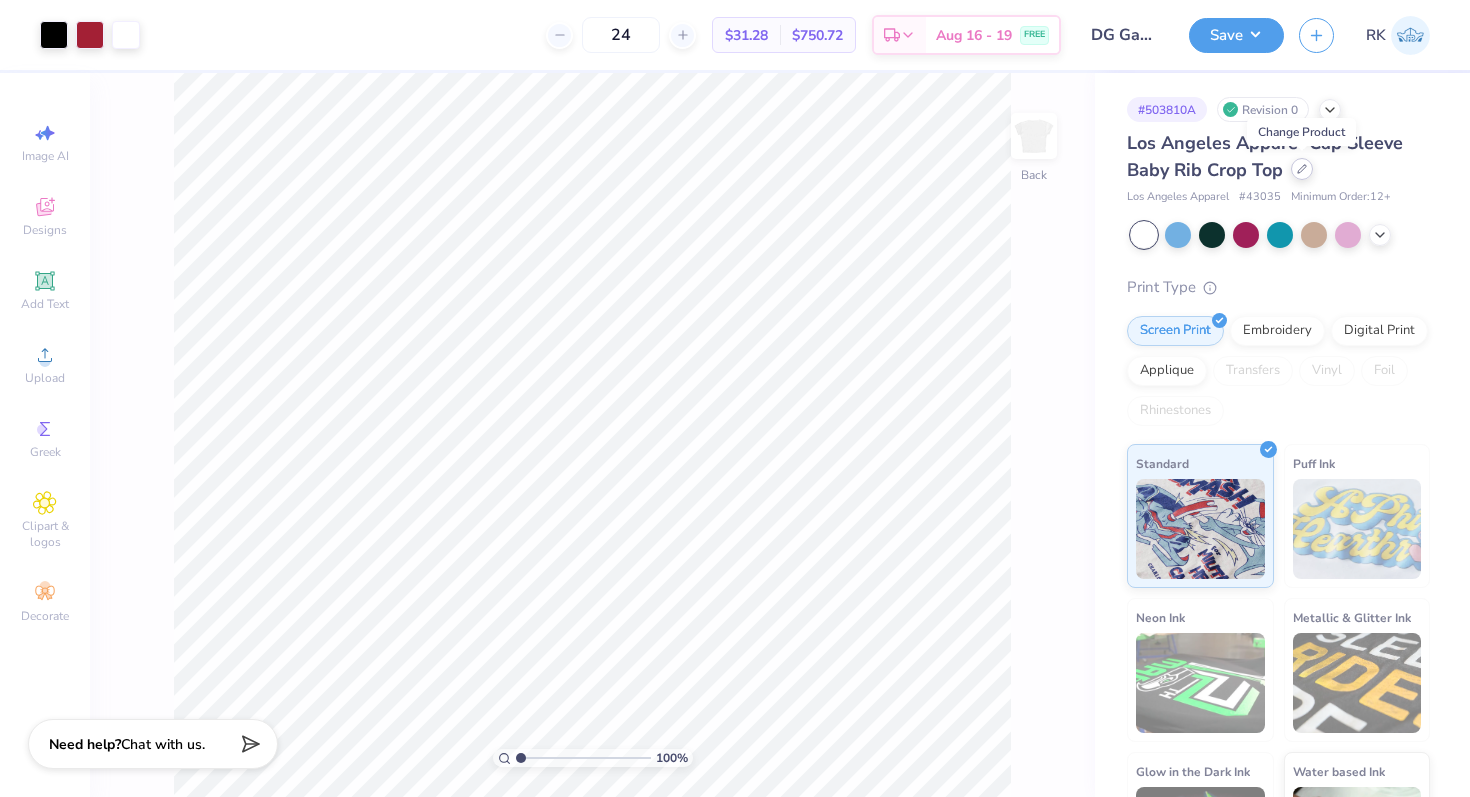 click 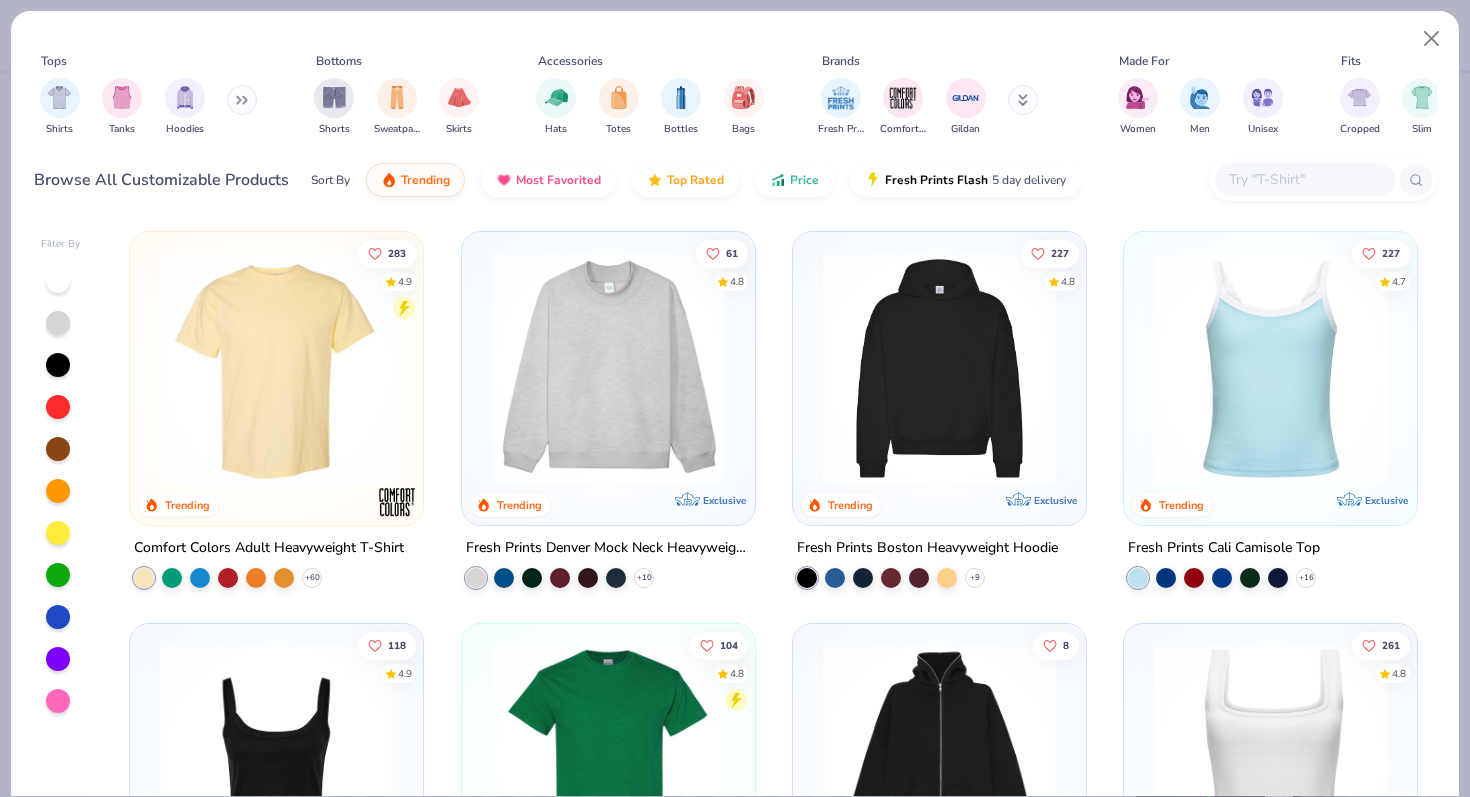 click at bounding box center (276, 368) 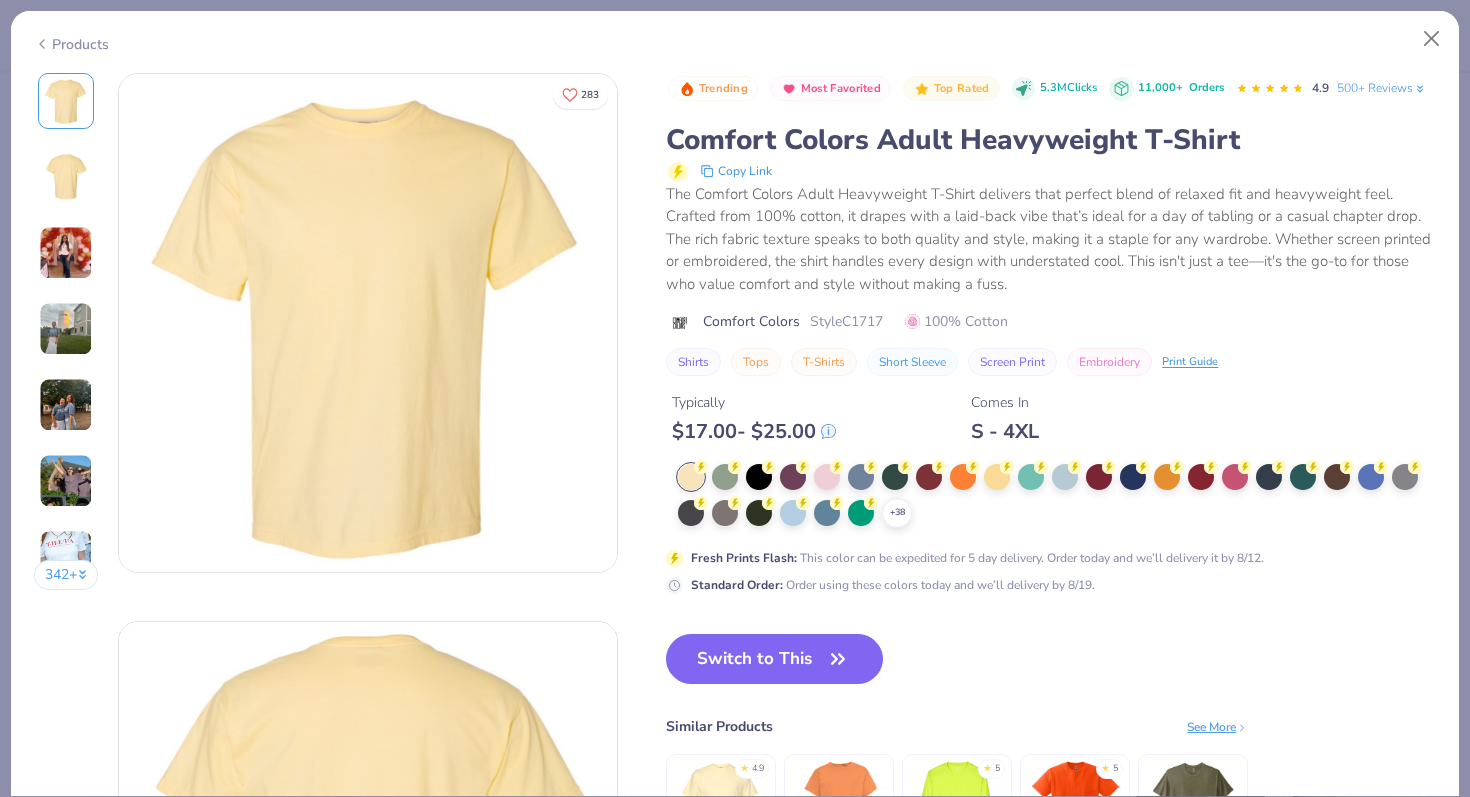 click on "+ 38" at bounding box center [1057, 496] 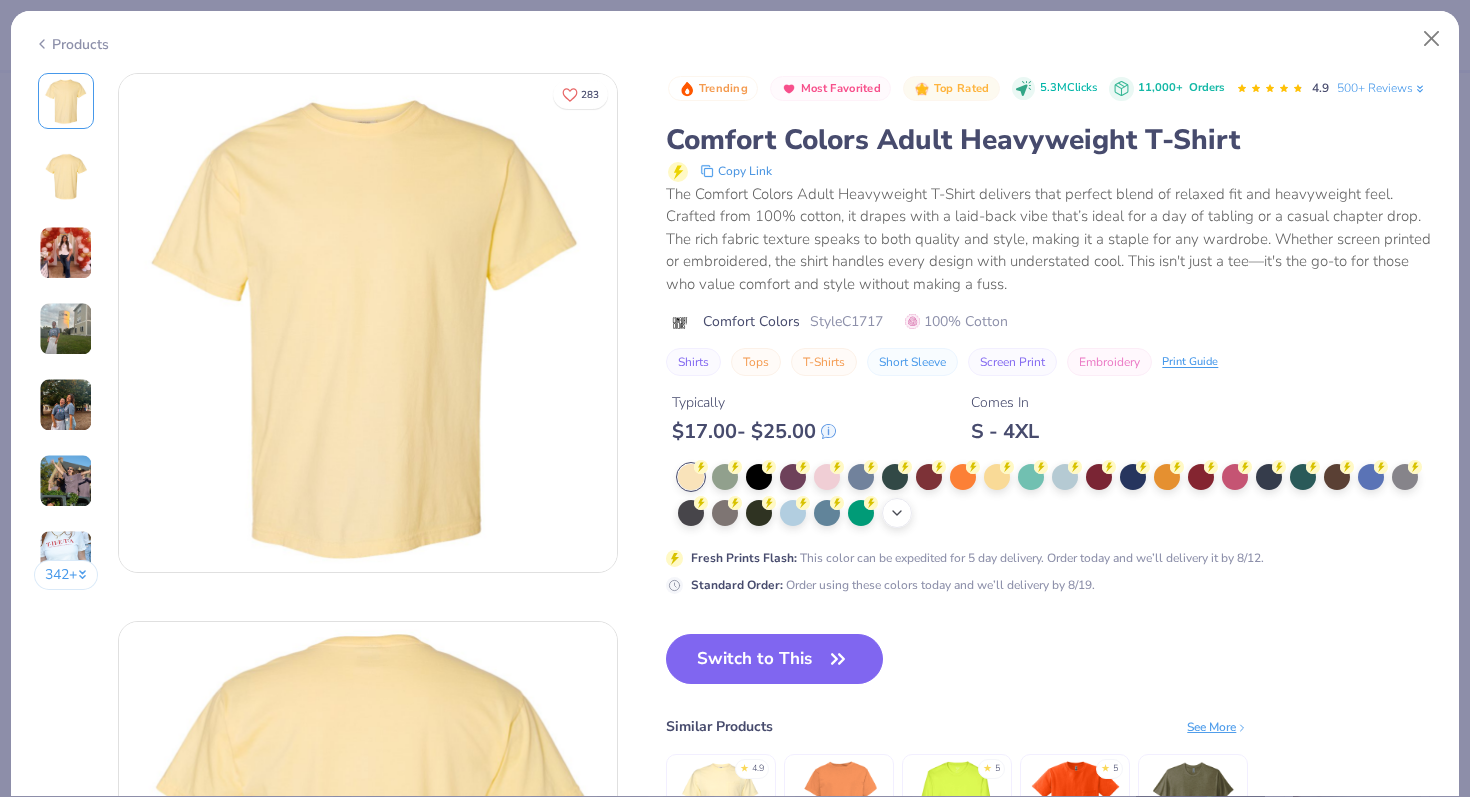 click 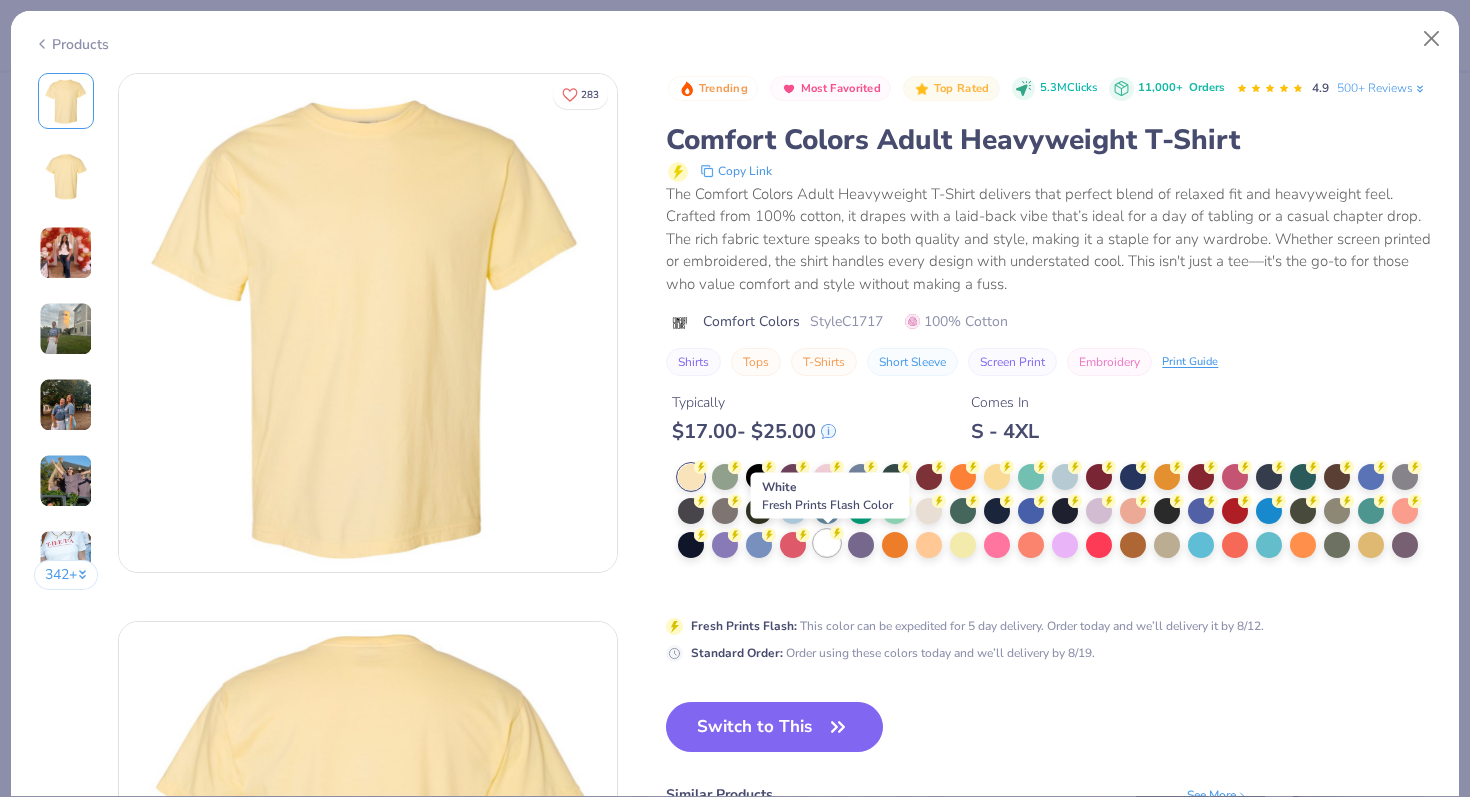 click at bounding box center [827, 543] 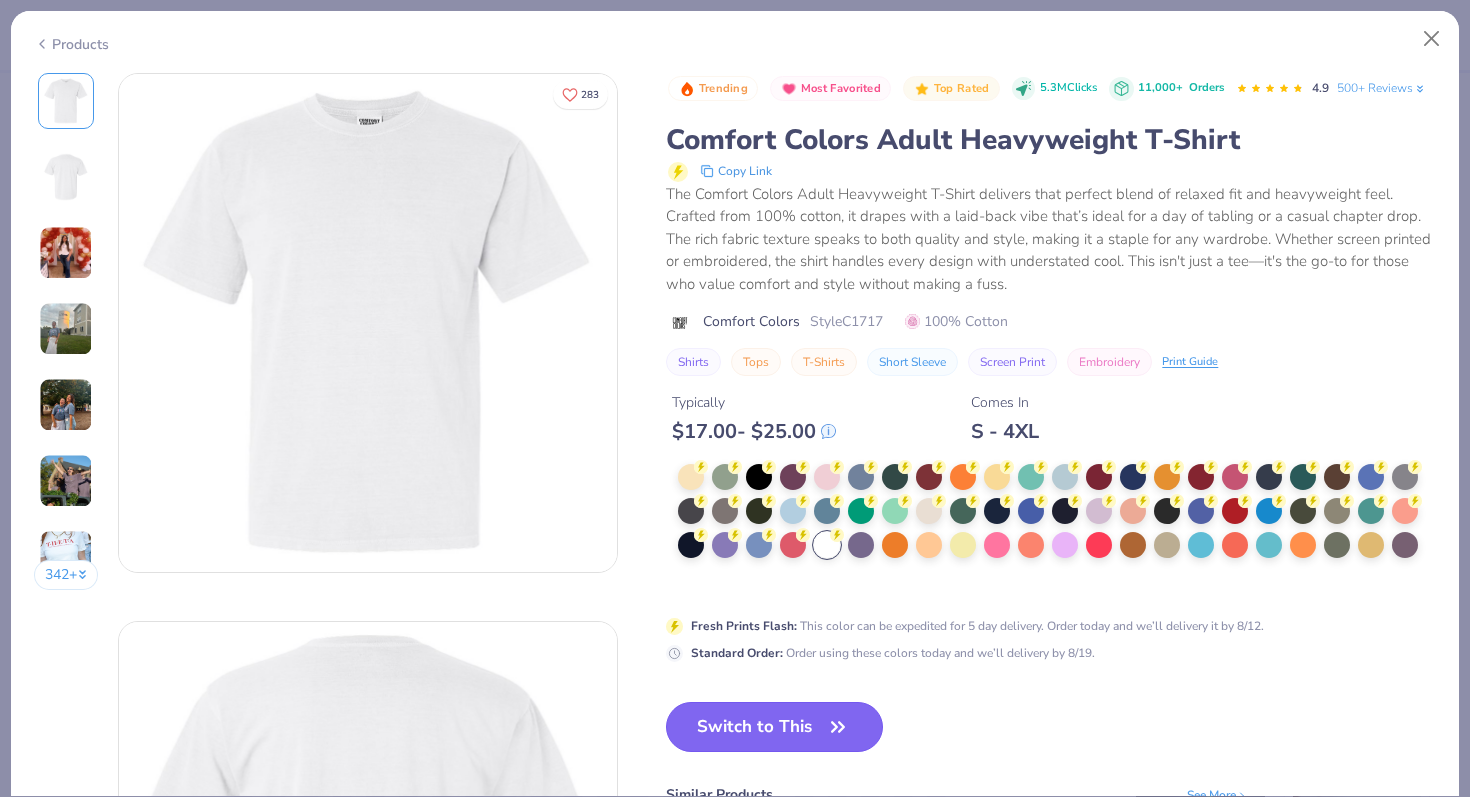 click 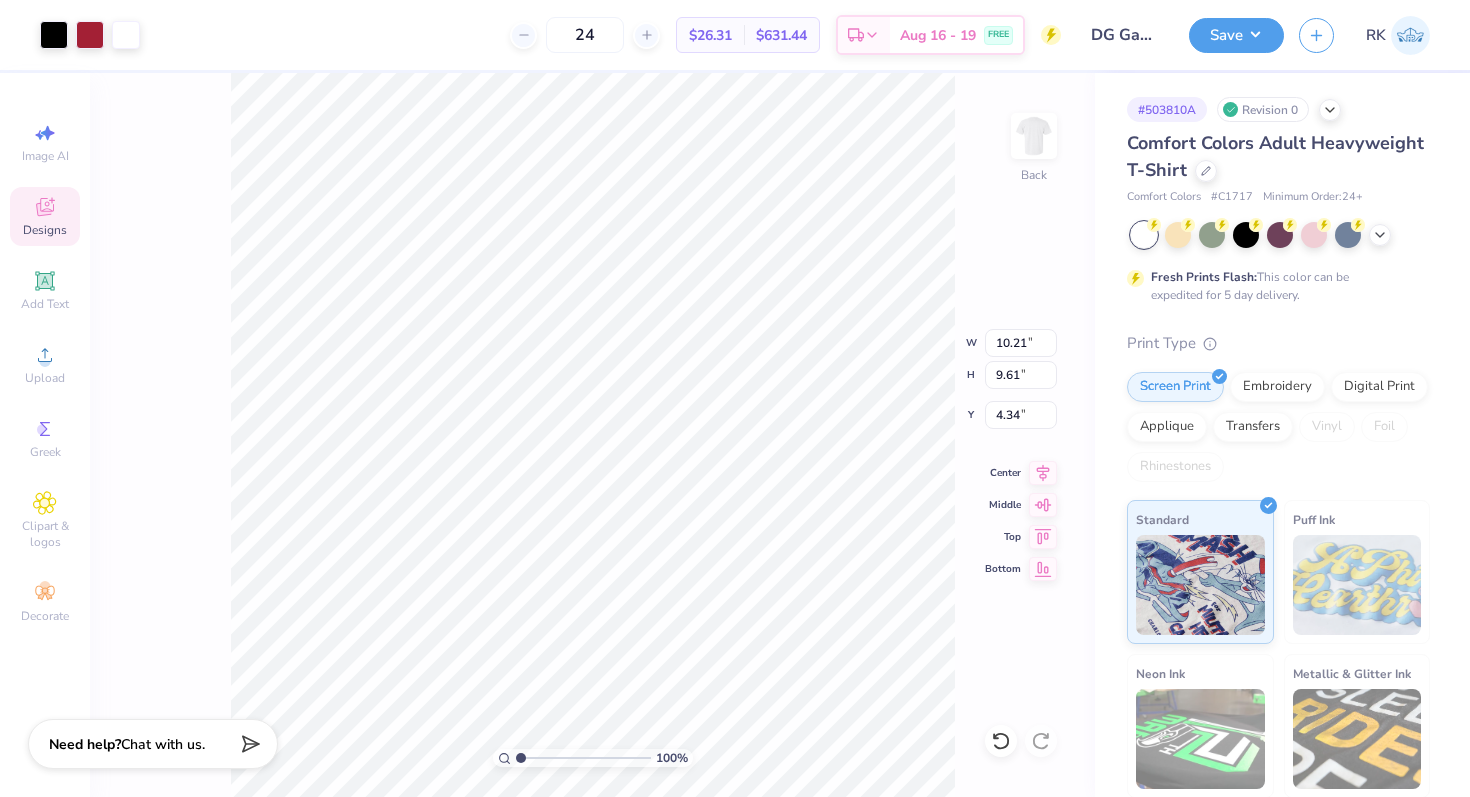 type on "10.21" 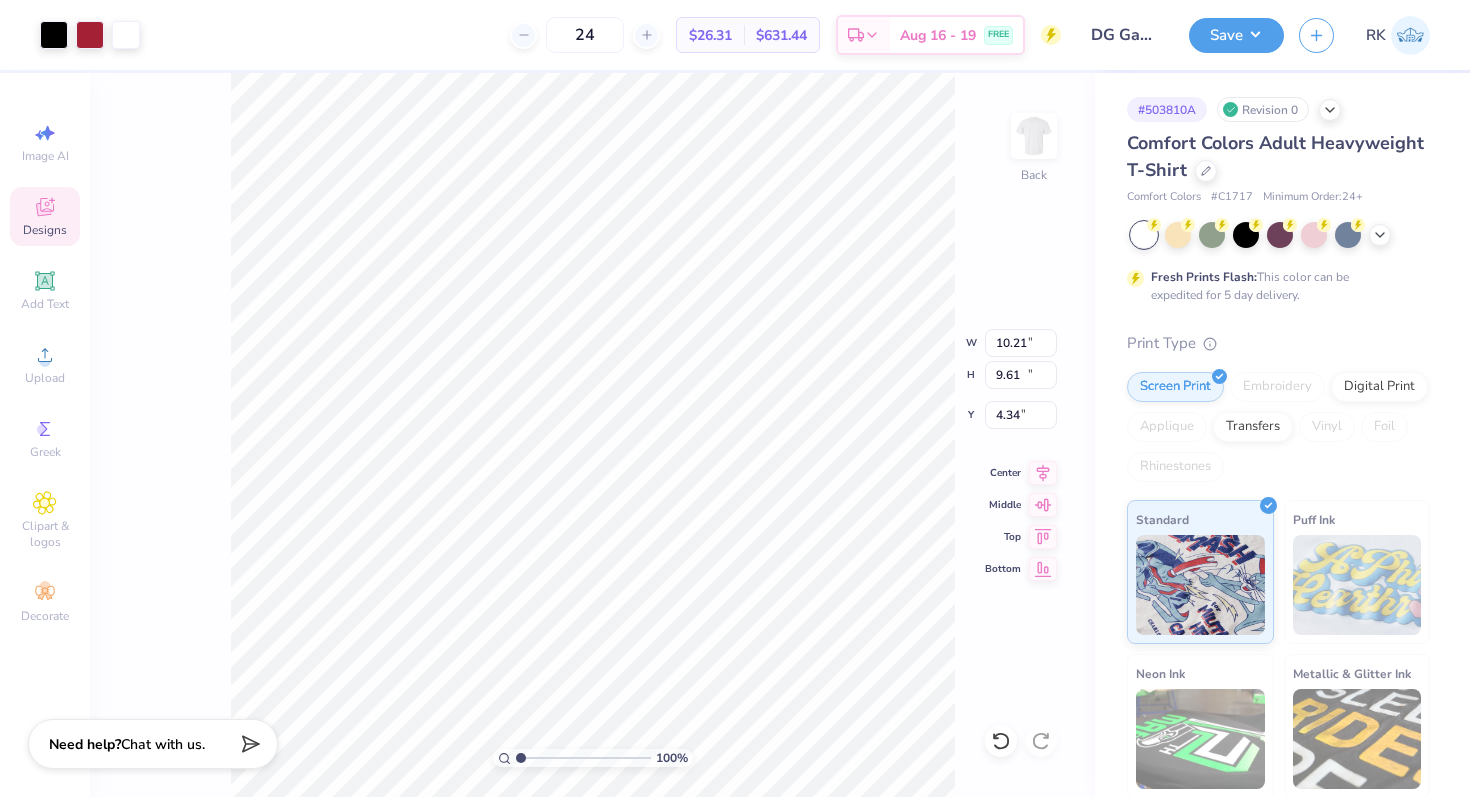 type on "12.70" 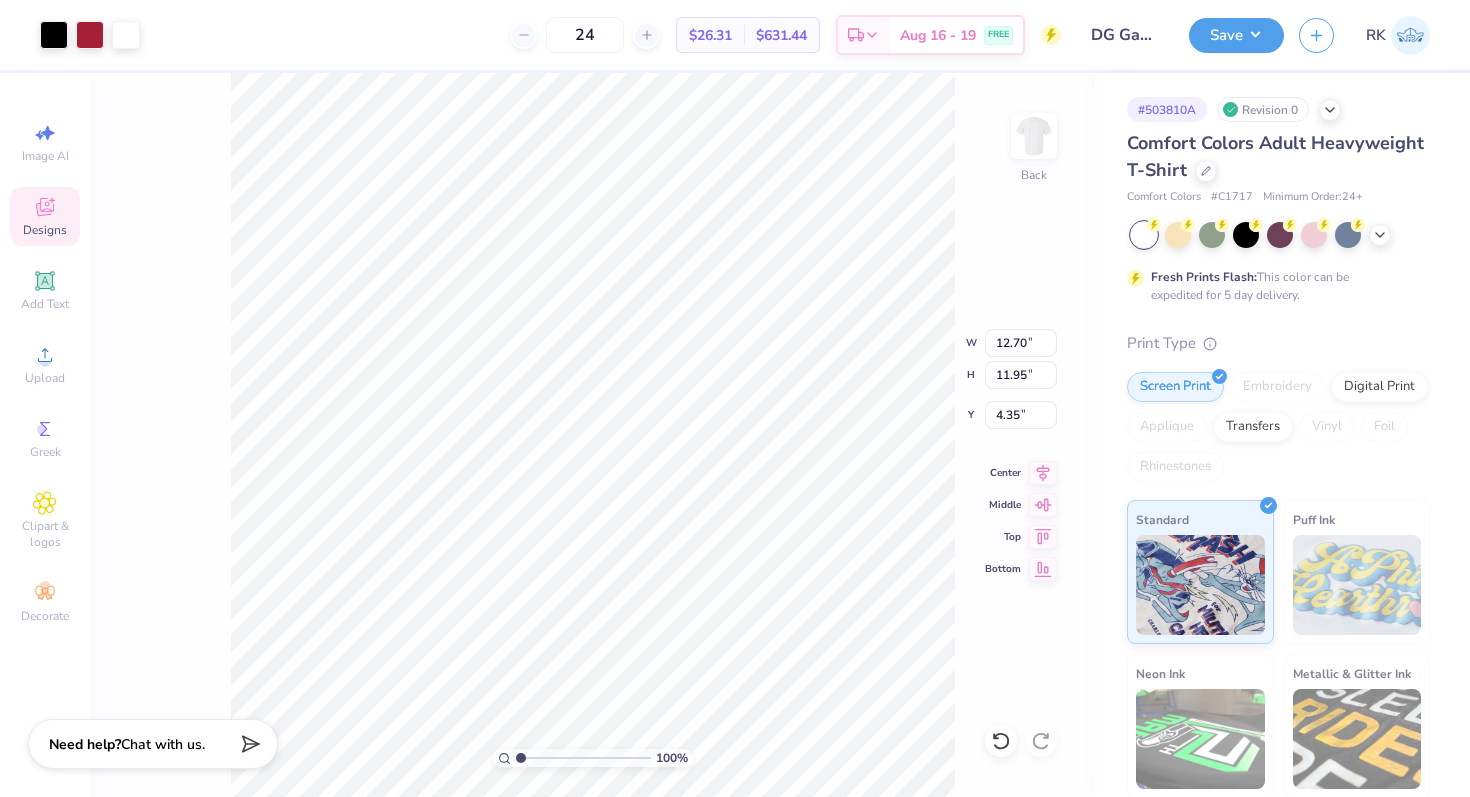type on "2.59" 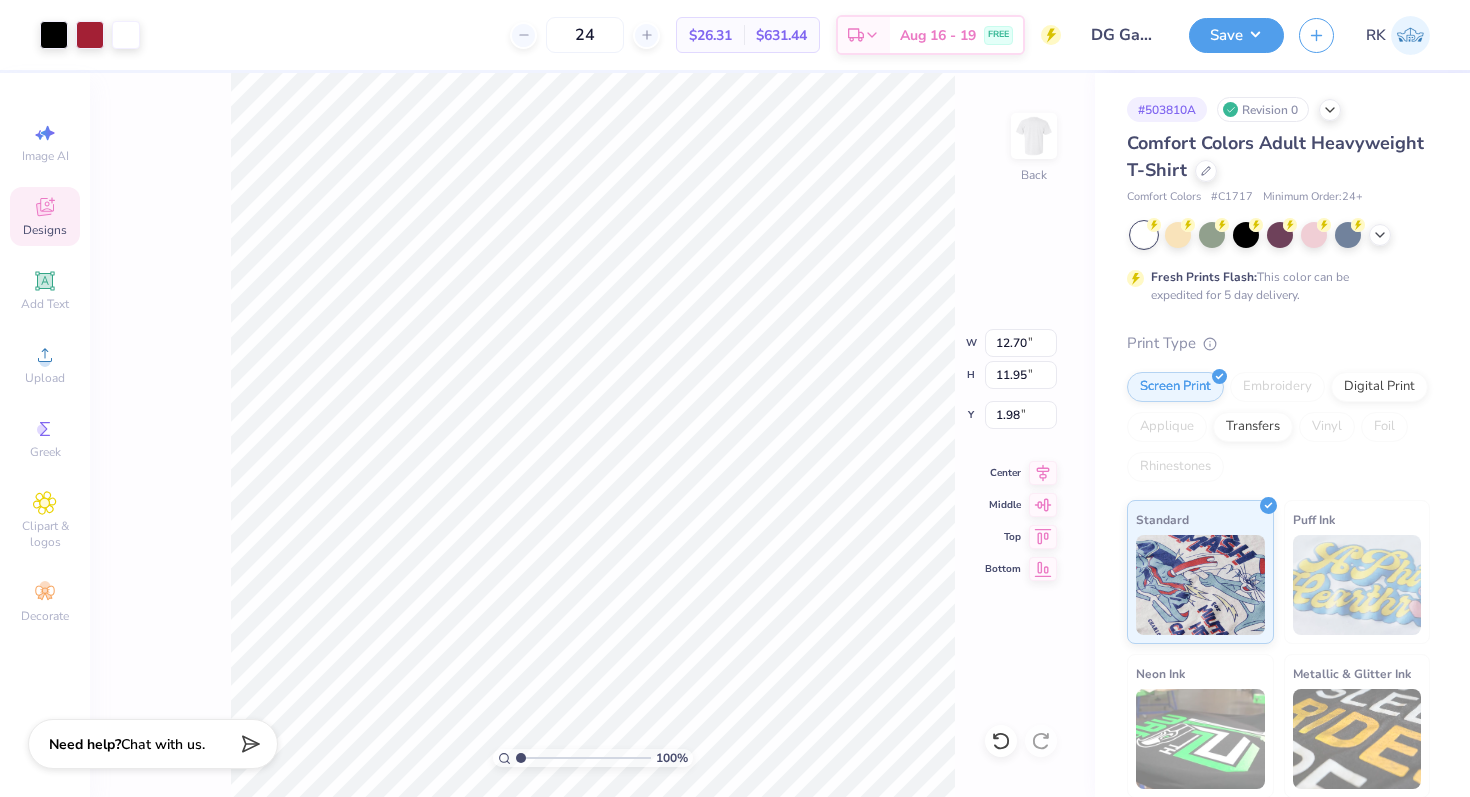 type on "1.98" 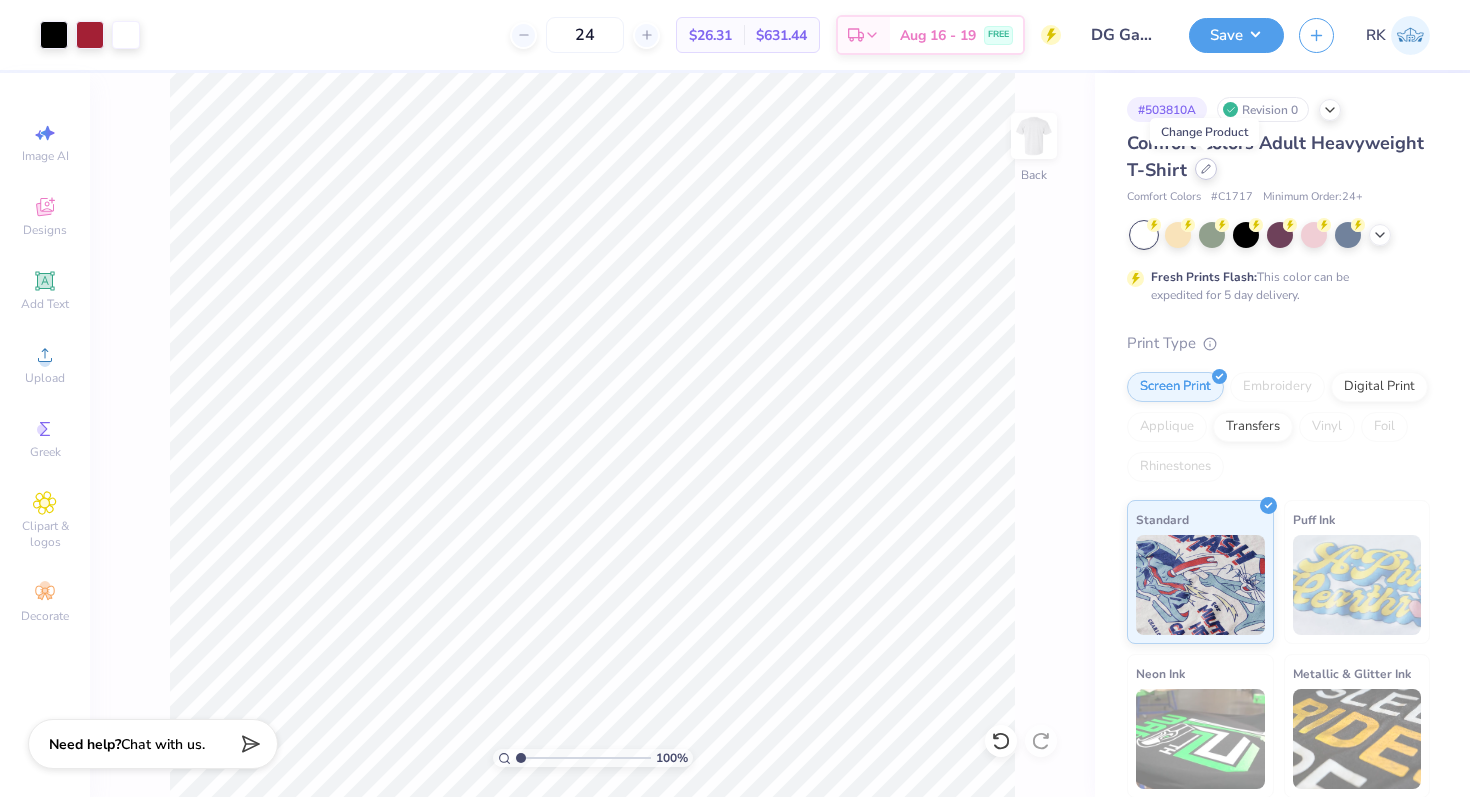 click at bounding box center [1206, 169] 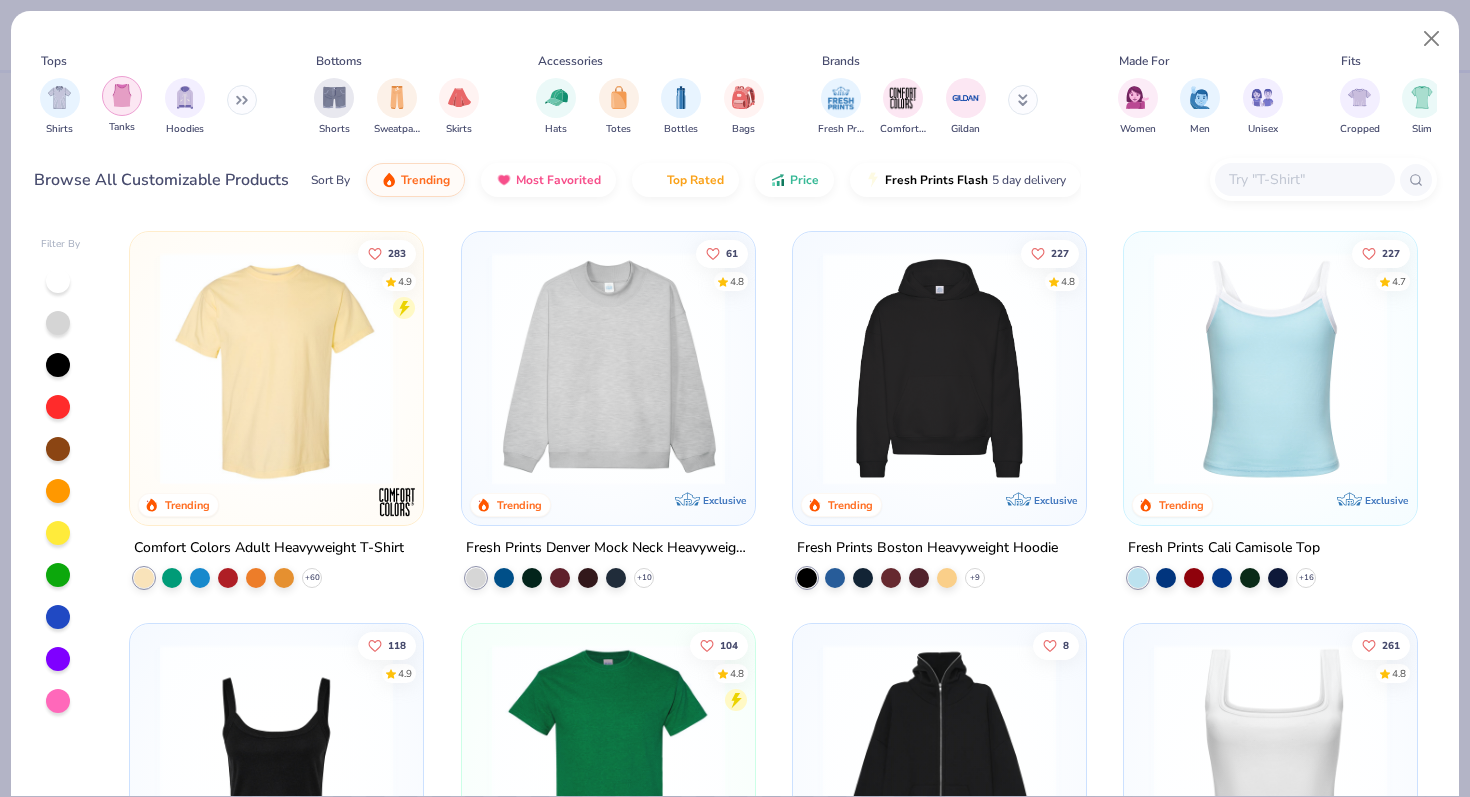 click at bounding box center [122, 95] 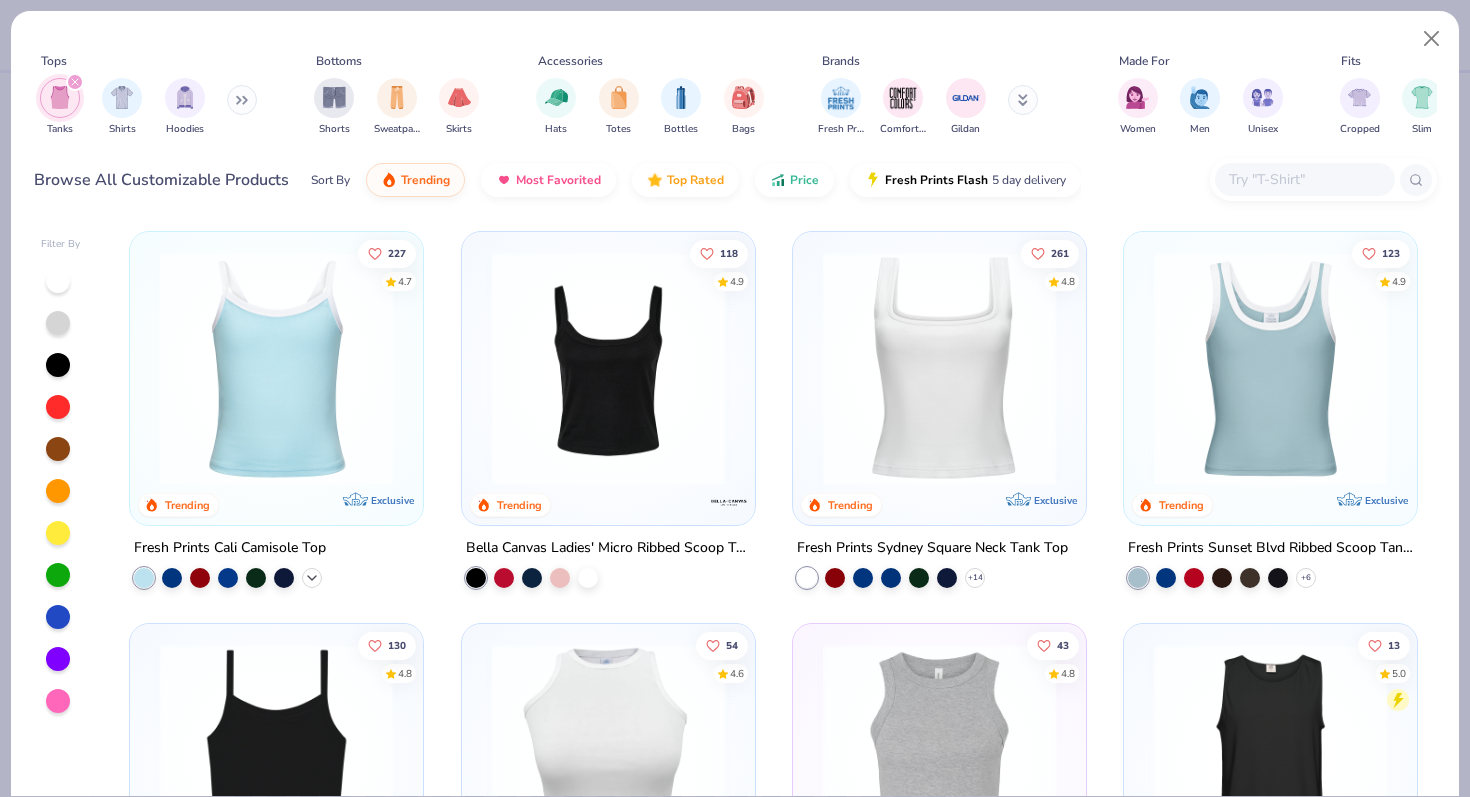 click 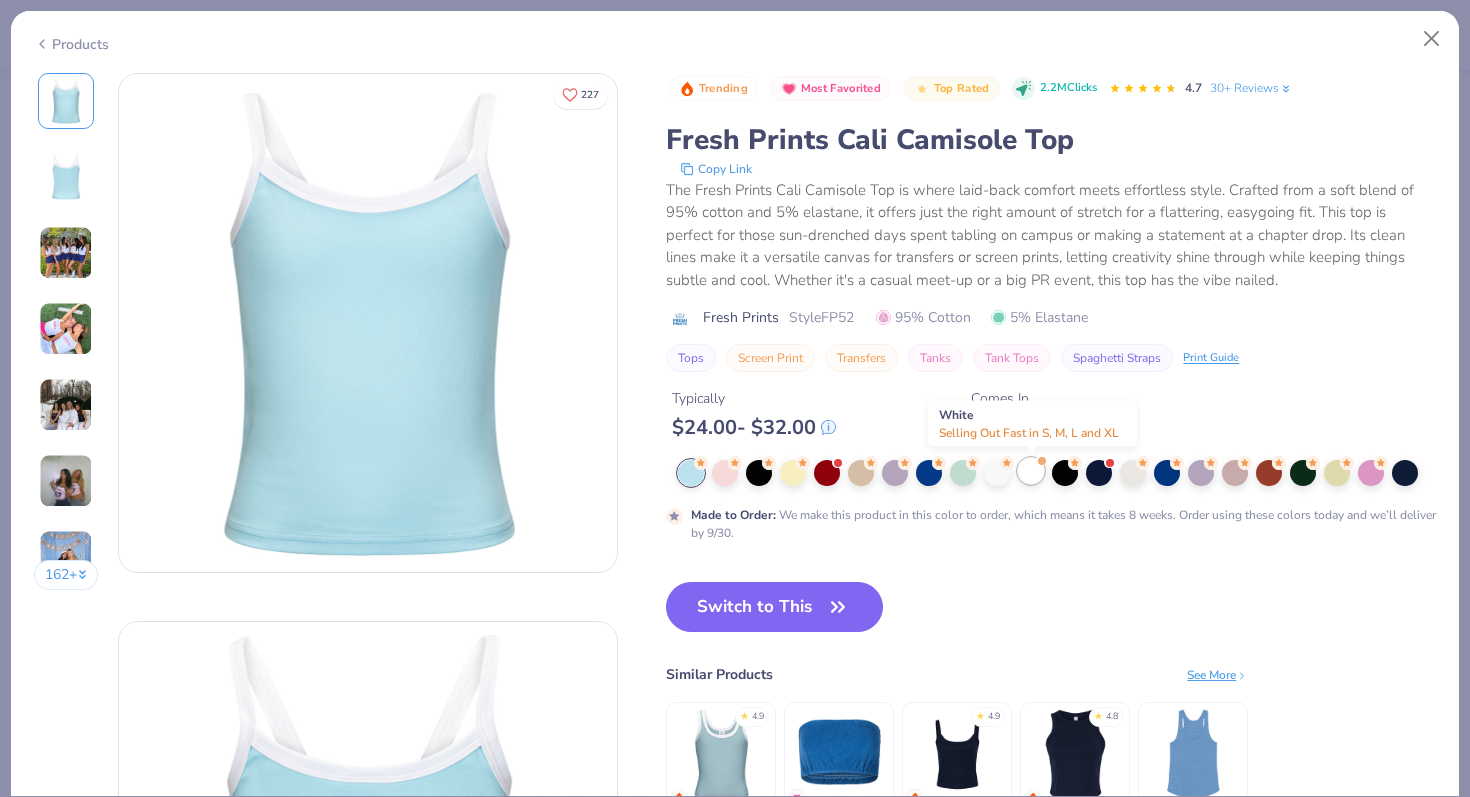 click at bounding box center [1031, 471] 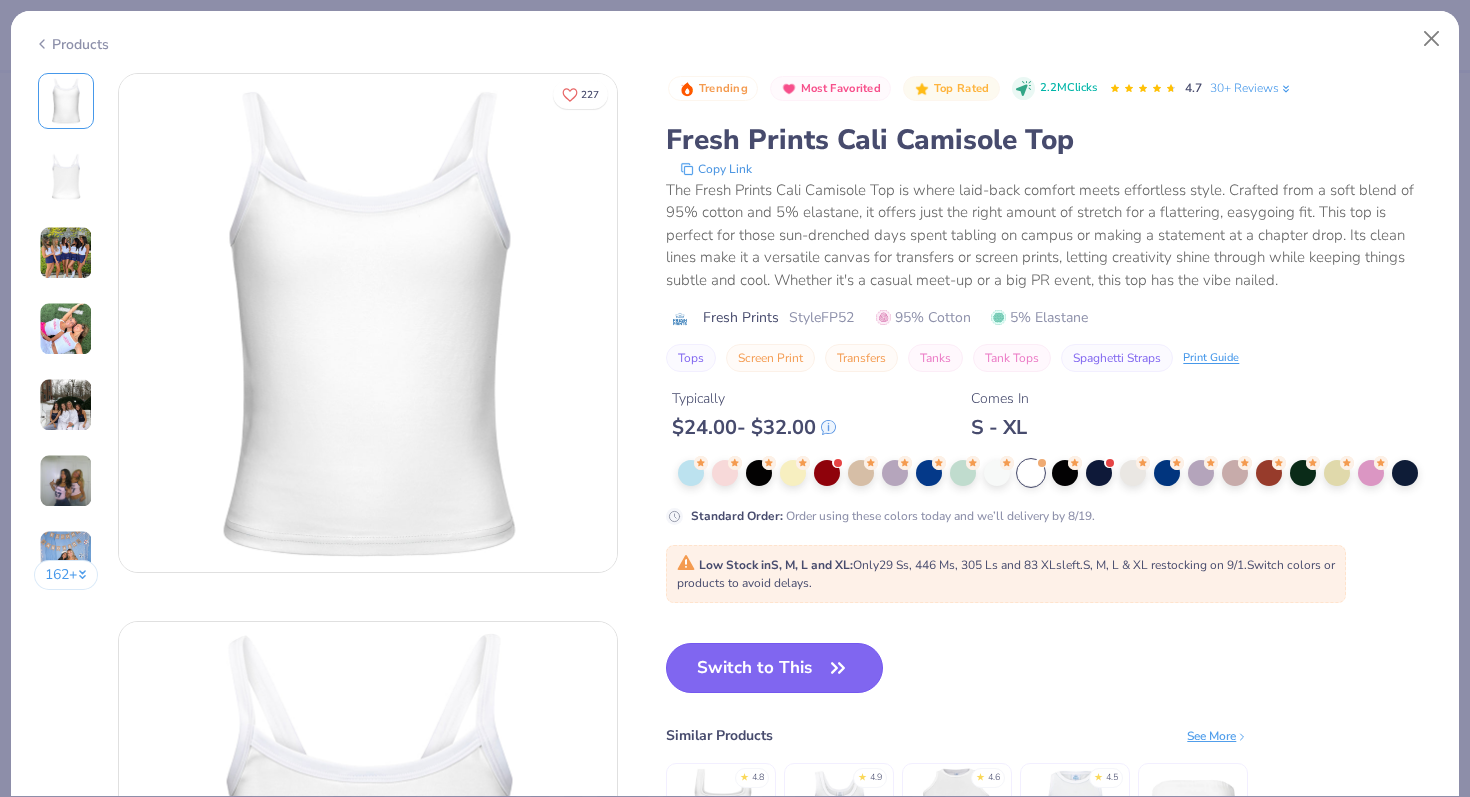 click 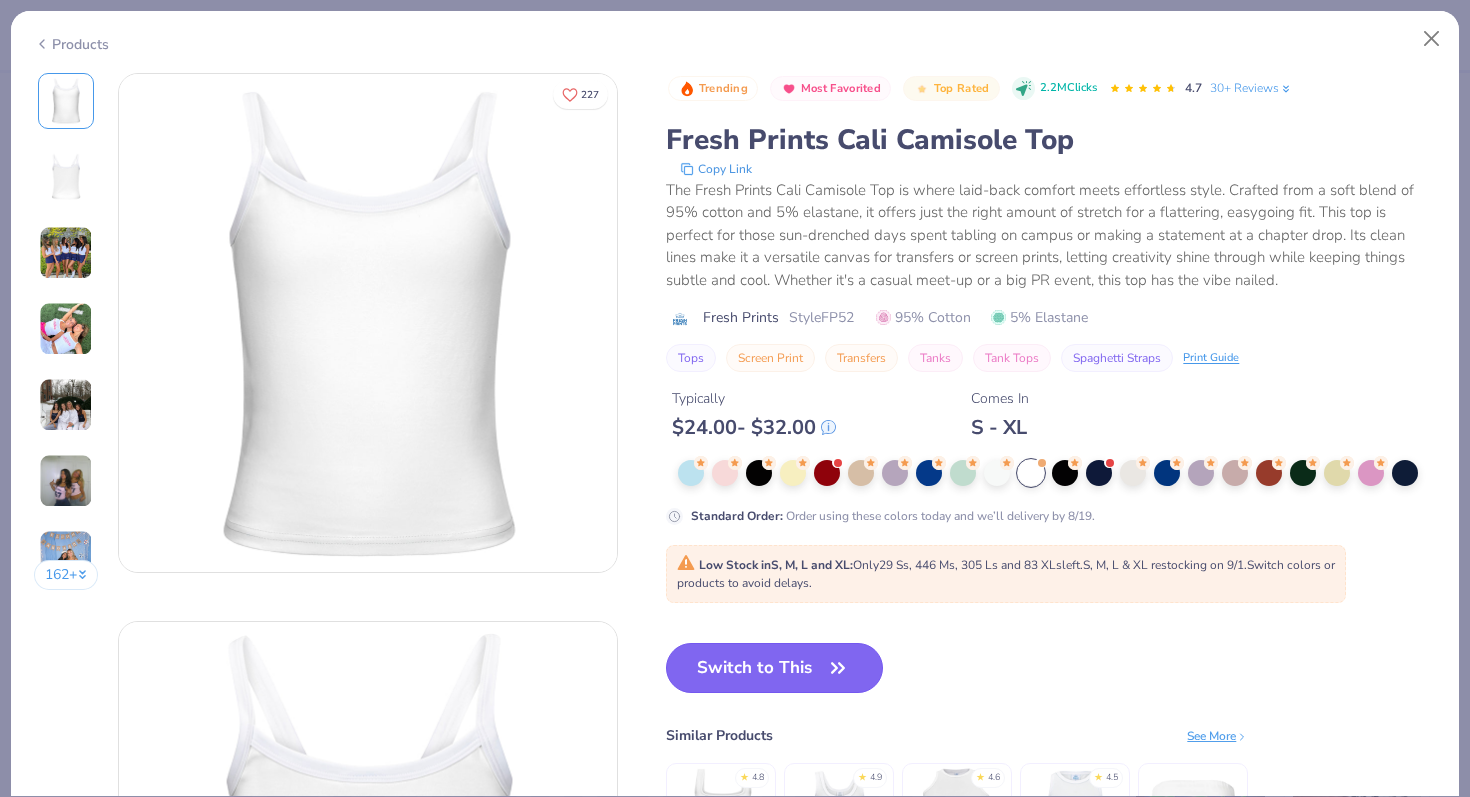 type on "50" 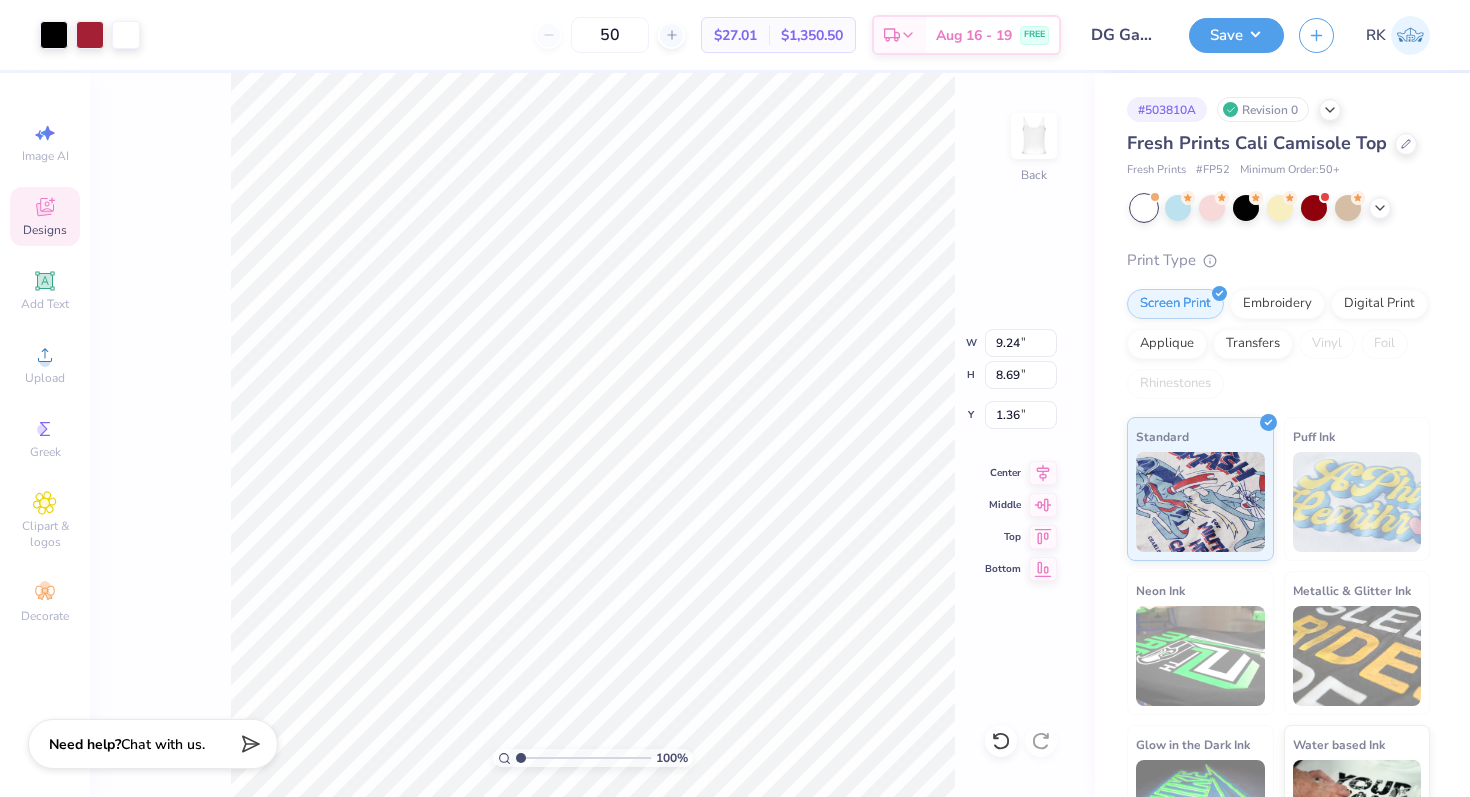 type on "1.36" 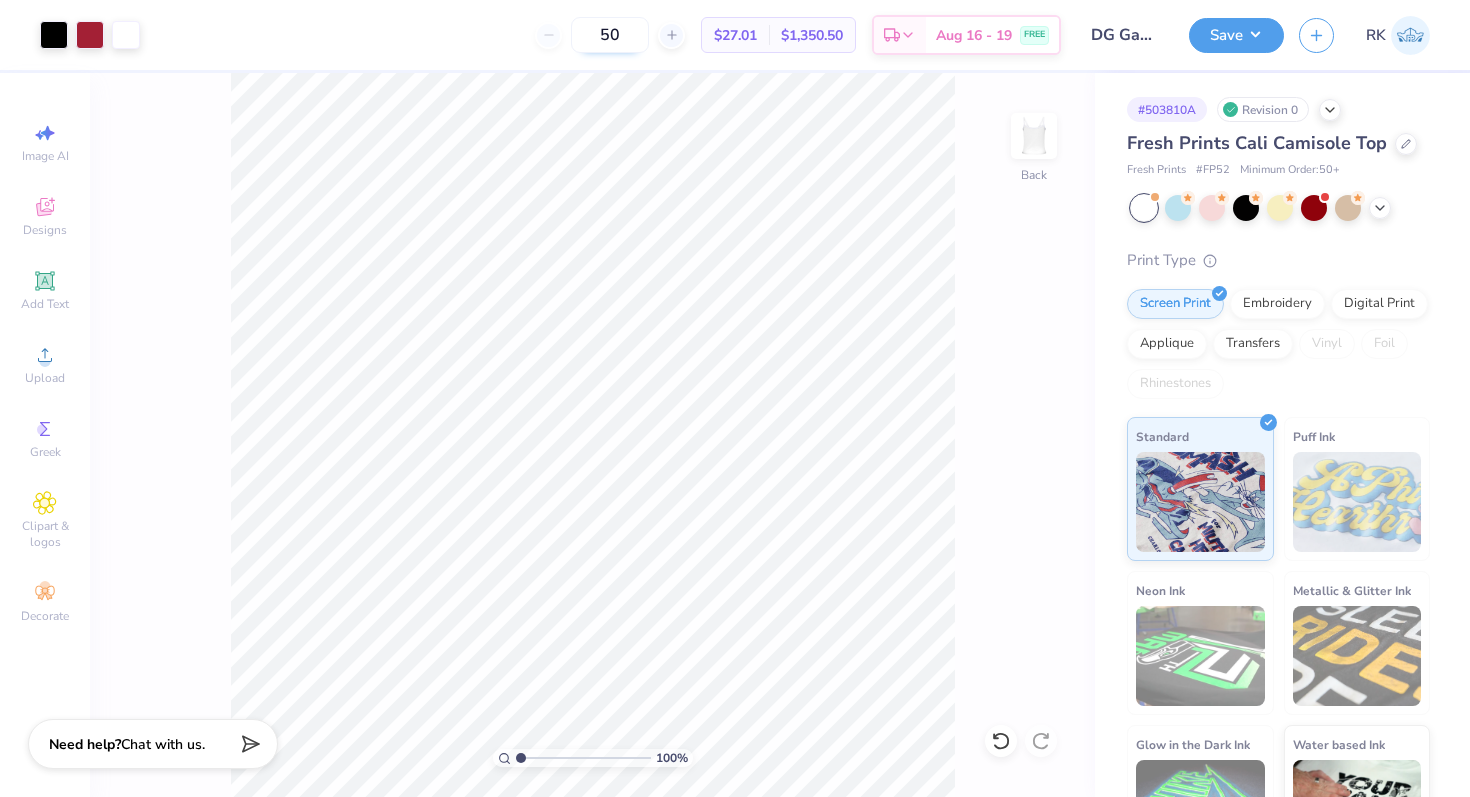 click on "50" at bounding box center [610, 35] 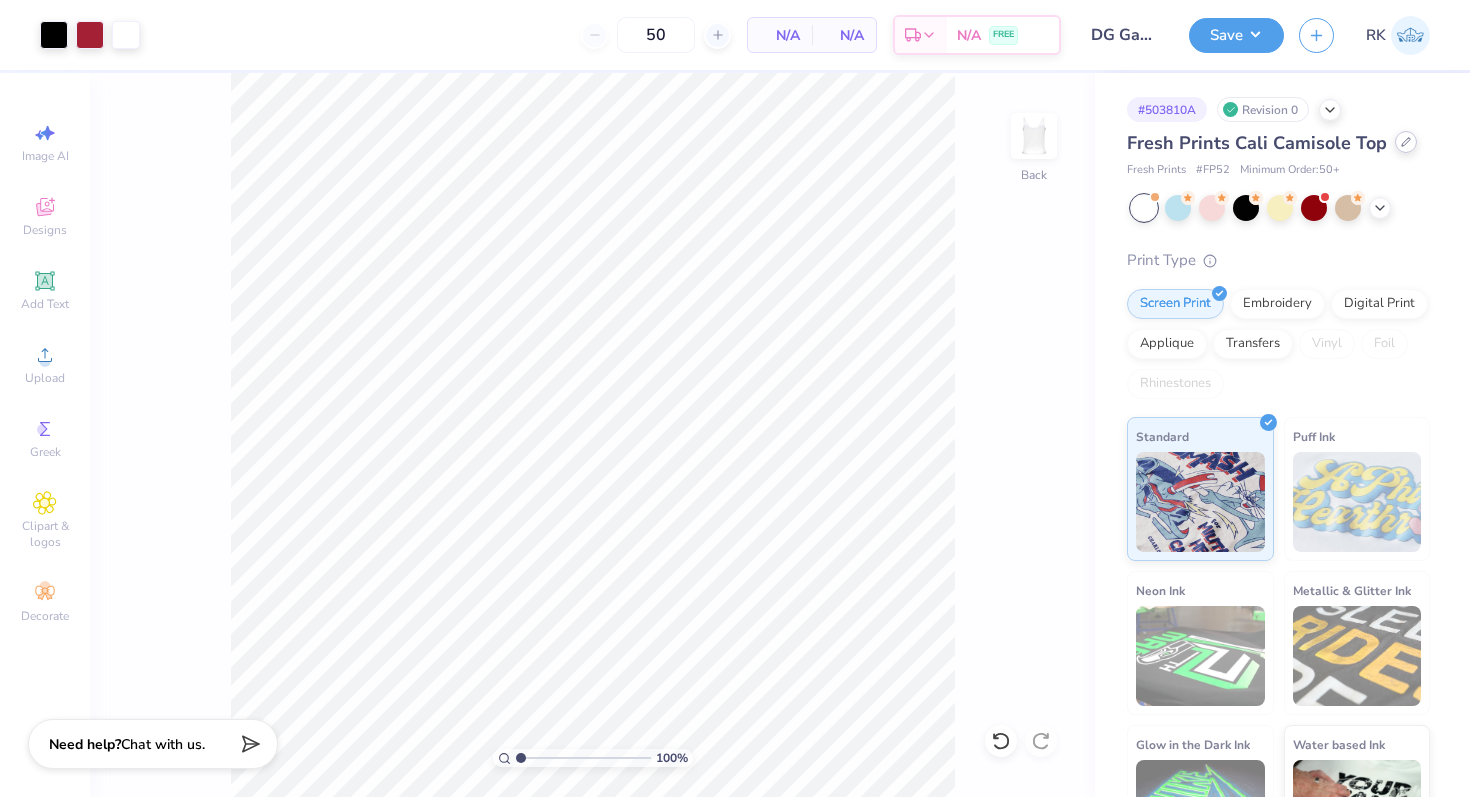 click 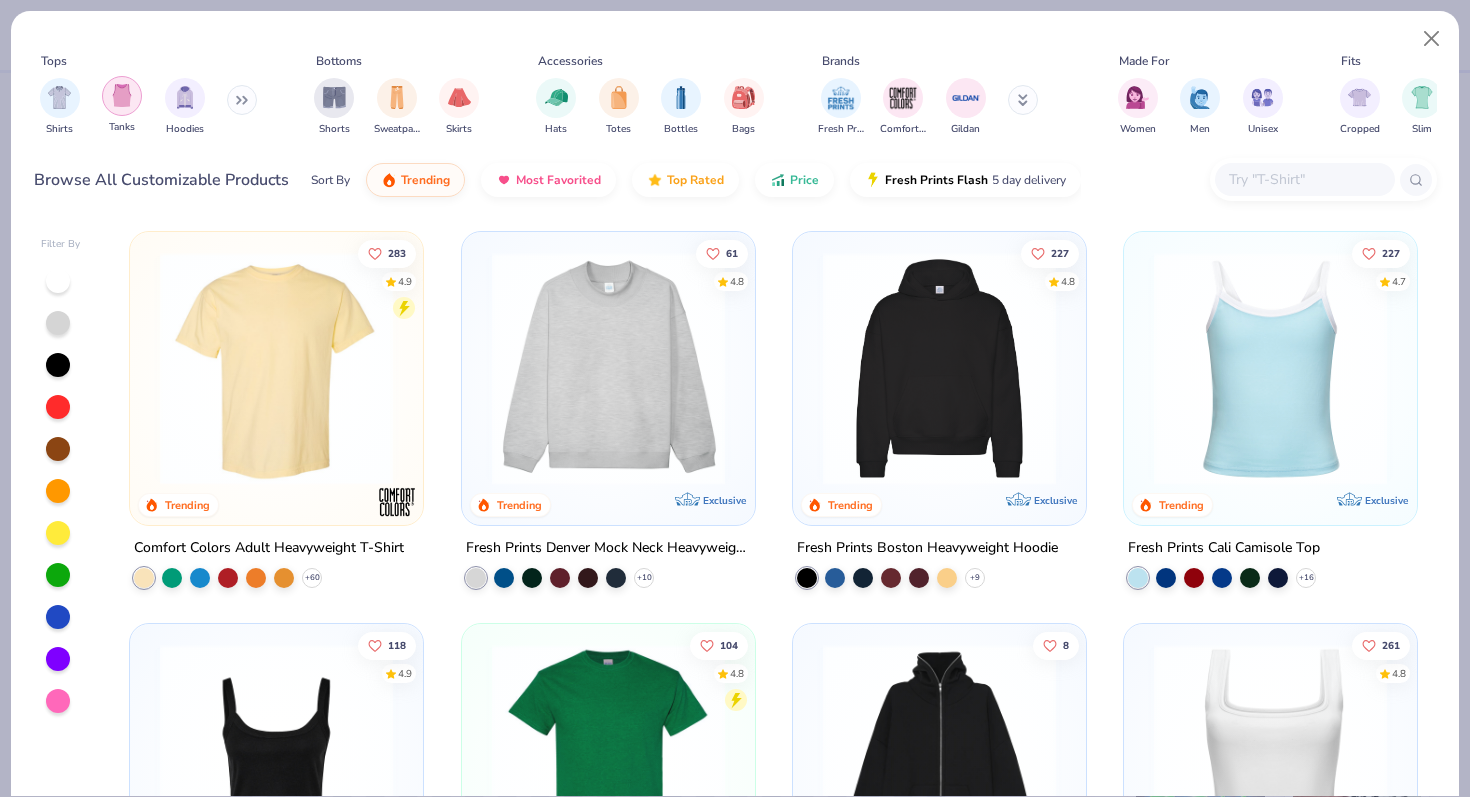 click at bounding box center [122, 95] 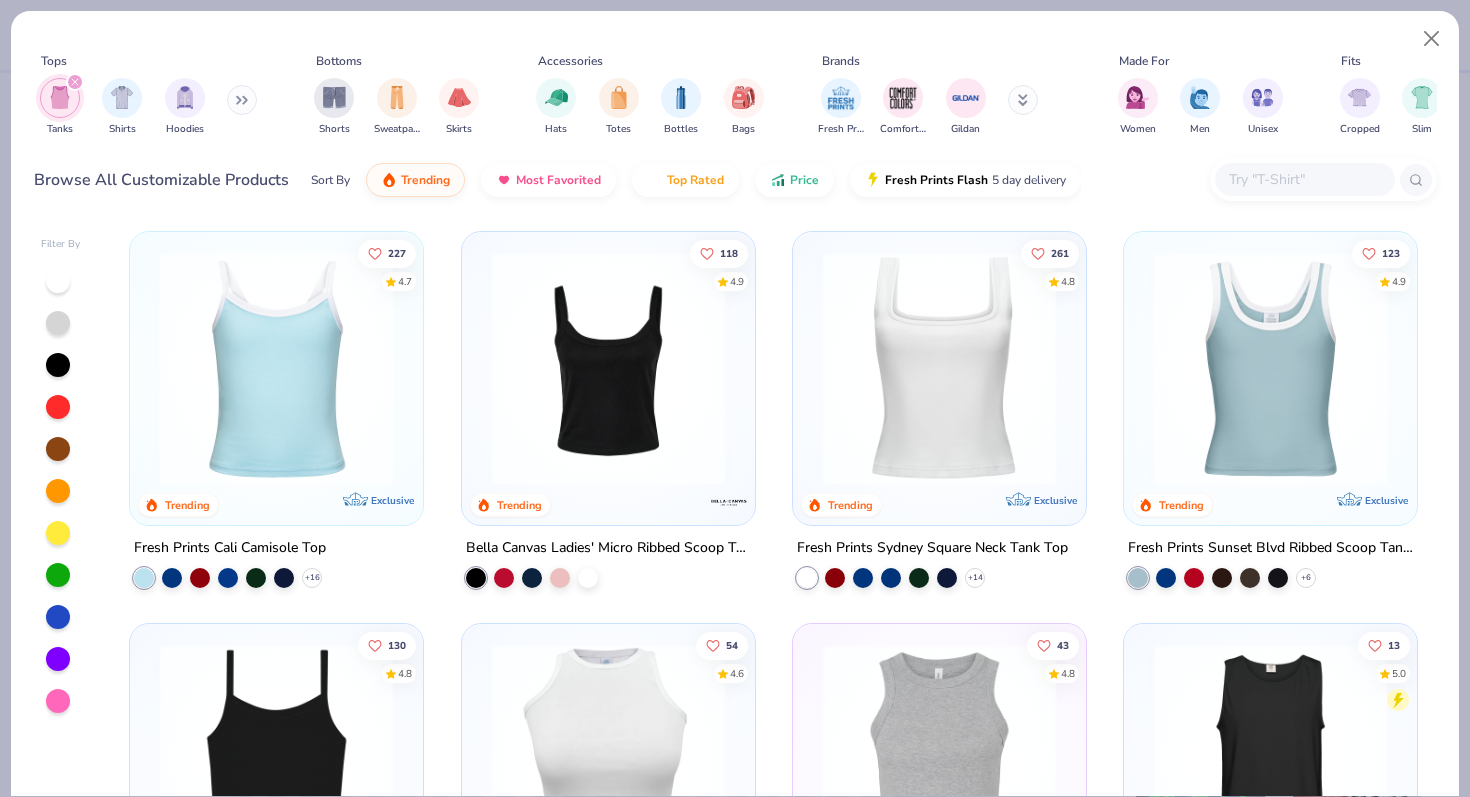 click at bounding box center [939, 368] 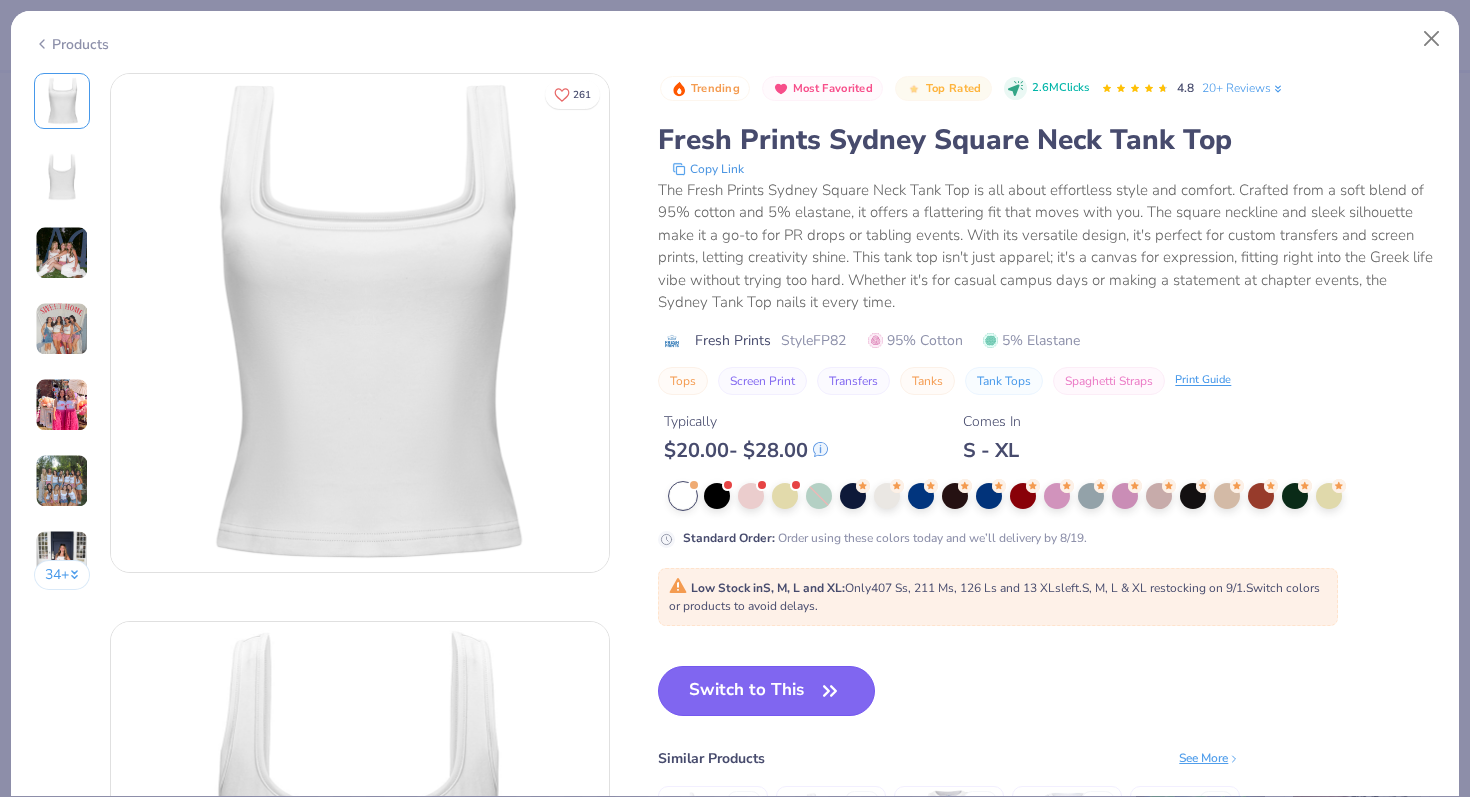 click on "Switch to This" at bounding box center [766, 691] 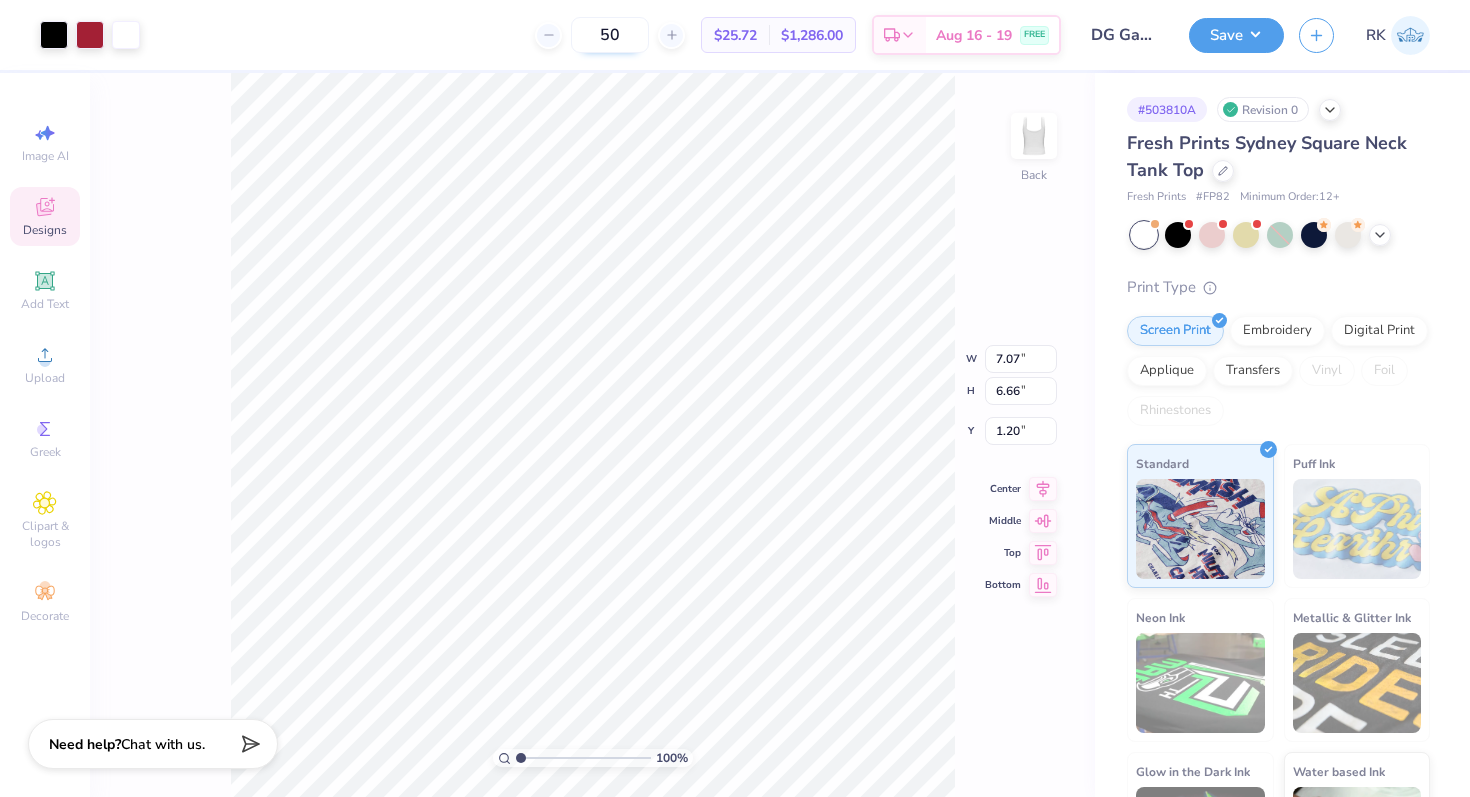 click on "50" at bounding box center [610, 35] 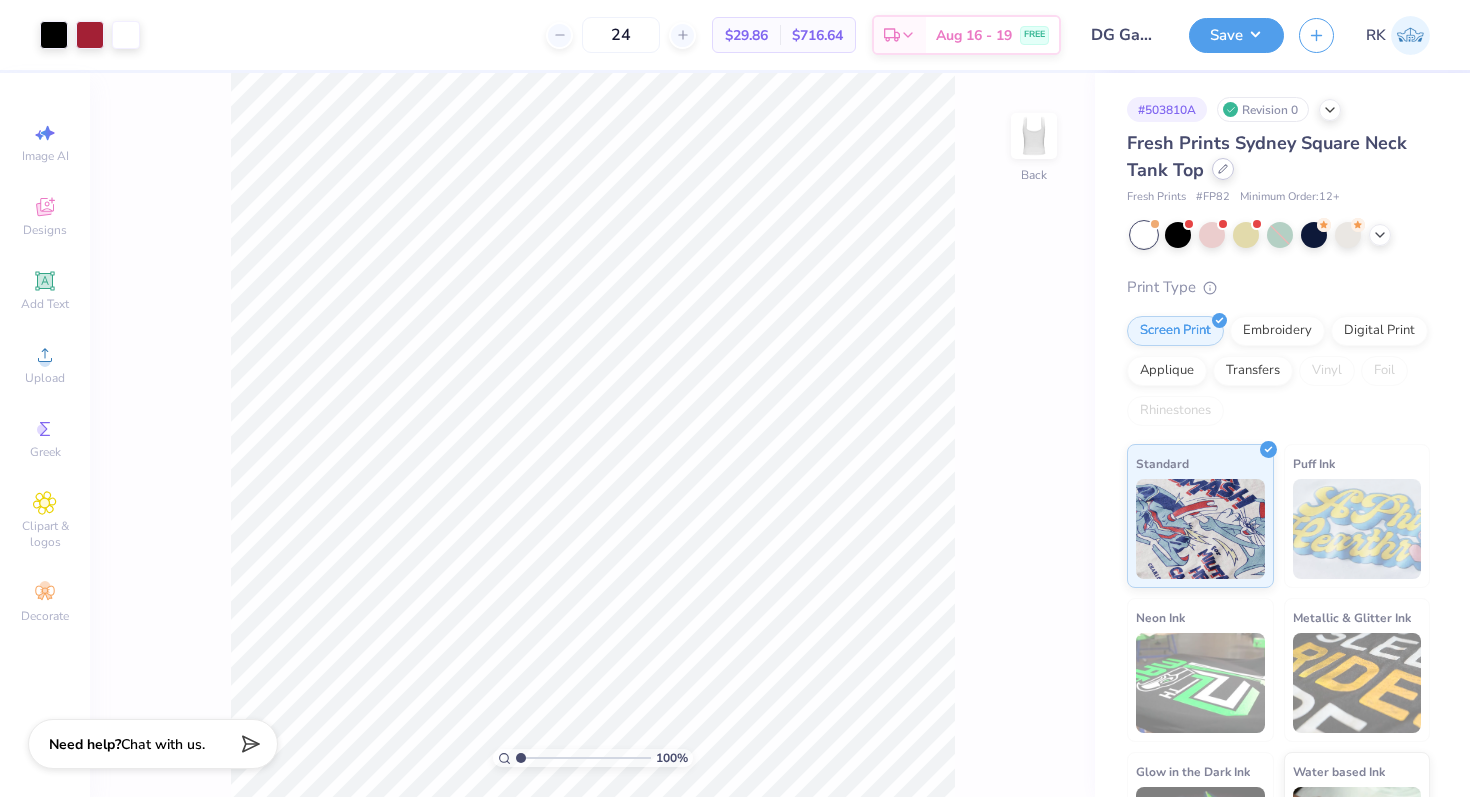 click 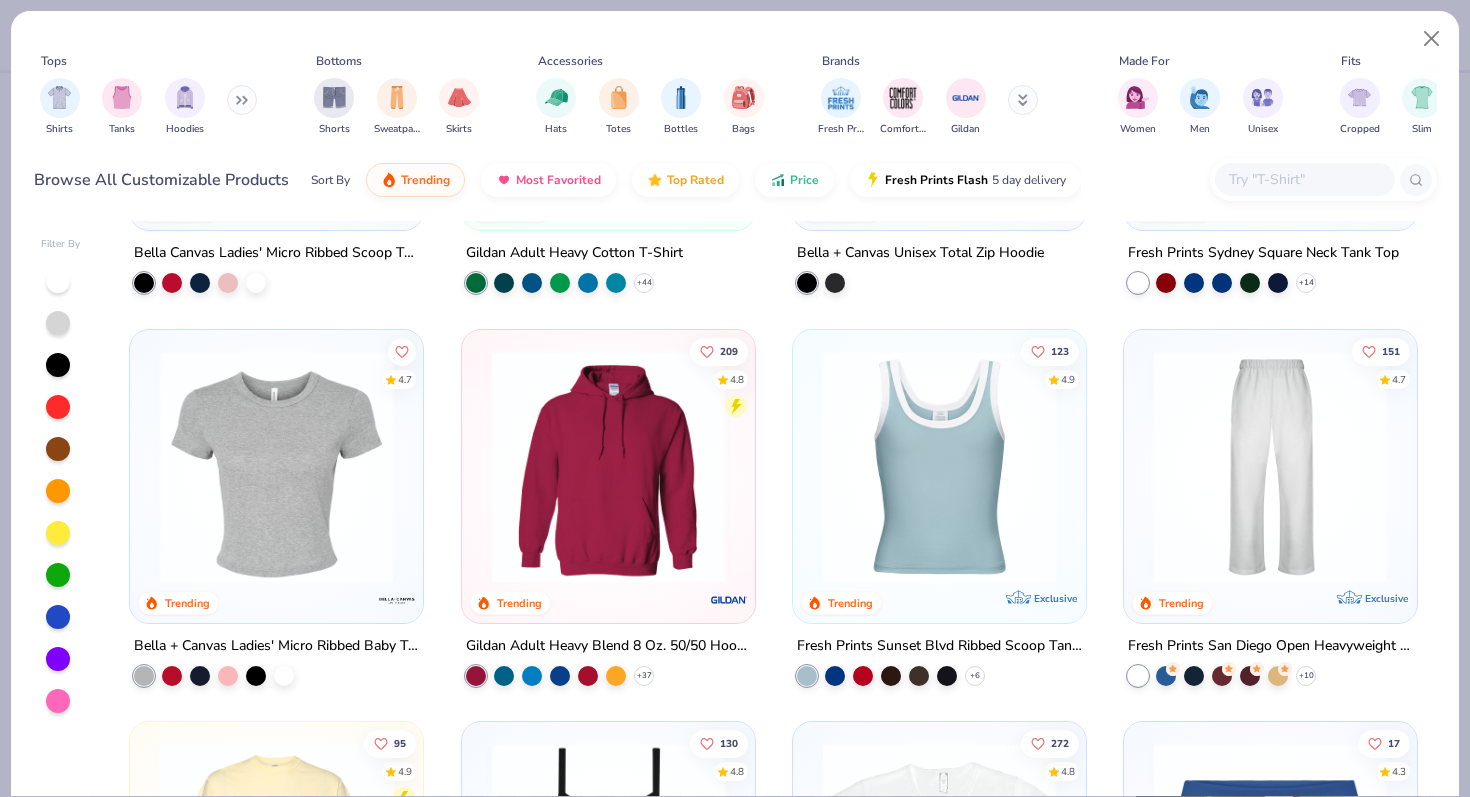 scroll, scrollTop: 688, scrollLeft: 0, axis: vertical 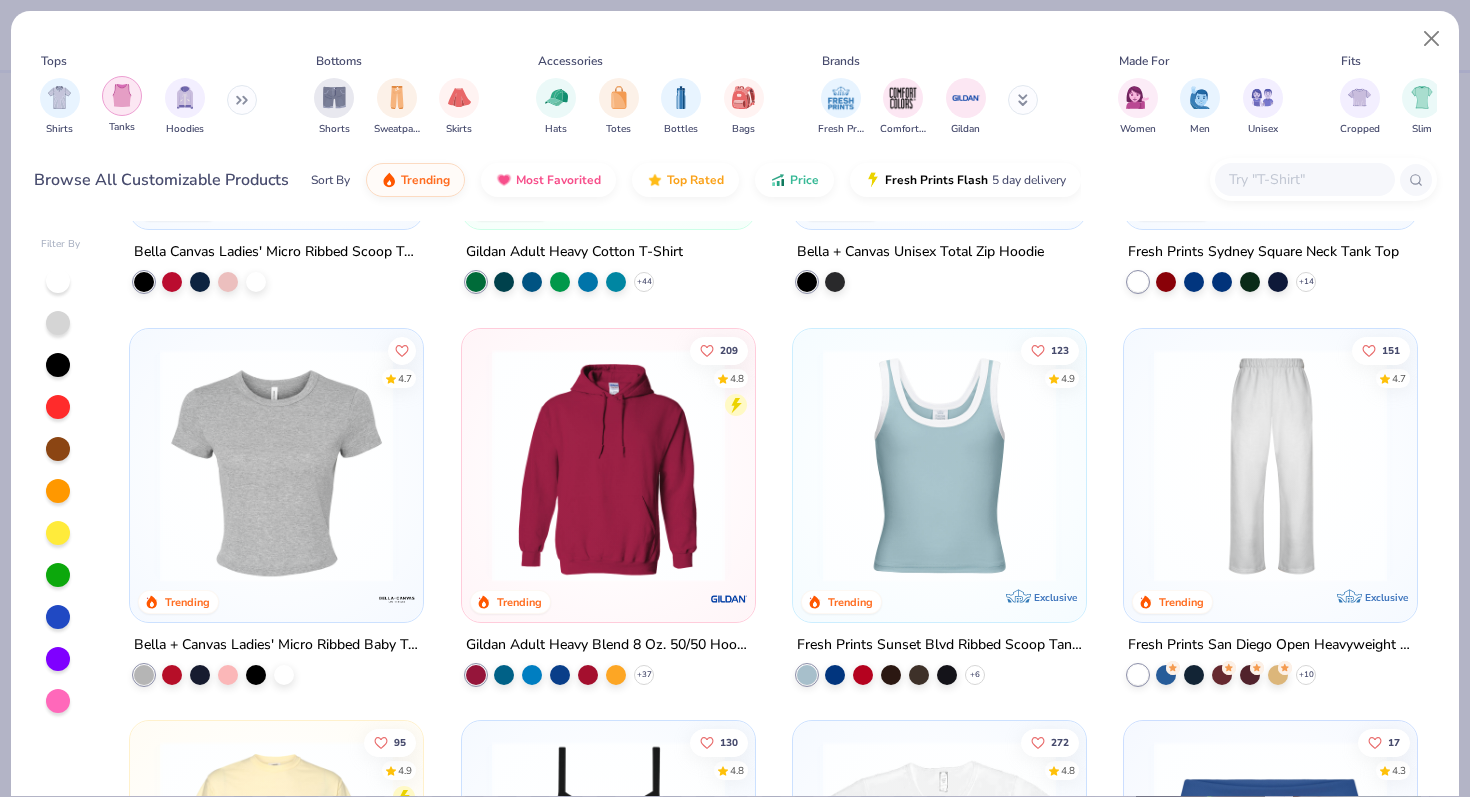 click at bounding box center [122, 95] 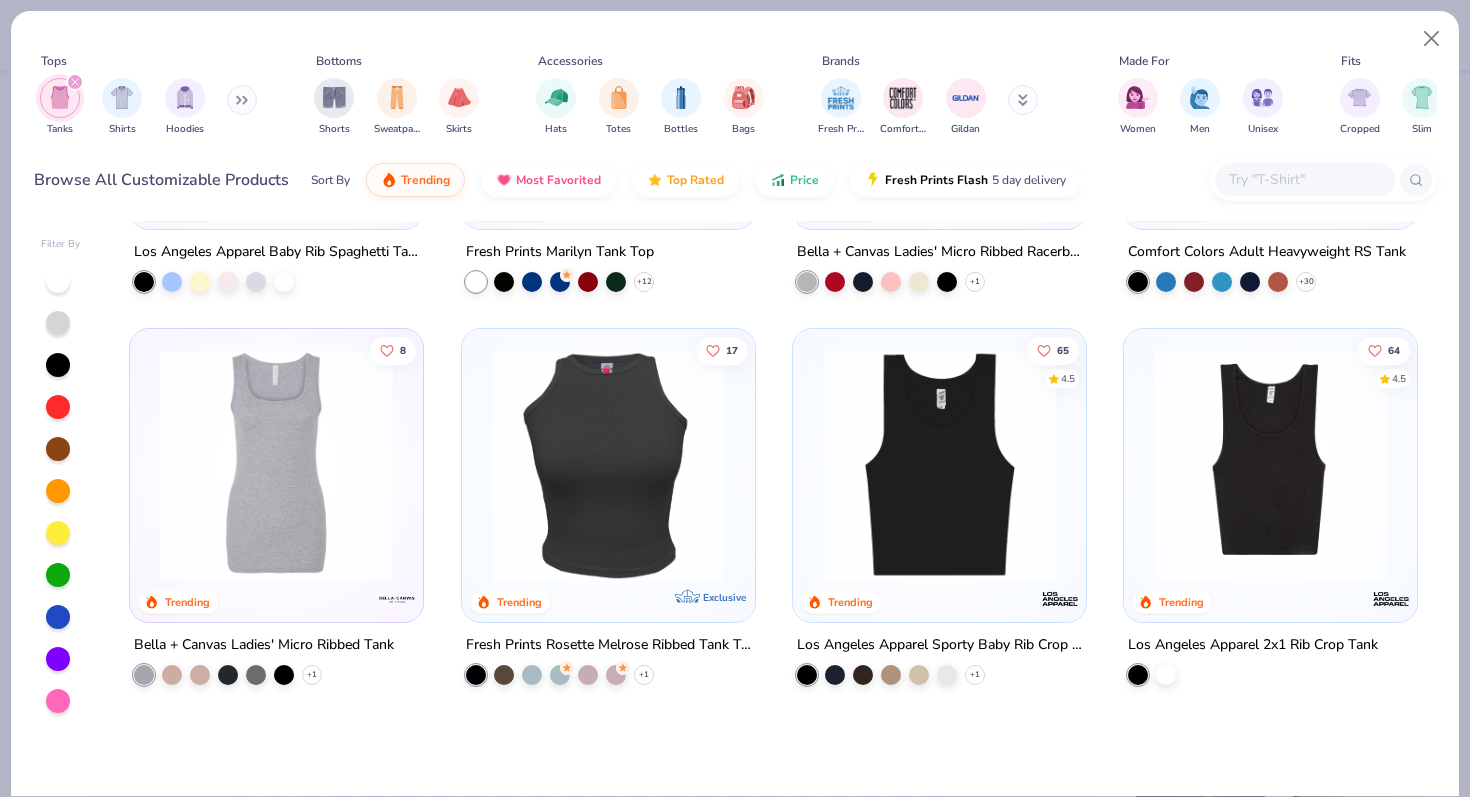 scroll, scrollTop: 0, scrollLeft: 0, axis: both 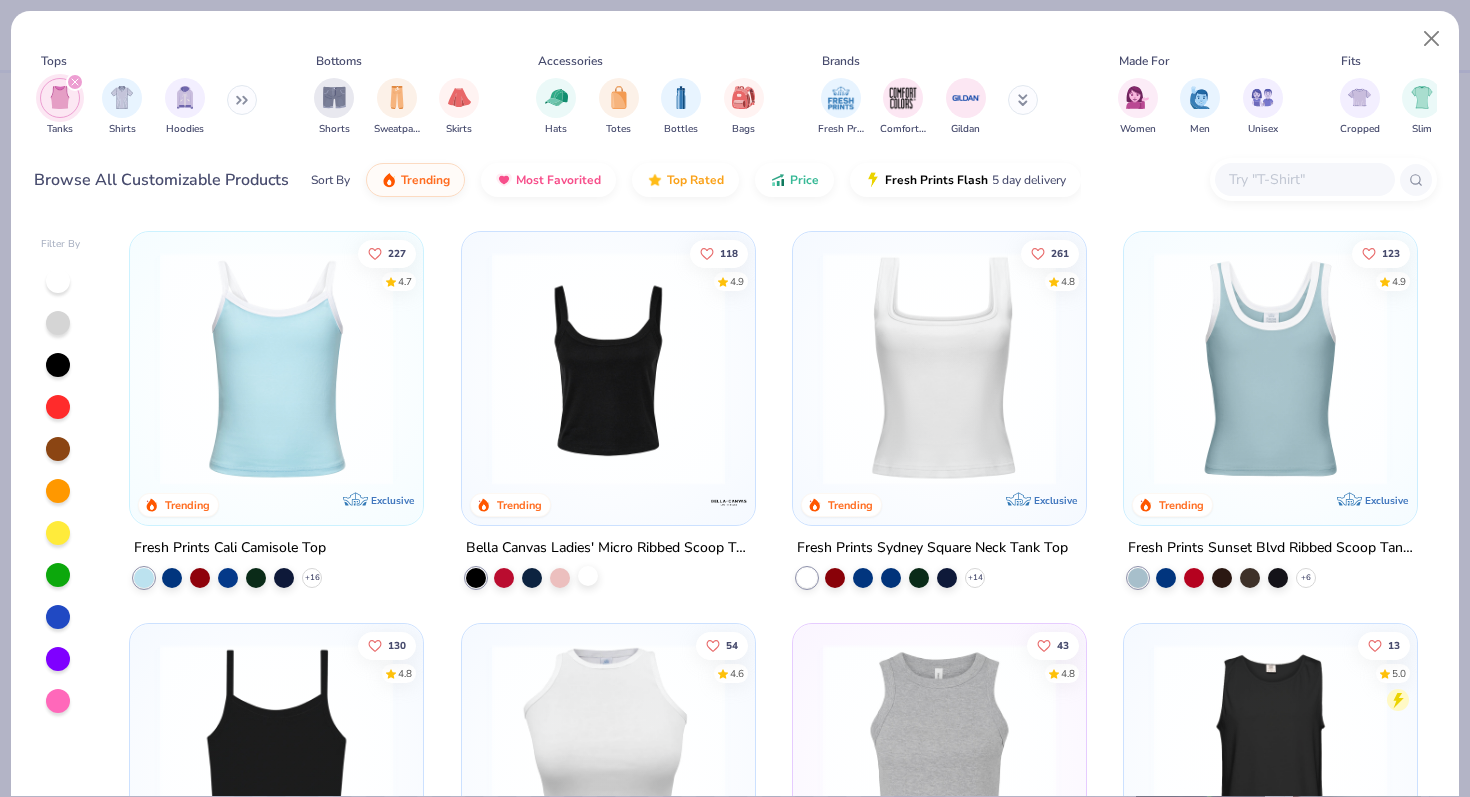 click at bounding box center [588, 576] 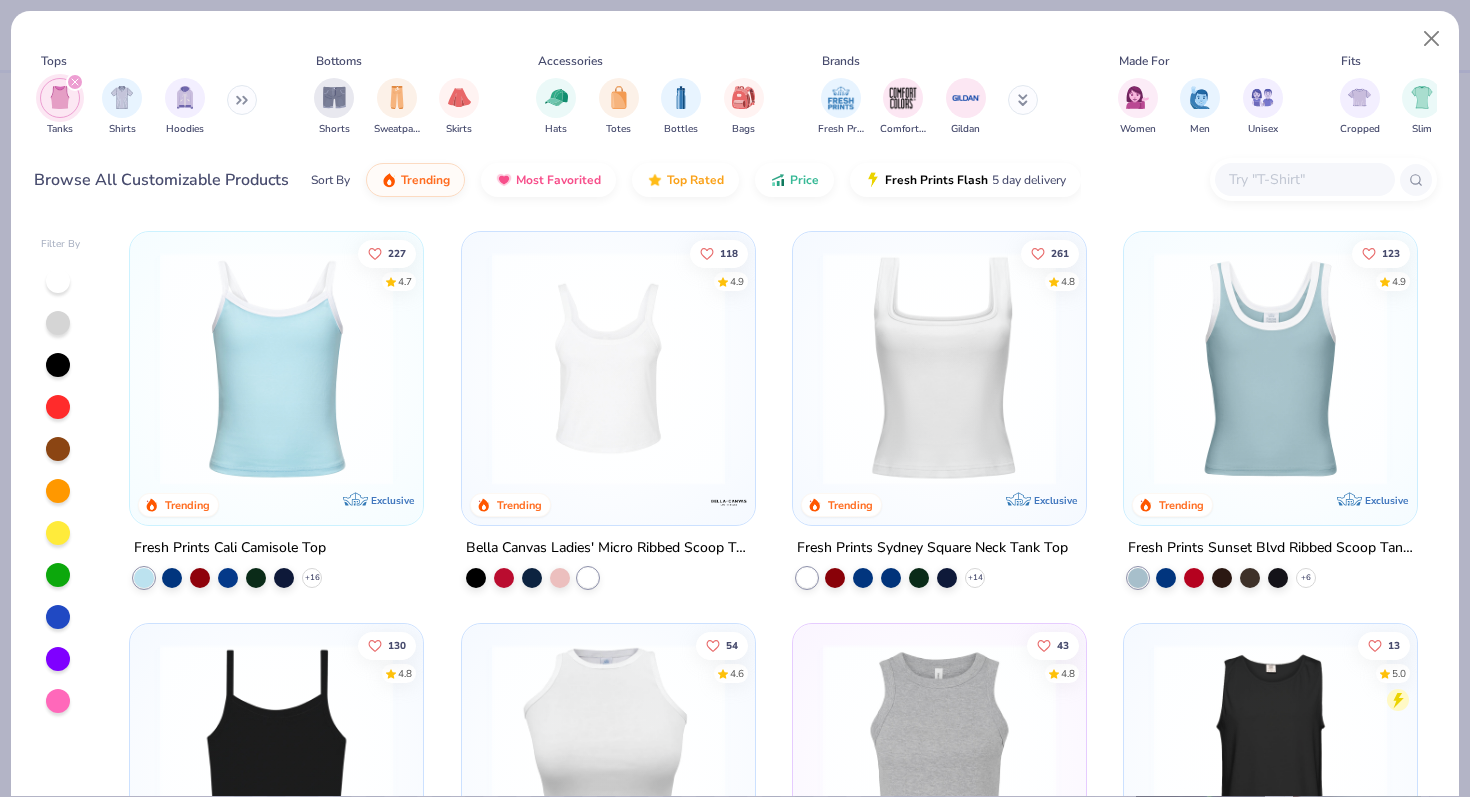 click at bounding box center [608, 368] 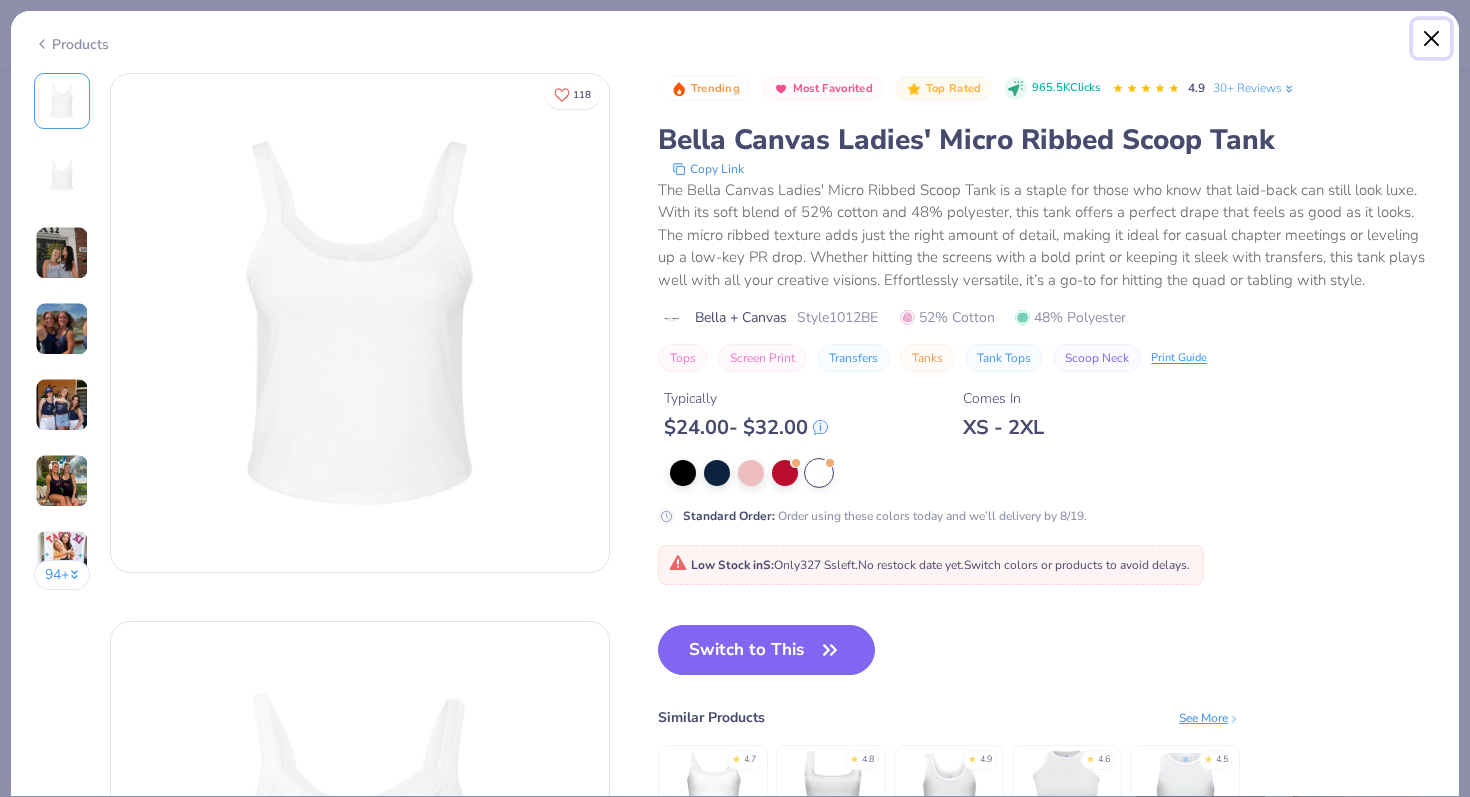 click at bounding box center (1432, 39) 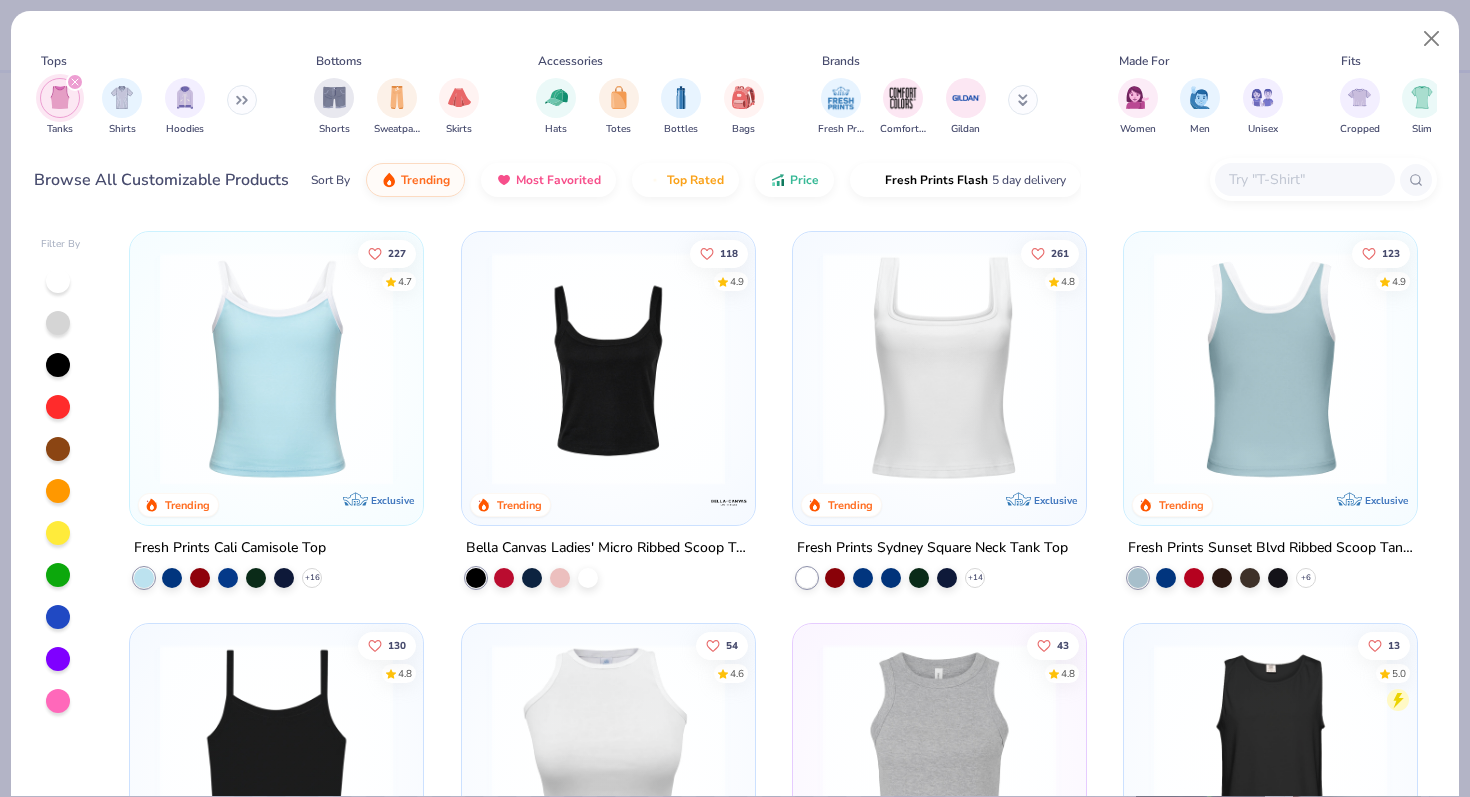 click at bounding box center (1017, 368) 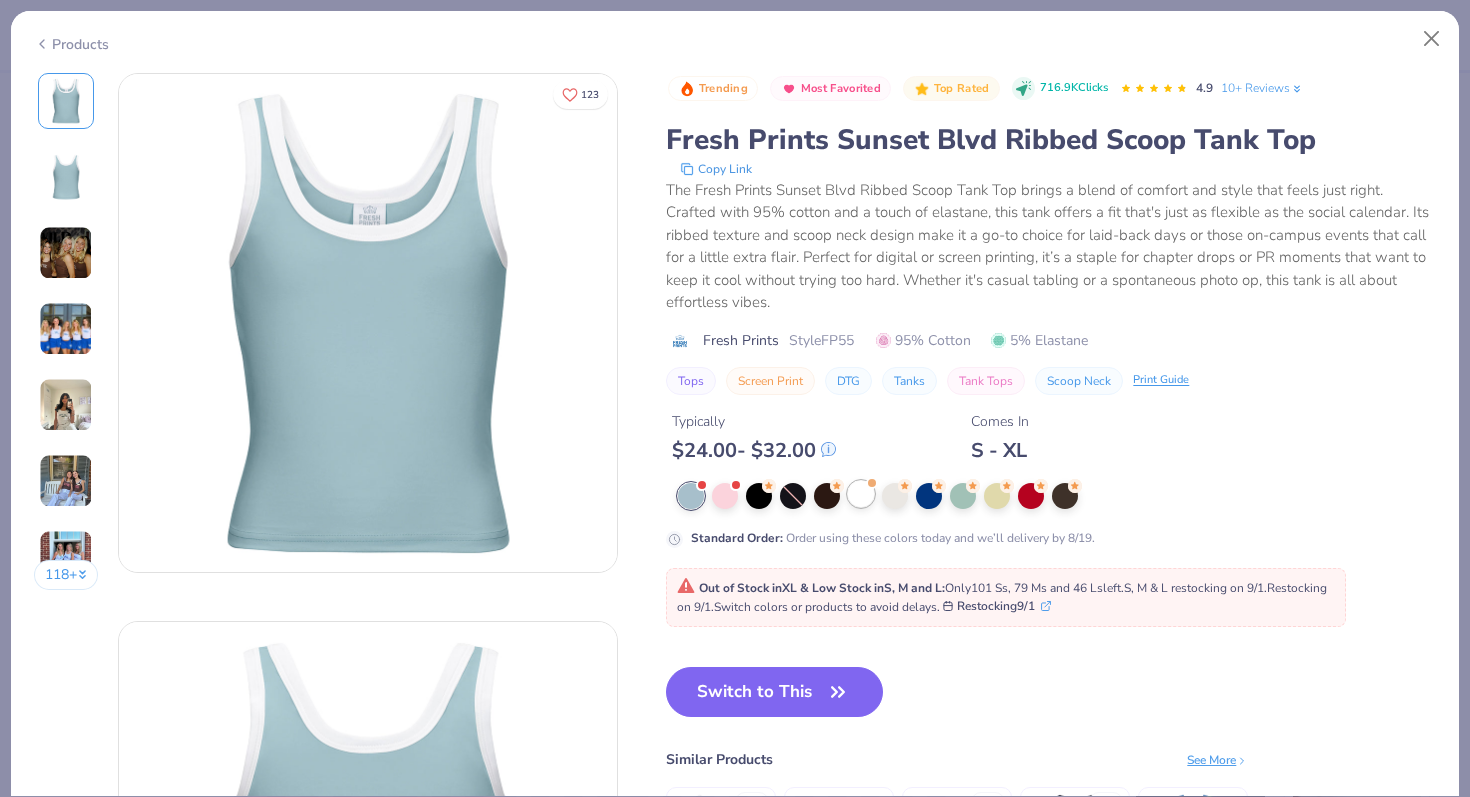 click at bounding box center [861, 494] 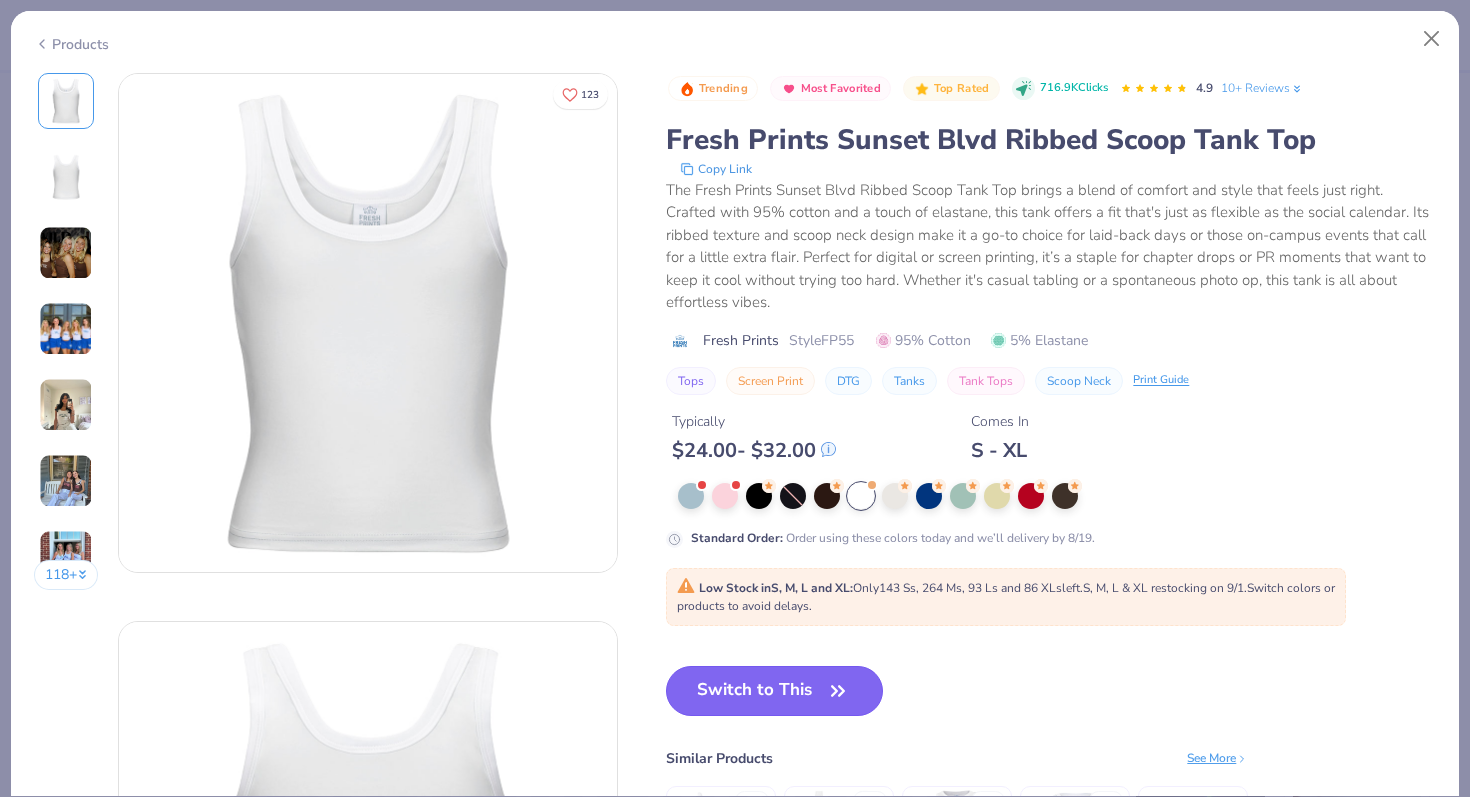 click on "Switch to This" at bounding box center [774, 691] 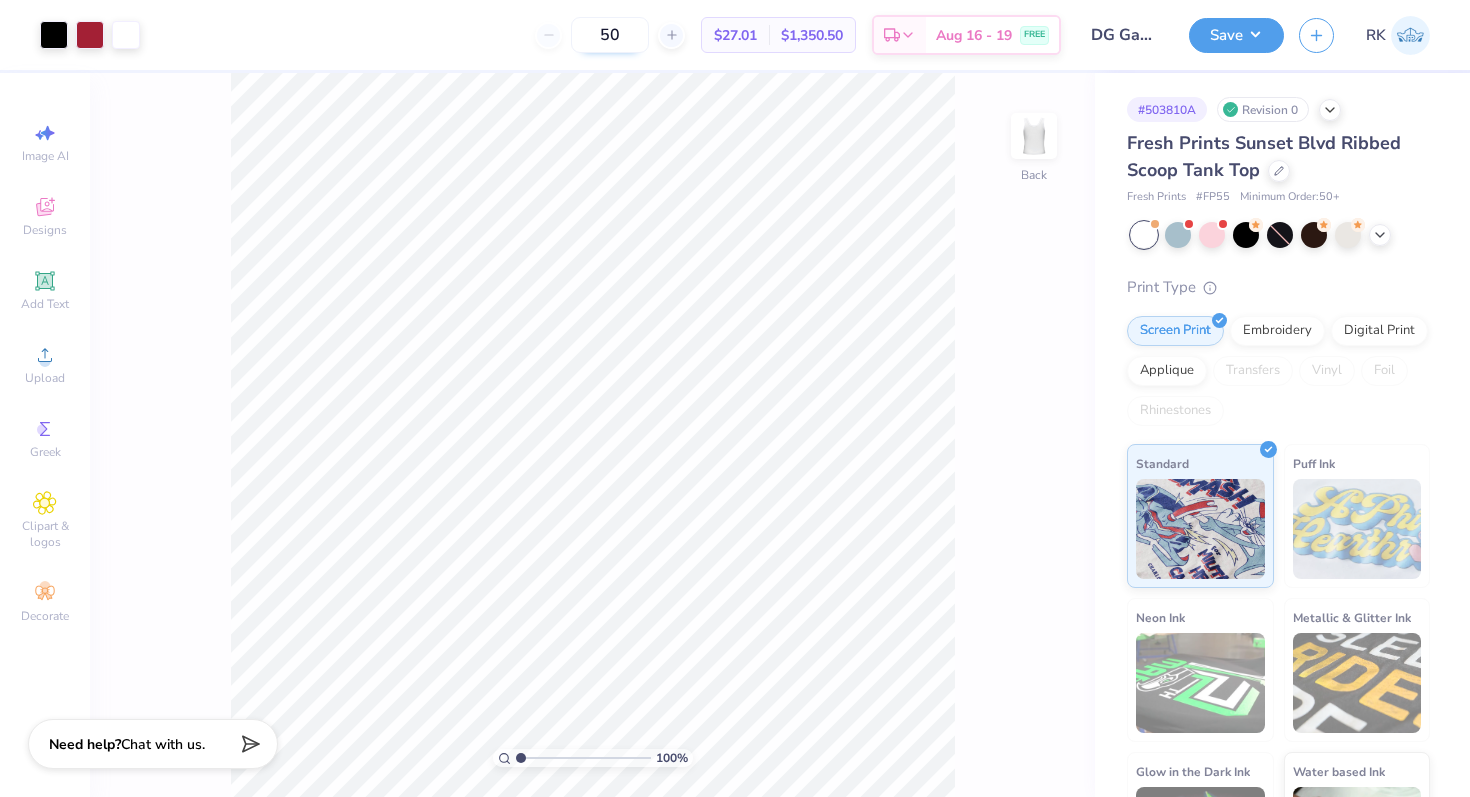 click on "50" at bounding box center (610, 35) 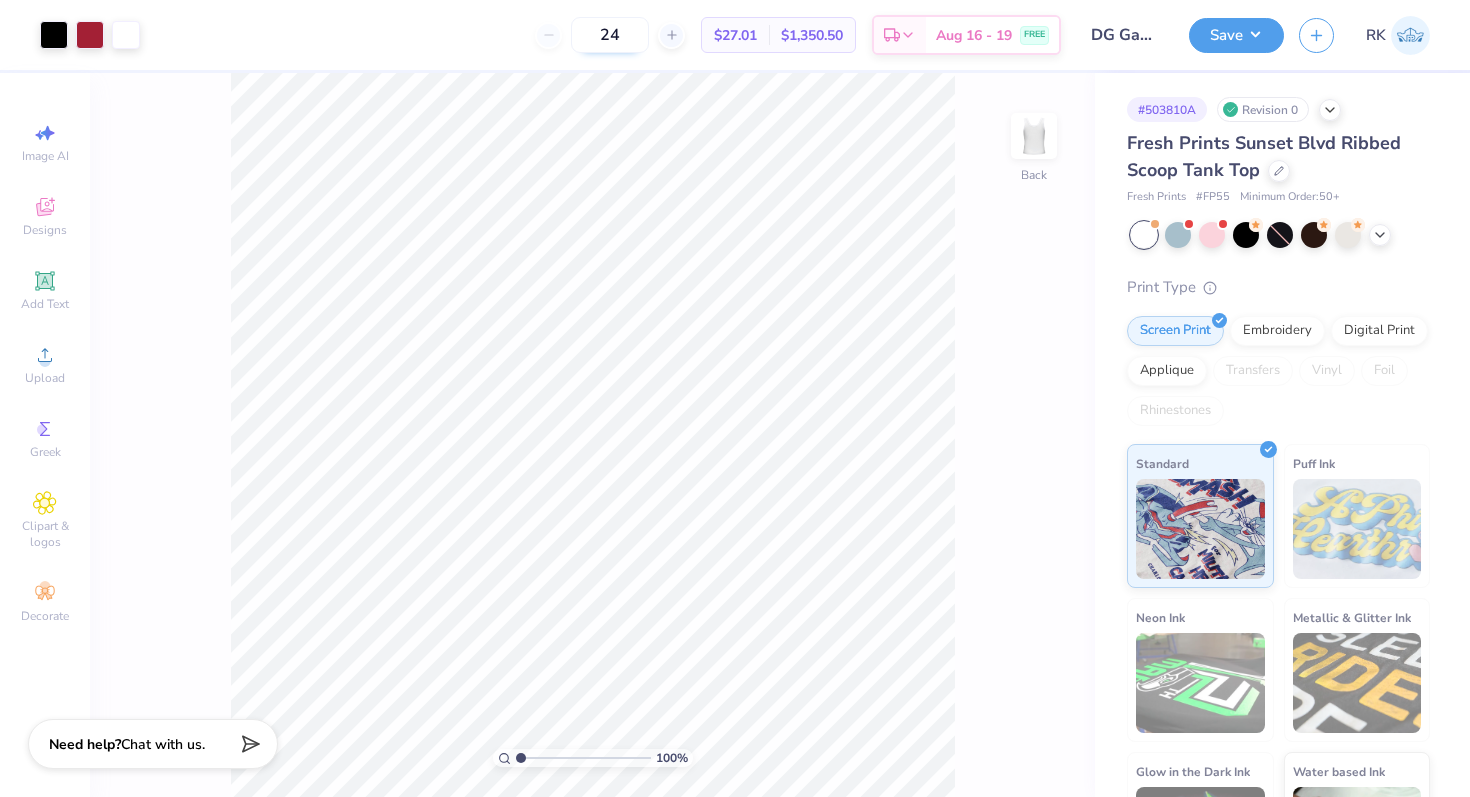 click on "24" at bounding box center [610, 35] 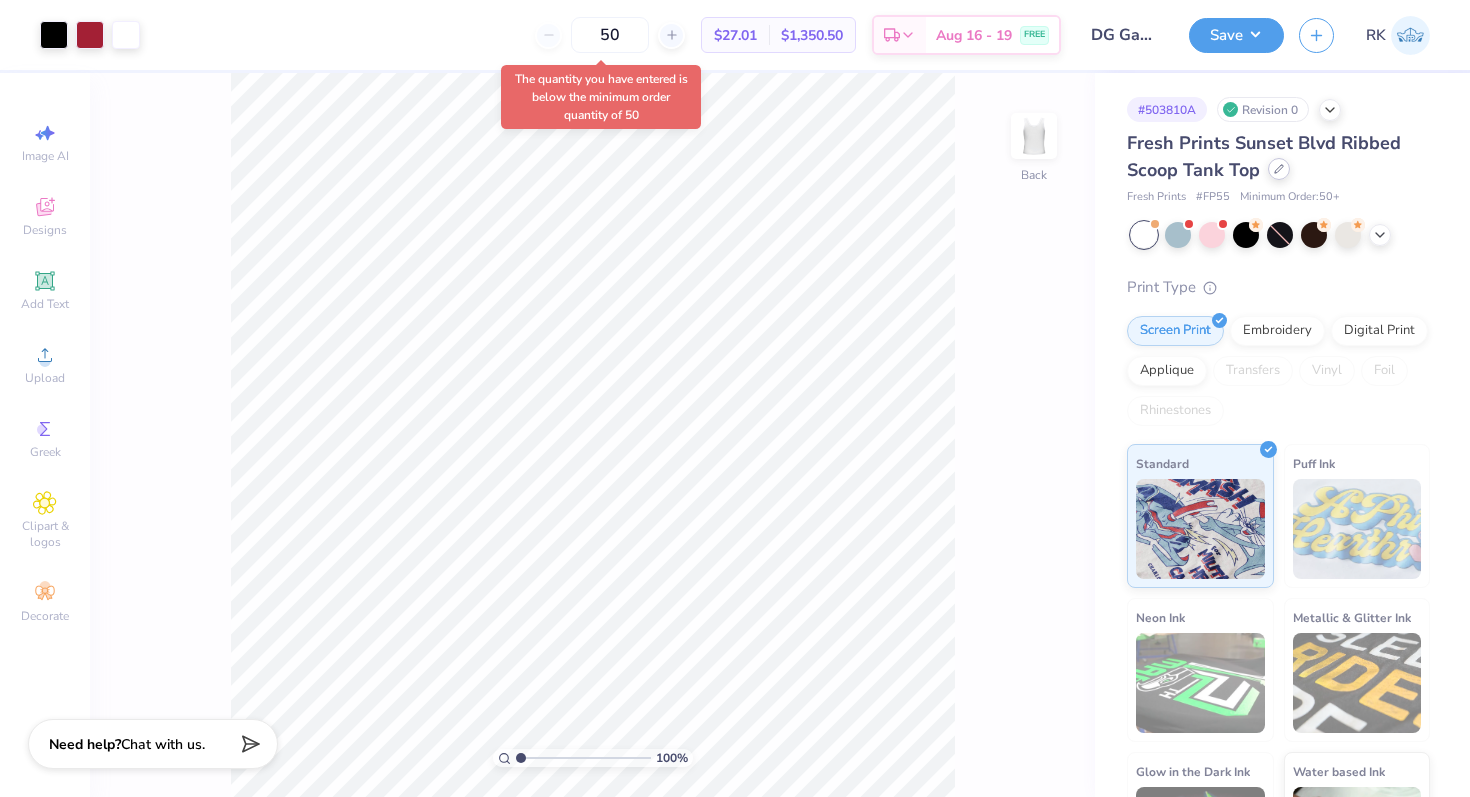 click at bounding box center (1279, 169) 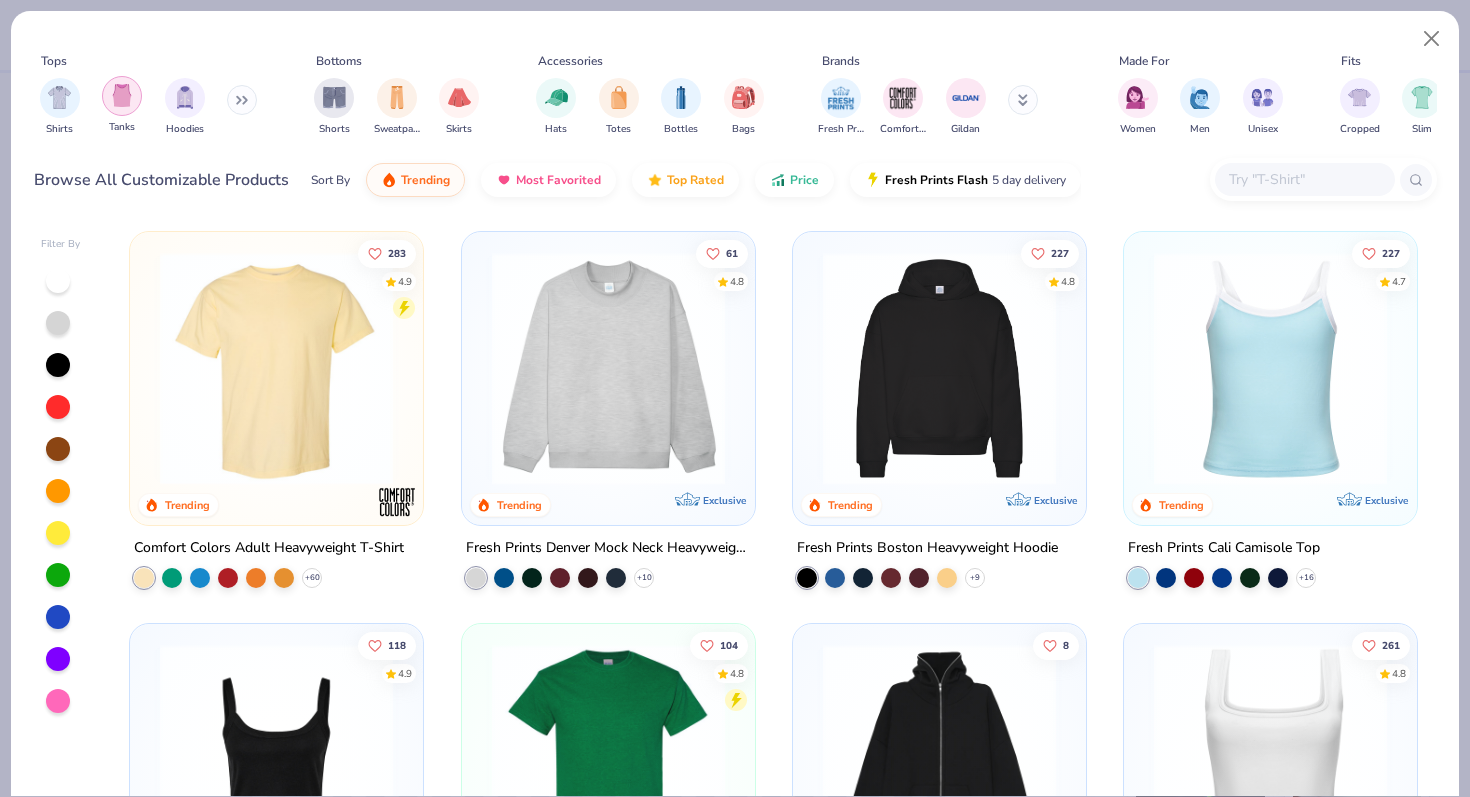 click at bounding box center [122, 95] 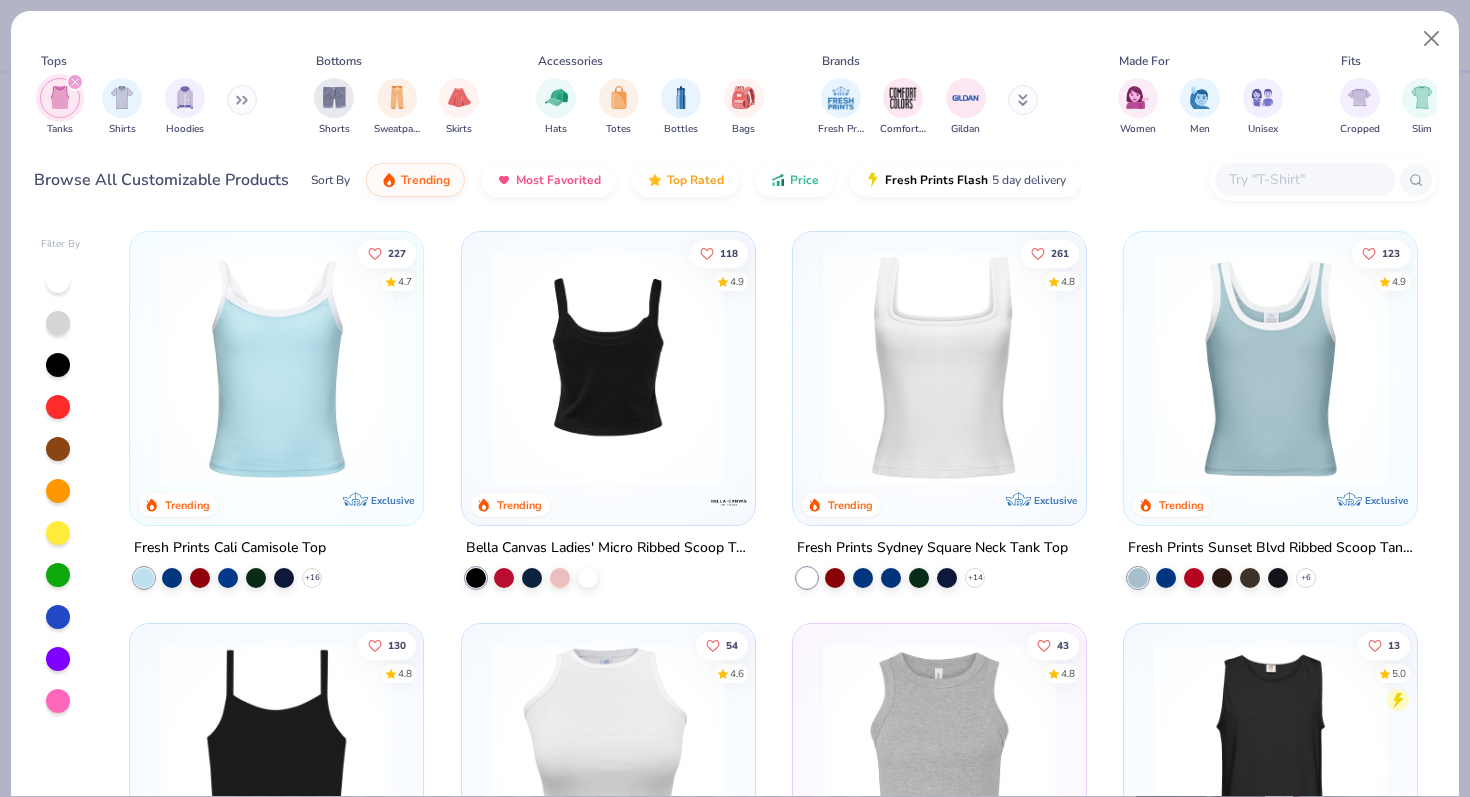 click at bounding box center (607, 368) 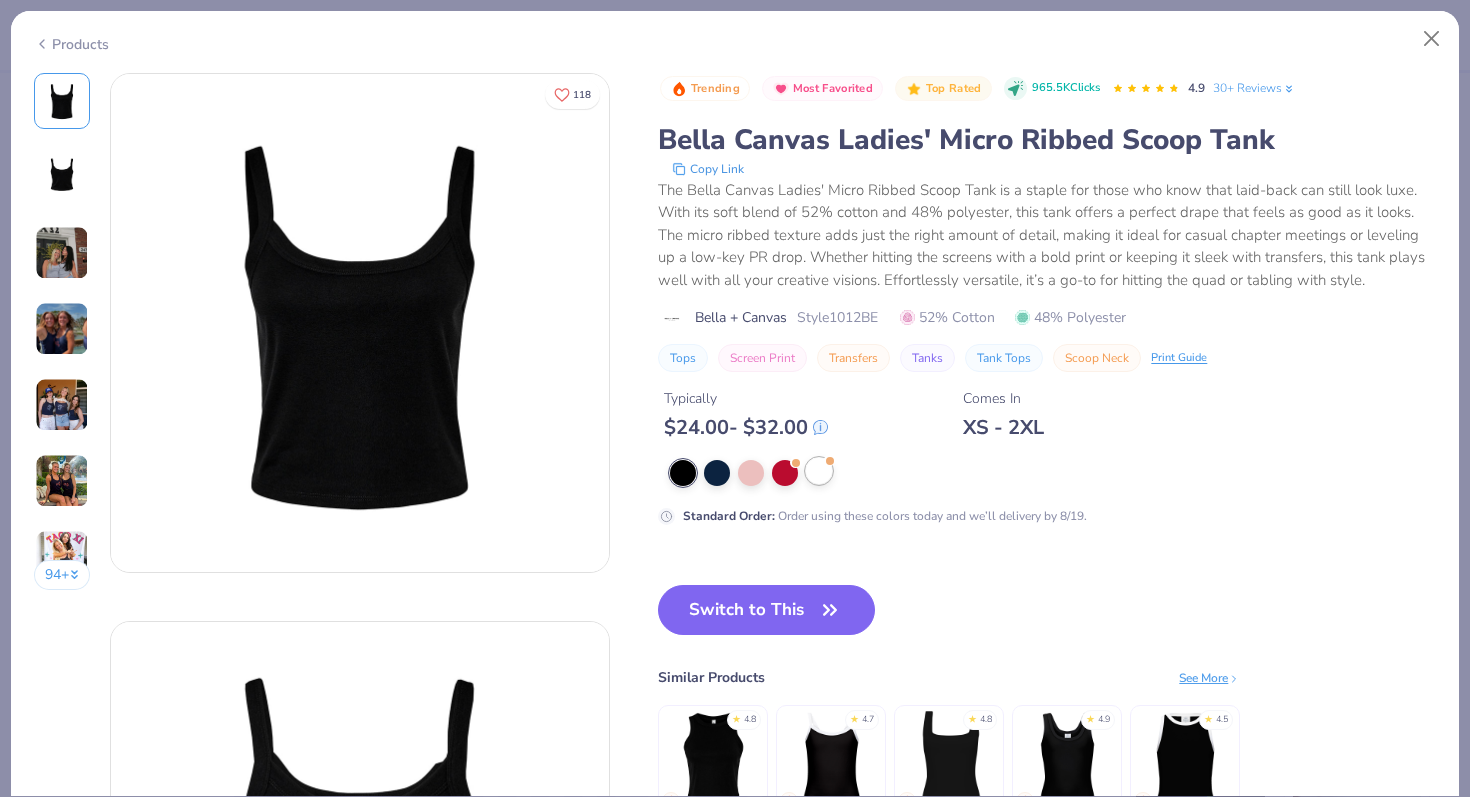 click at bounding box center (819, 471) 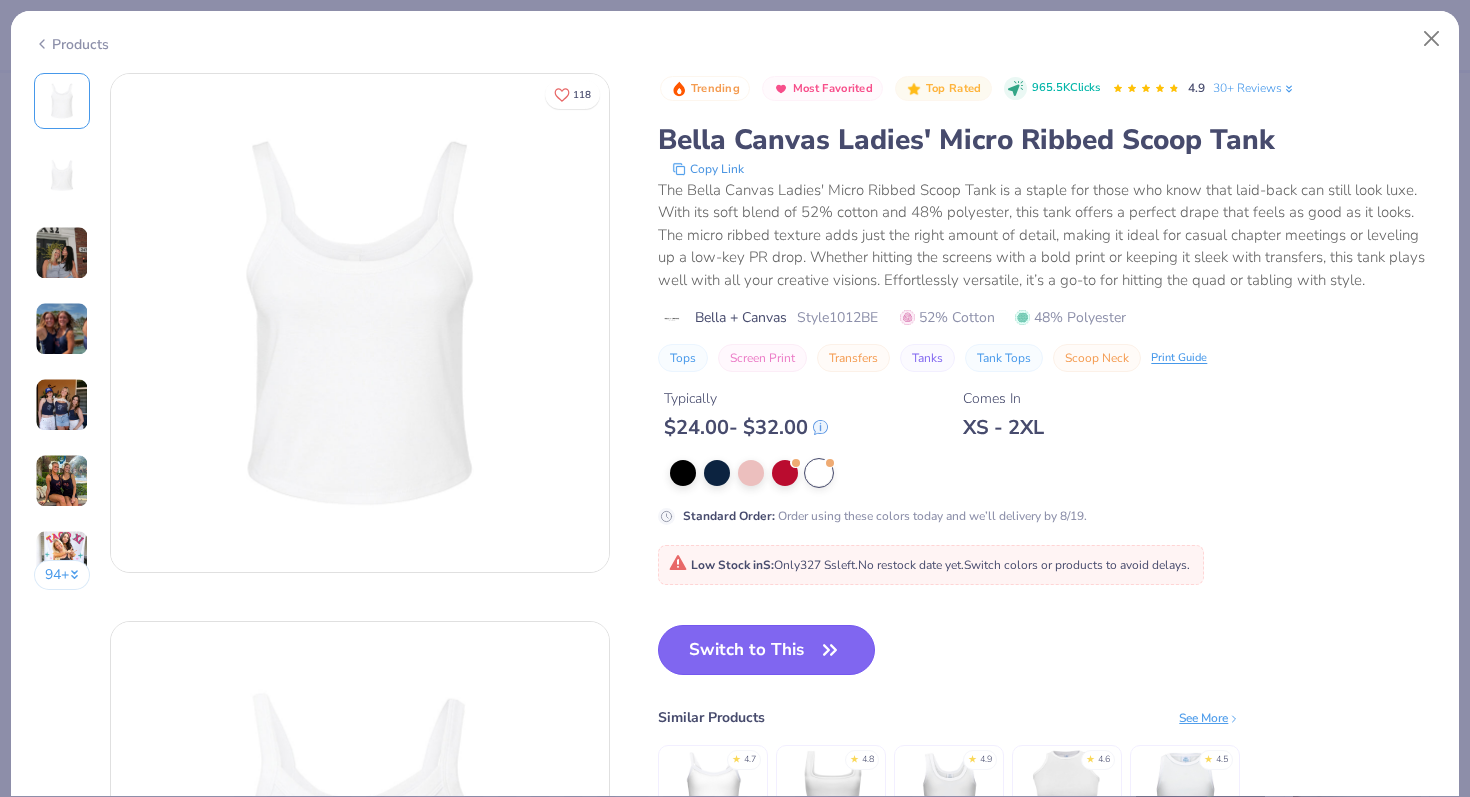 click on "Switch to This" at bounding box center [766, 650] 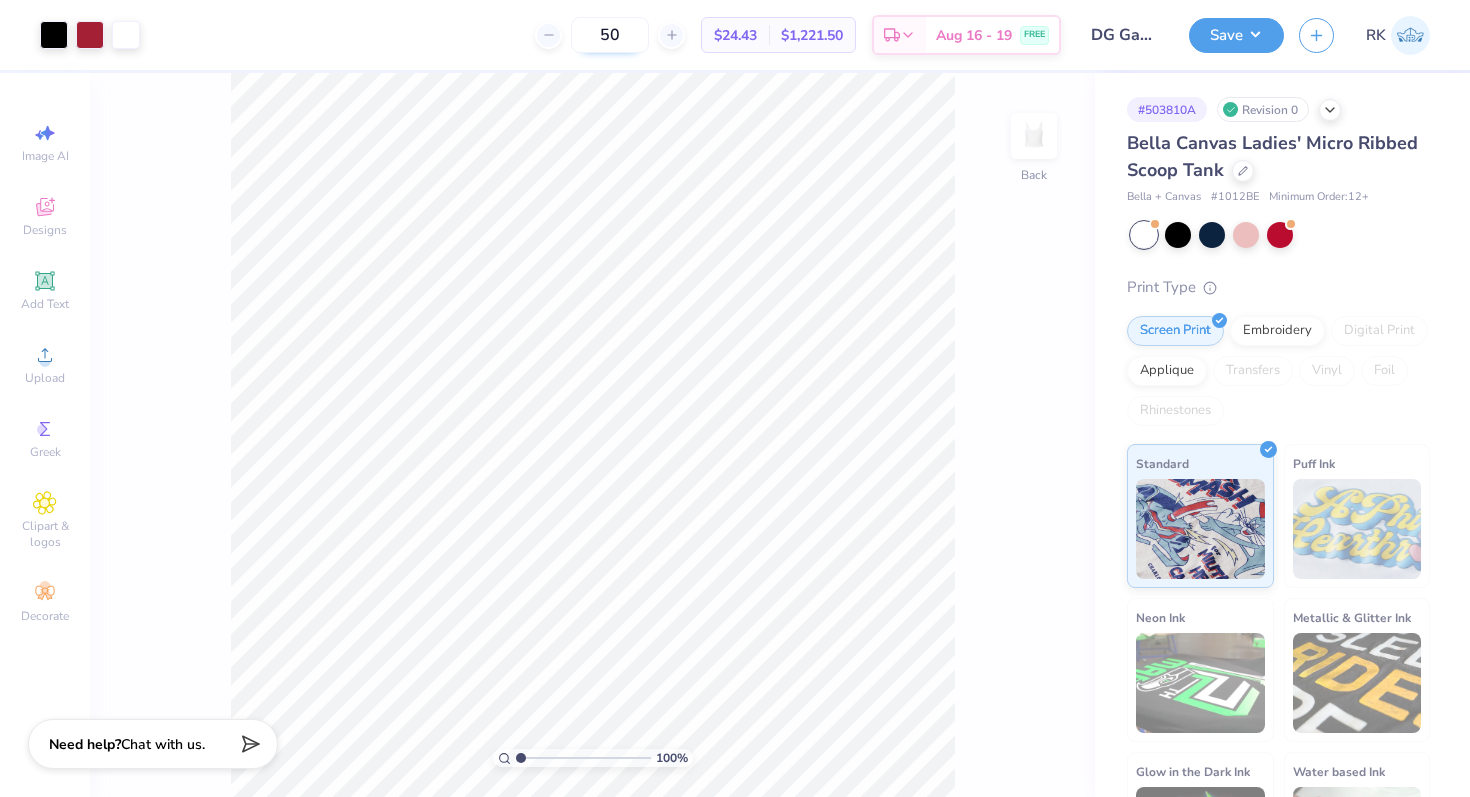 click on "50" at bounding box center [610, 35] 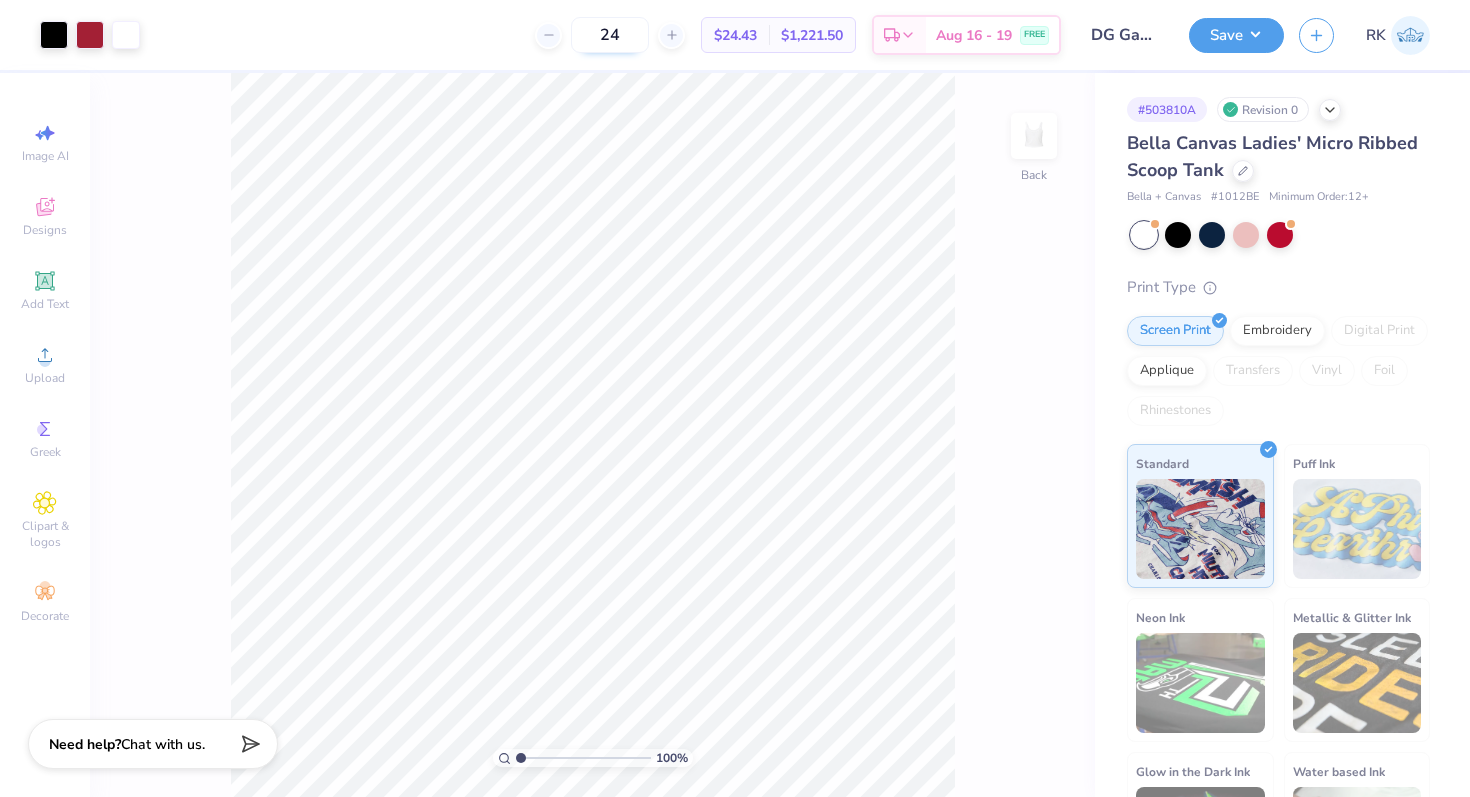 type on "24" 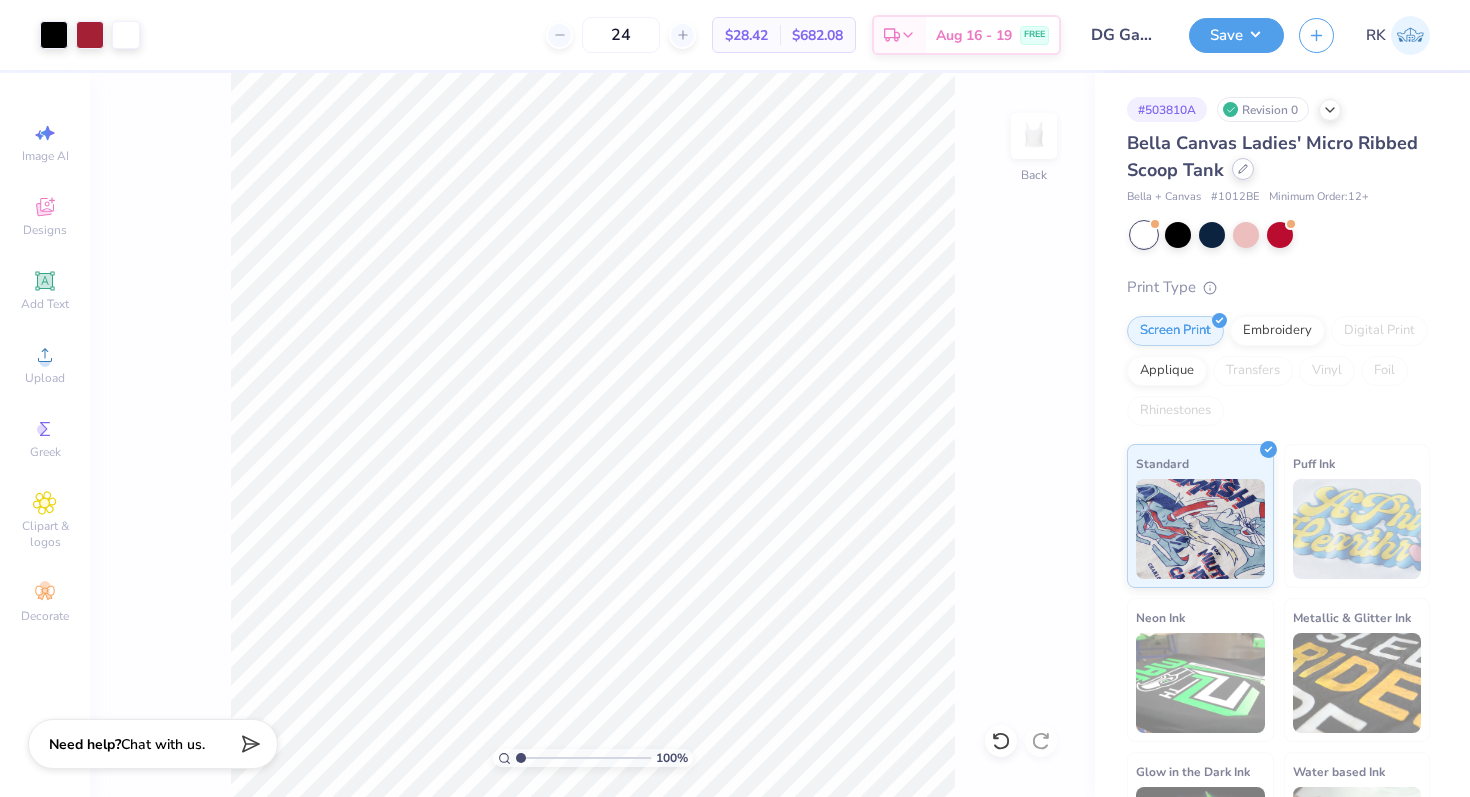 click 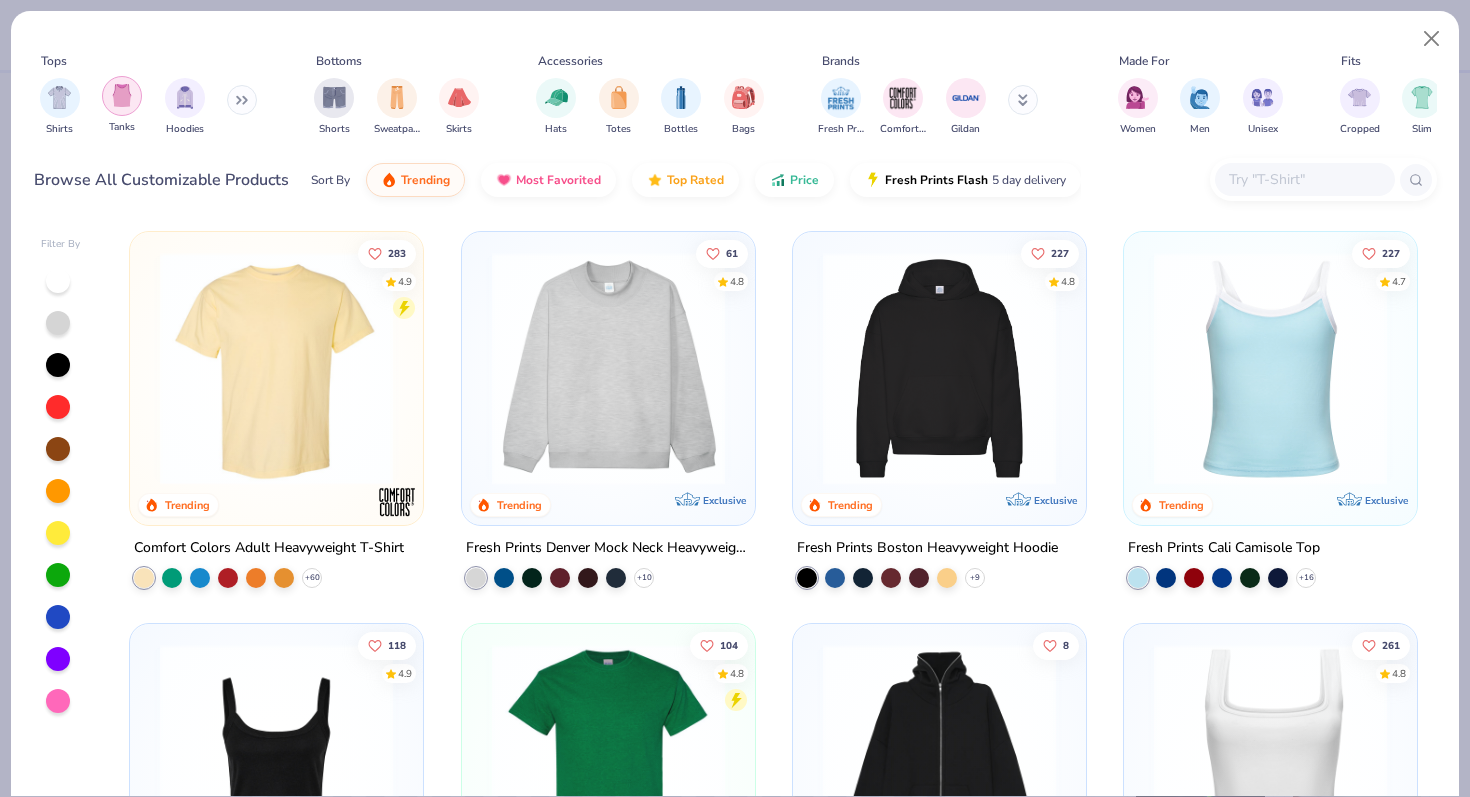 click at bounding box center (122, 95) 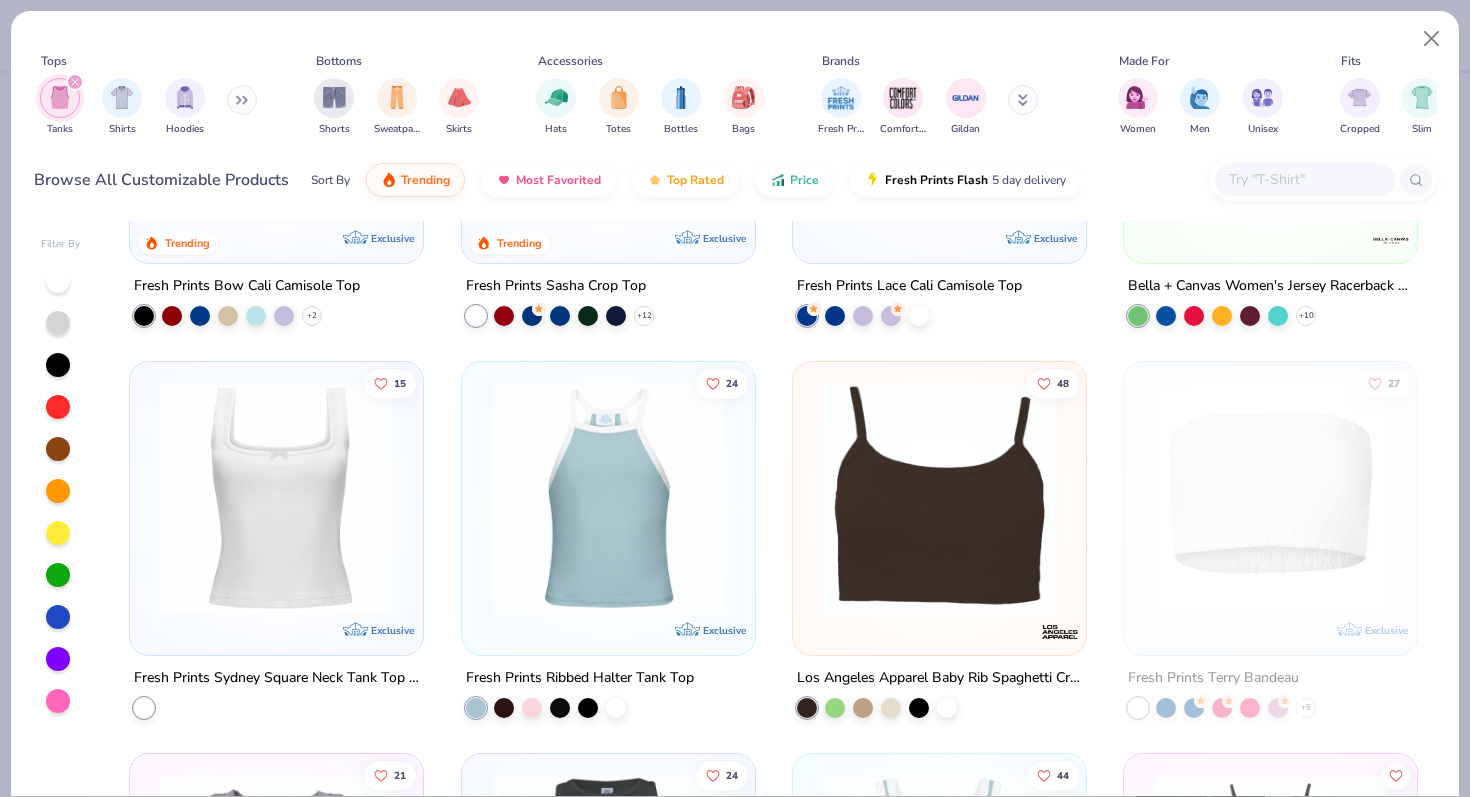 scroll, scrollTop: 1435, scrollLeft: 0, axis: vertical 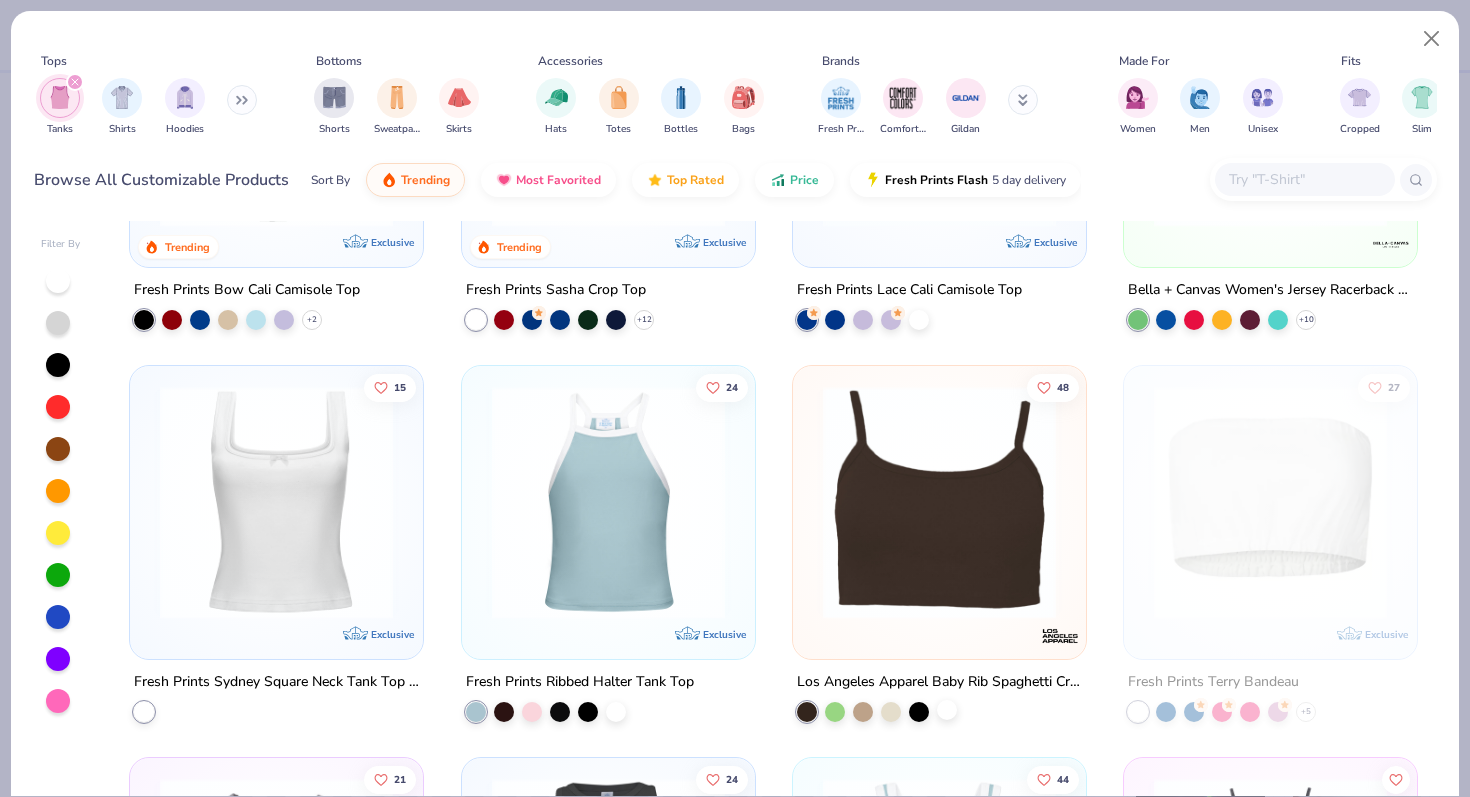 click at bounding box center [947, 710] 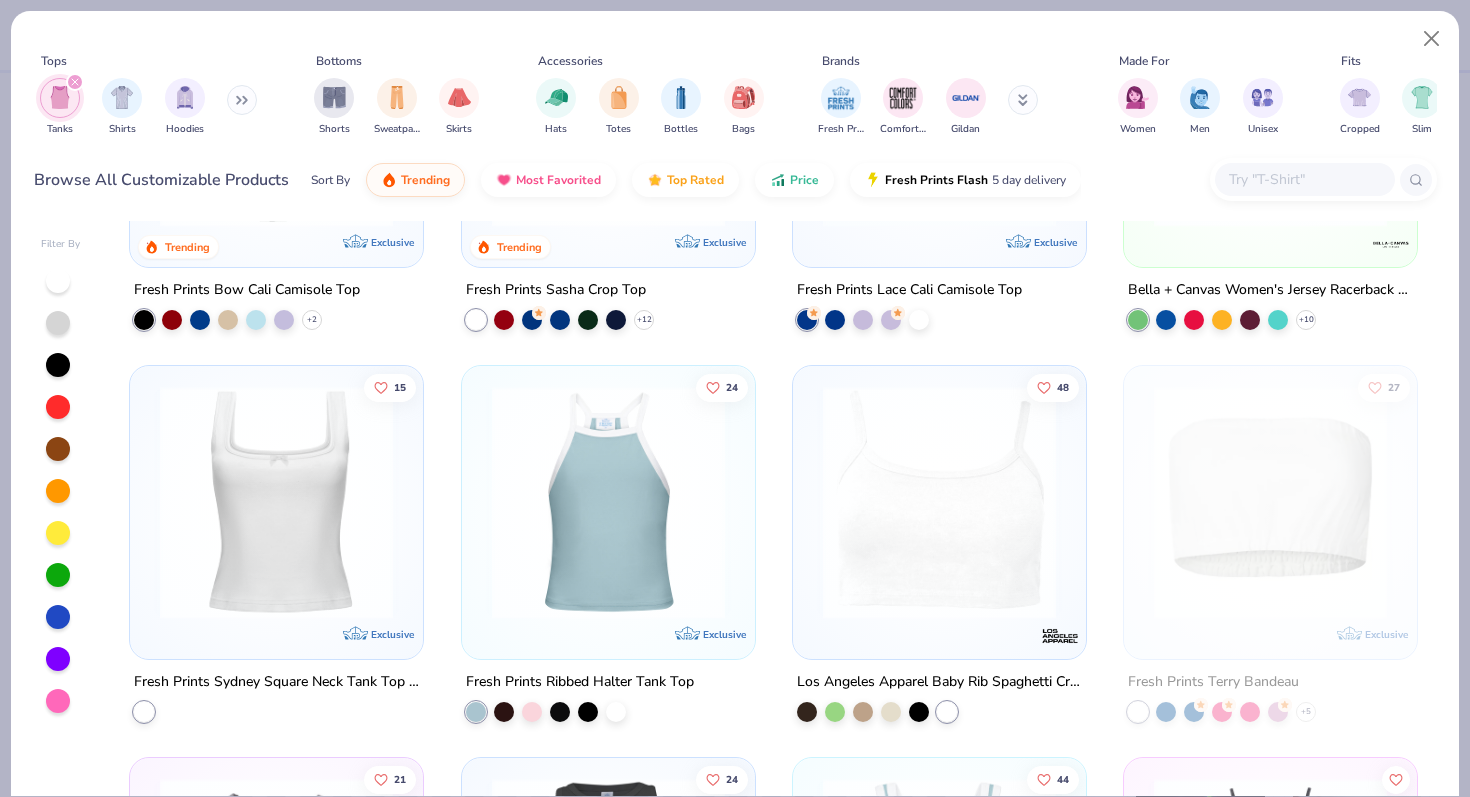 click at bounding box center (939, 502) 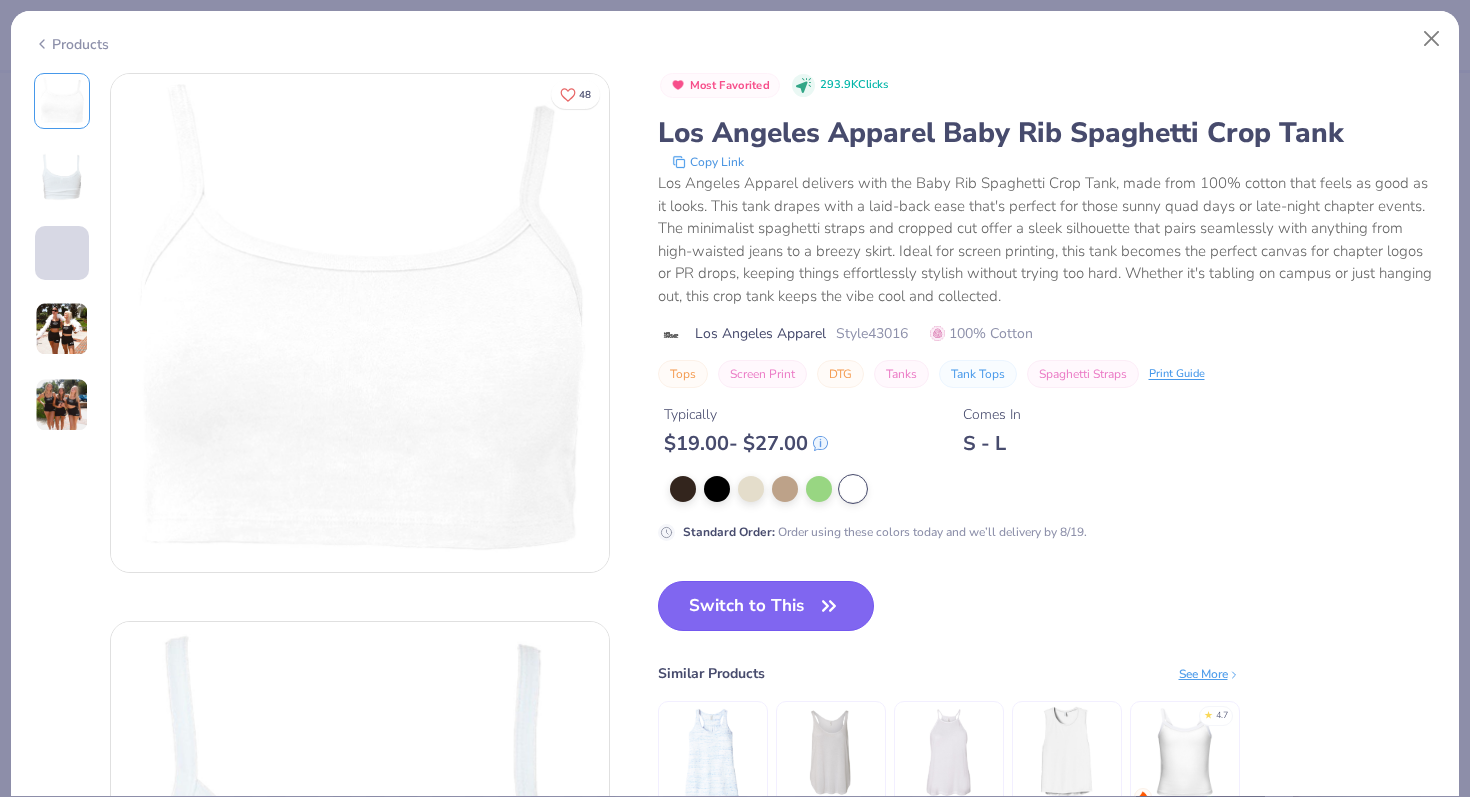 click 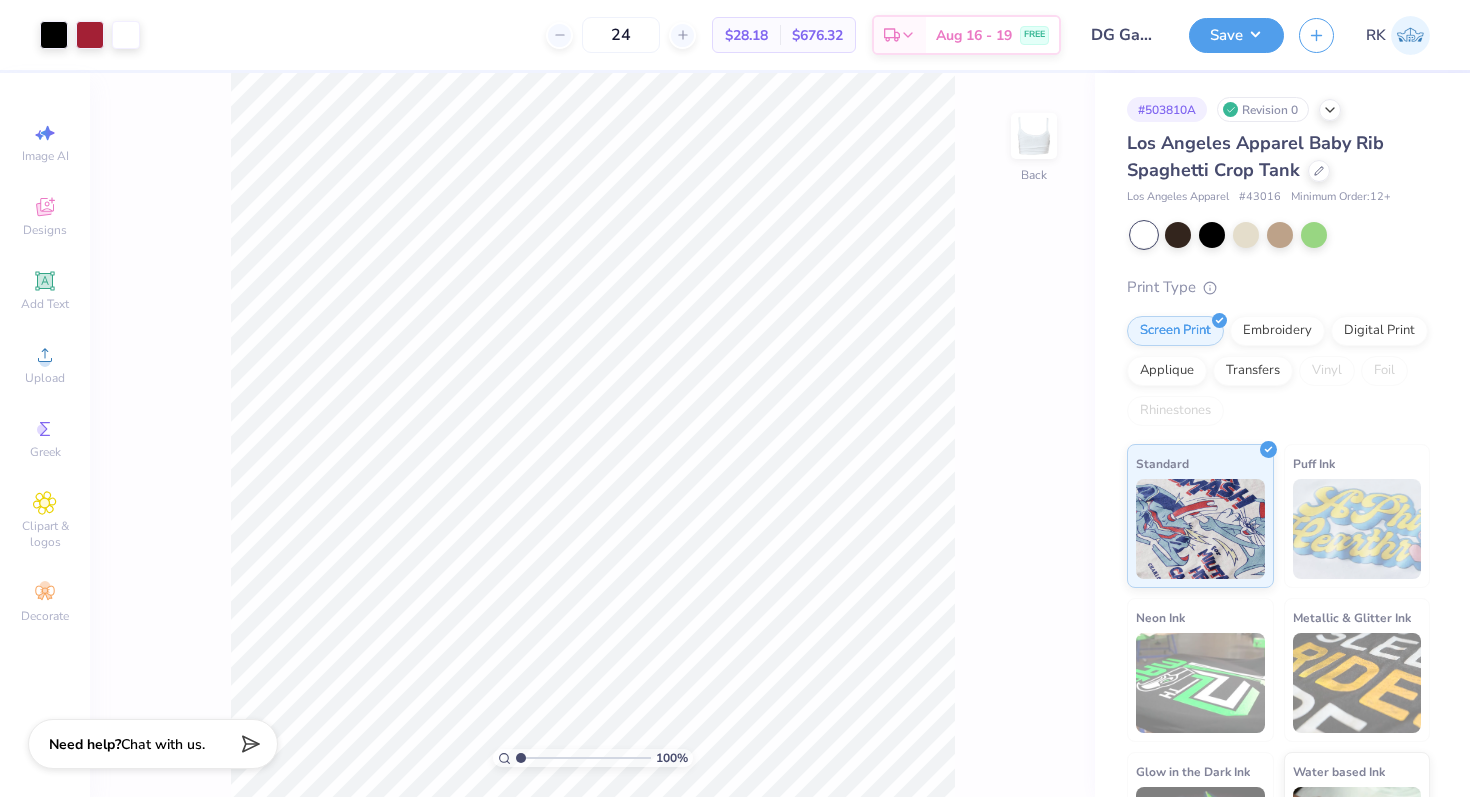 drag, startPoint x: 517, startPoint y: 754, endPoint x: 491, endPoint y: 754, distance: 26 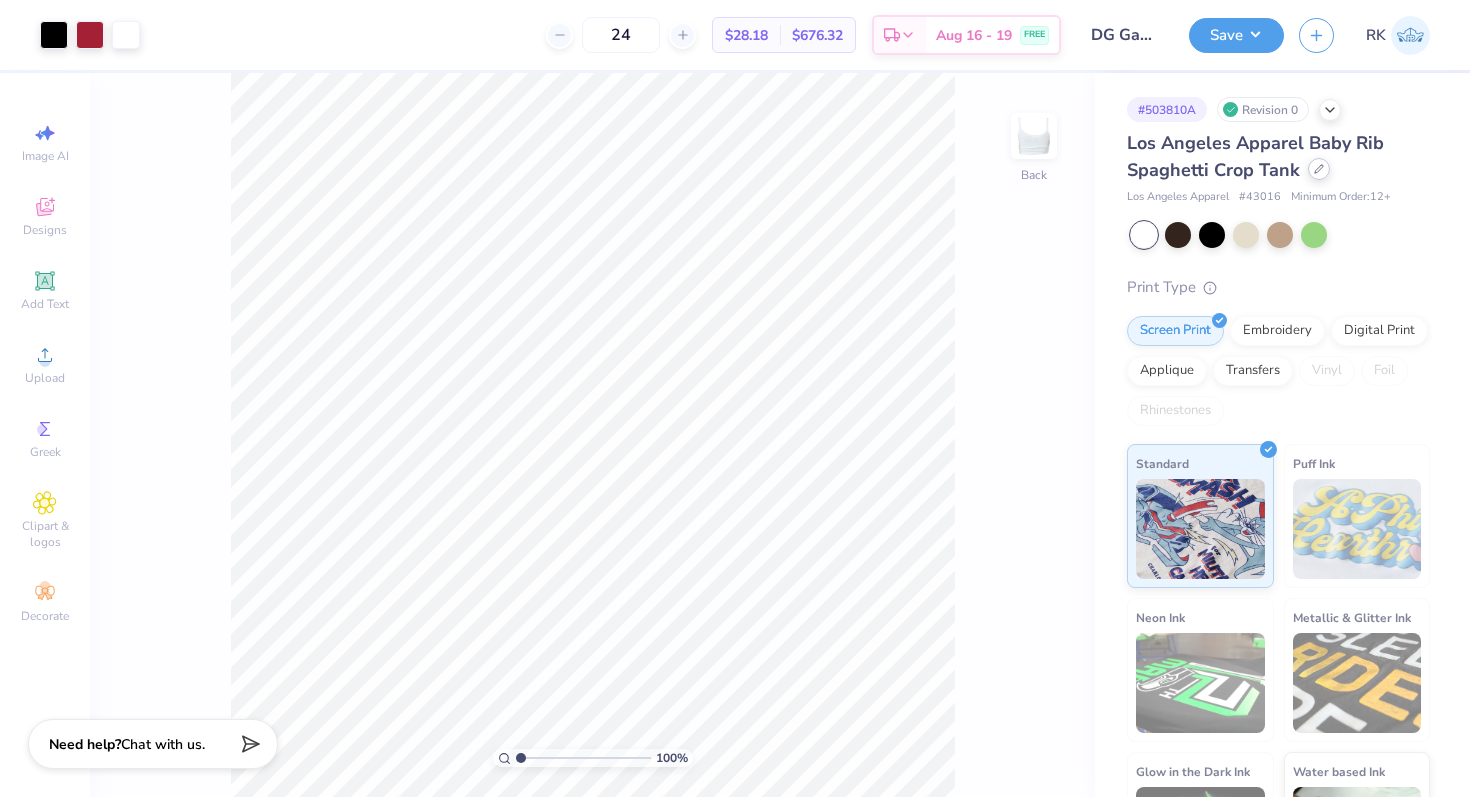 click 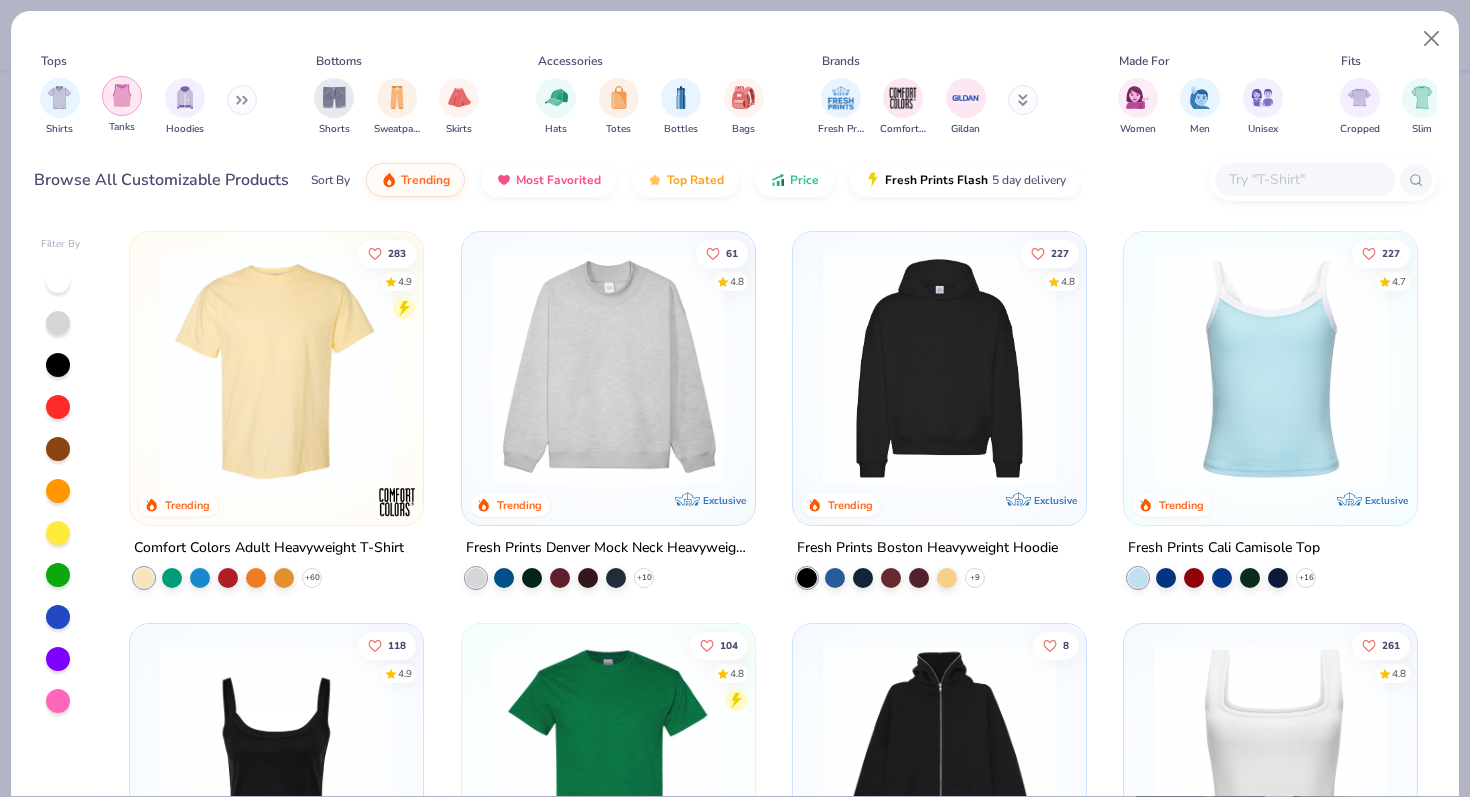 click at bounding box center (122, 95) 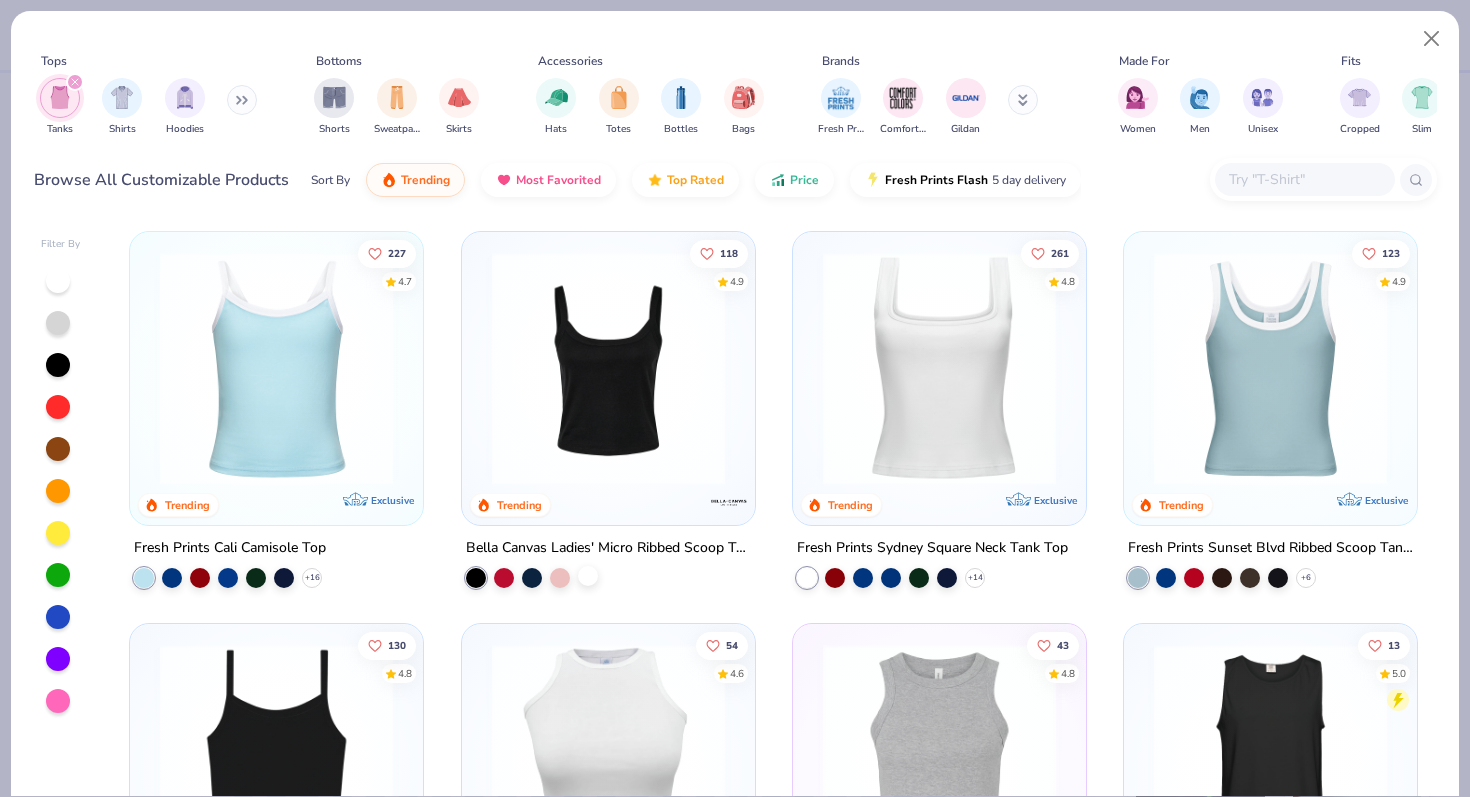 click at bounding box center (588, 576) 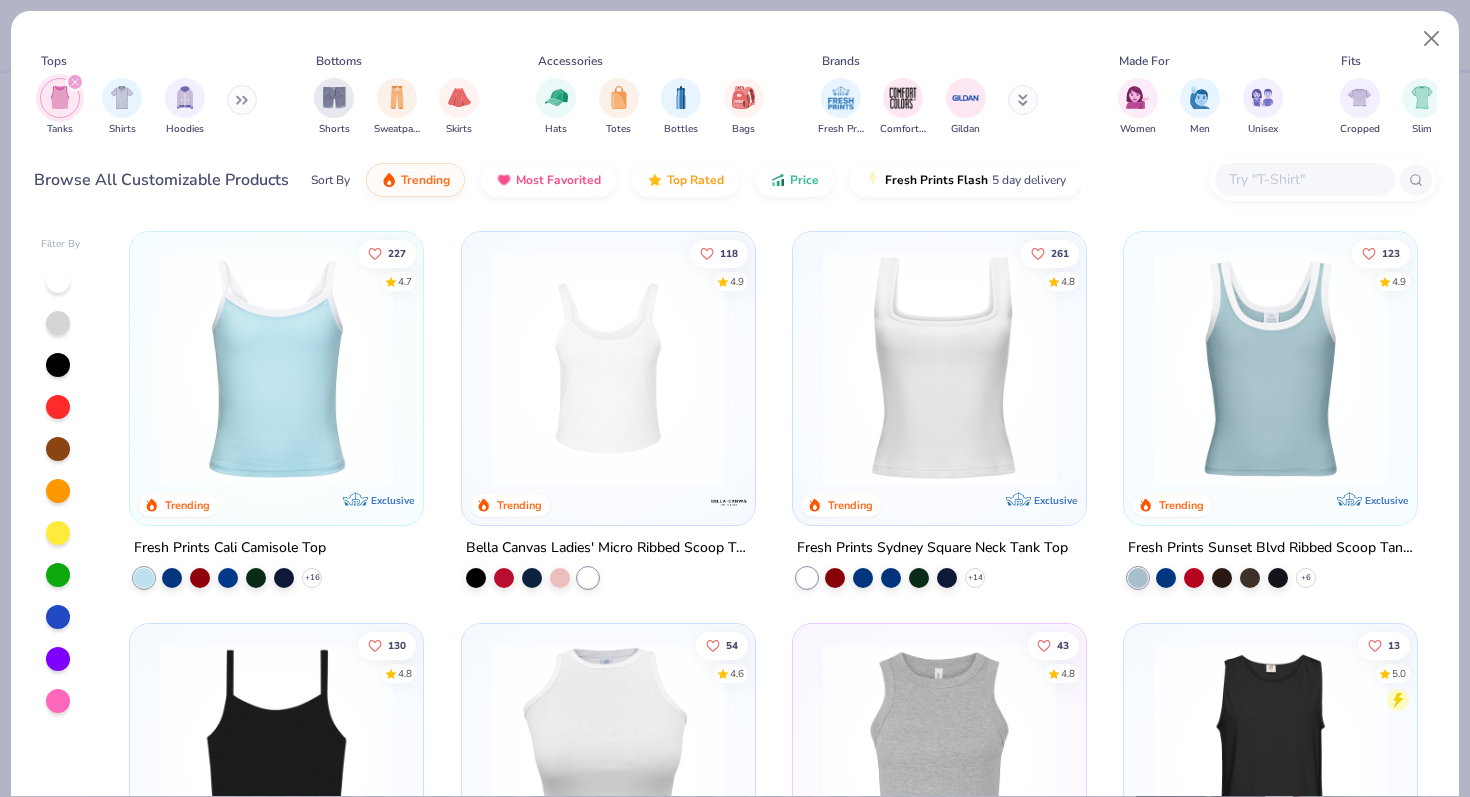 click at bounding box center [608, 368] 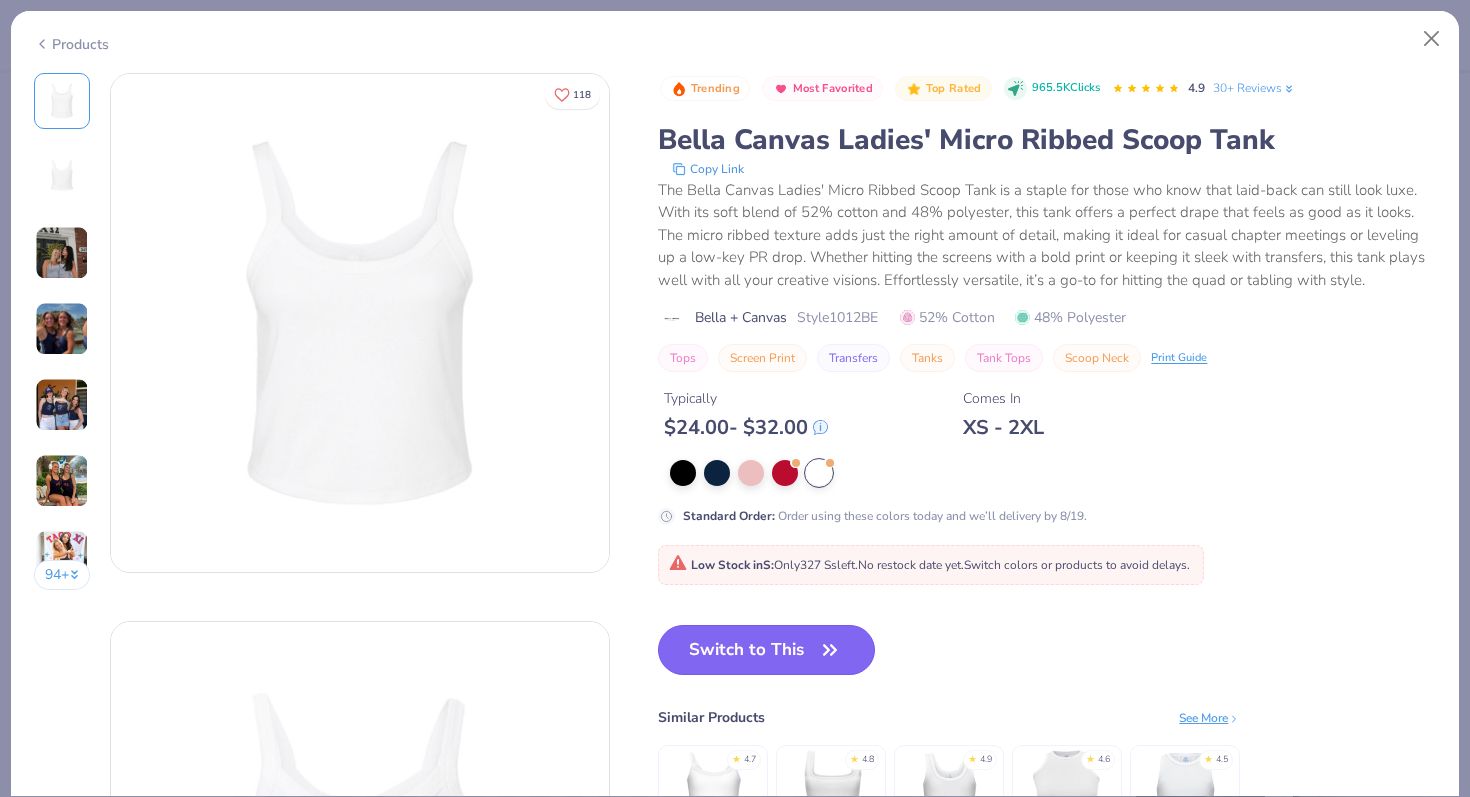 click on "Switch to This" at bounding box center (766, 650) 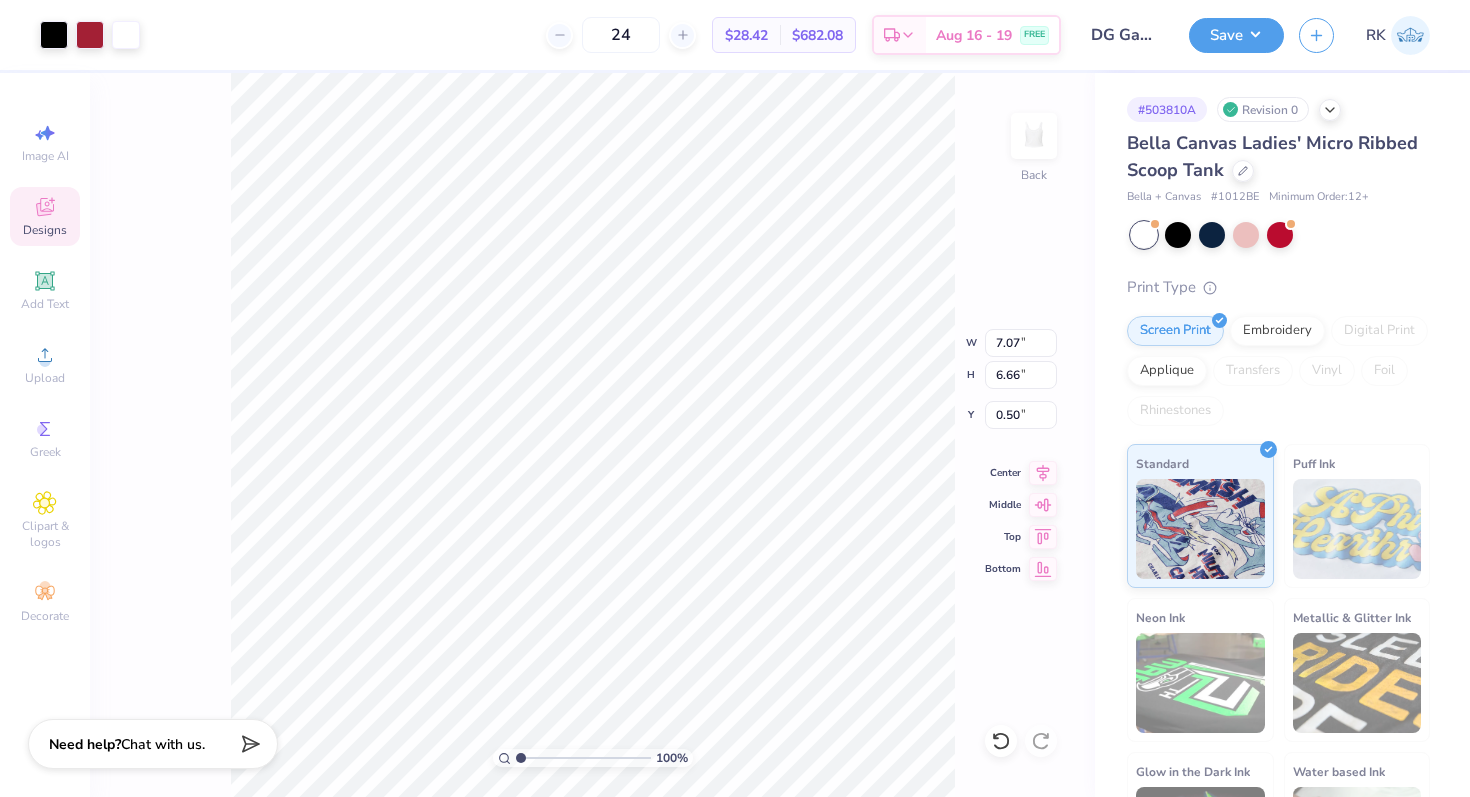 type on "0.50" 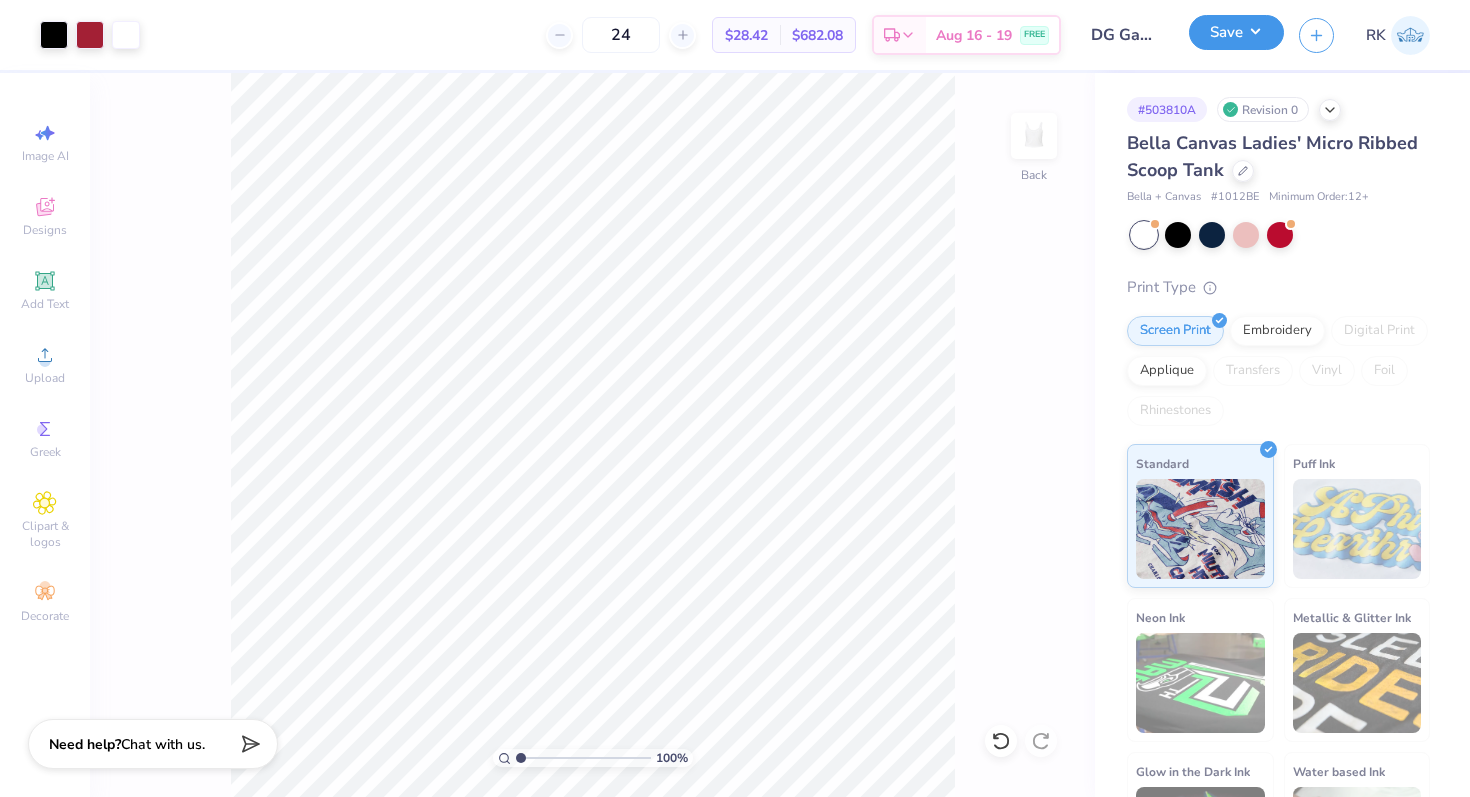 click on "Save" at bounding box center (1236, 35) 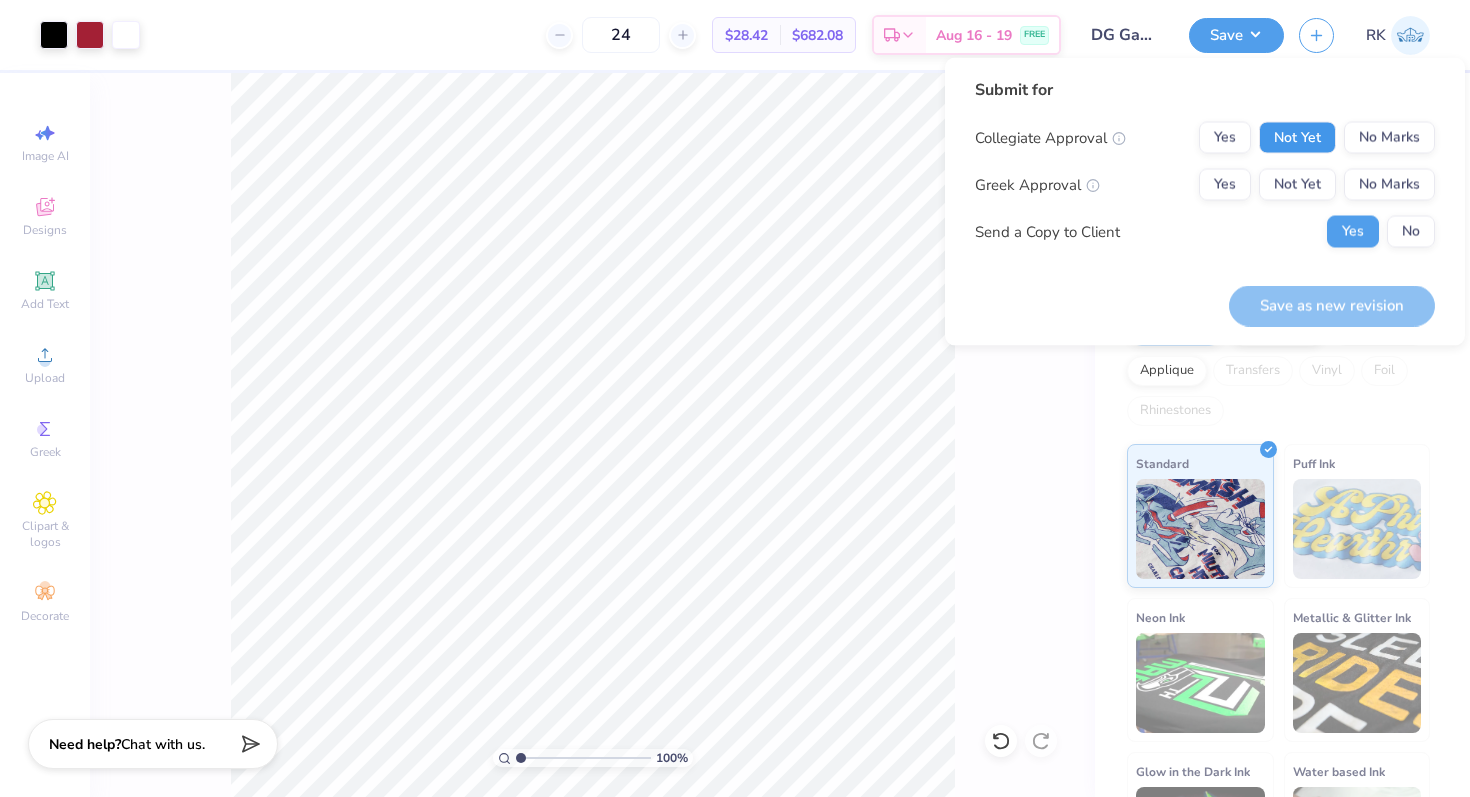 click on "Not Yet" at bounding box center [1297, 138] 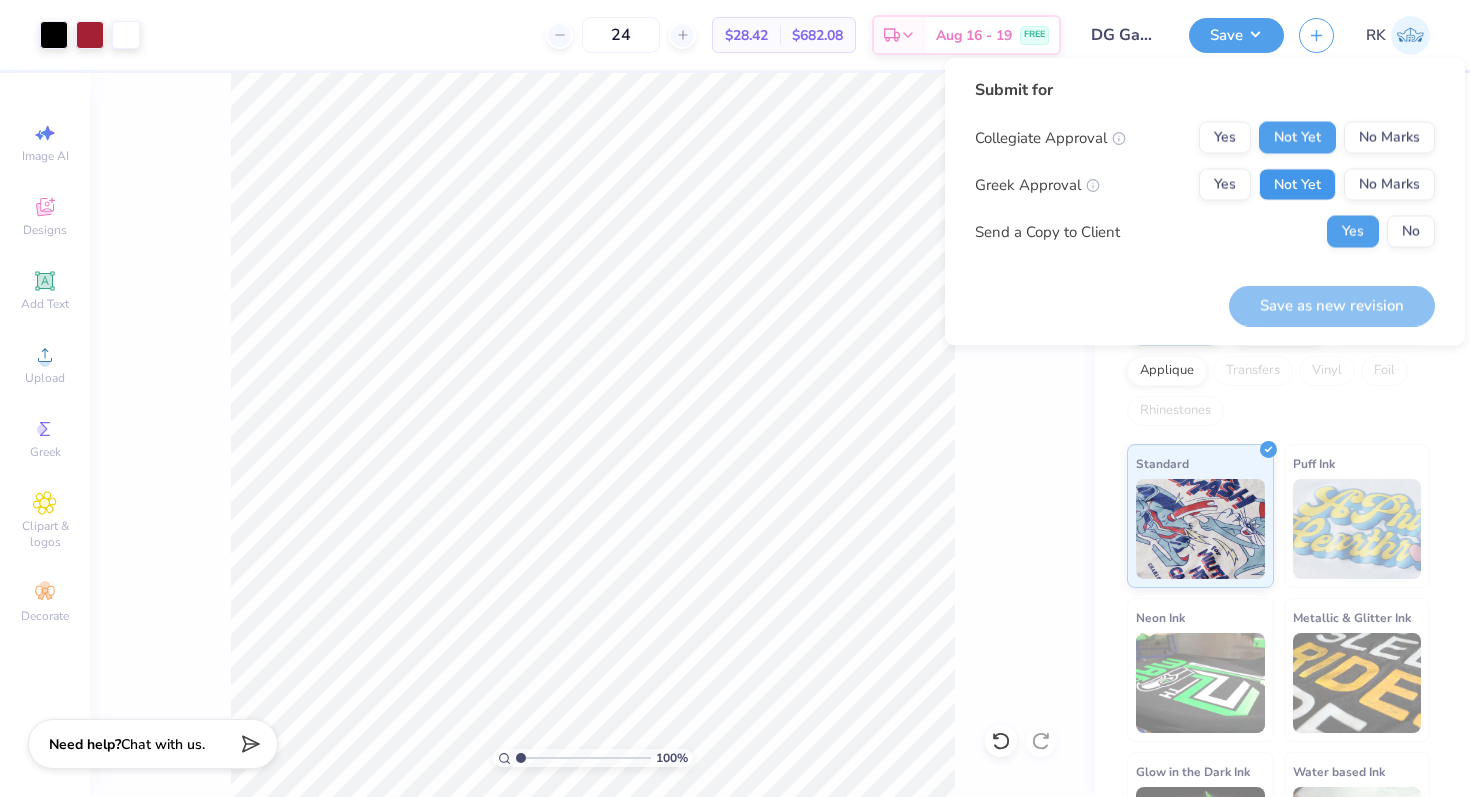 click on "Not Yet" at bounding box center (1297, 185) 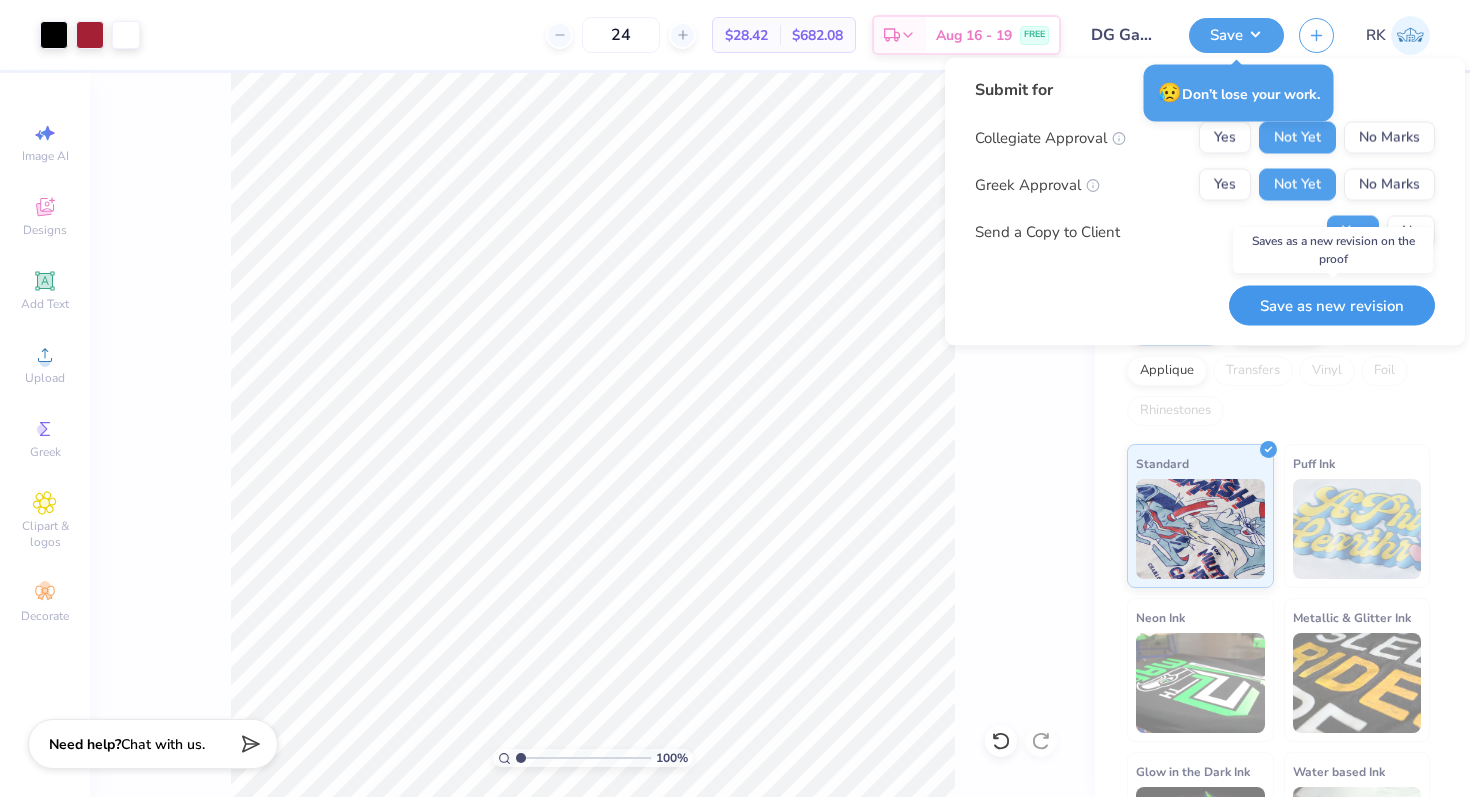 click on "Save as new revision" at bounding box center [1332, 305] 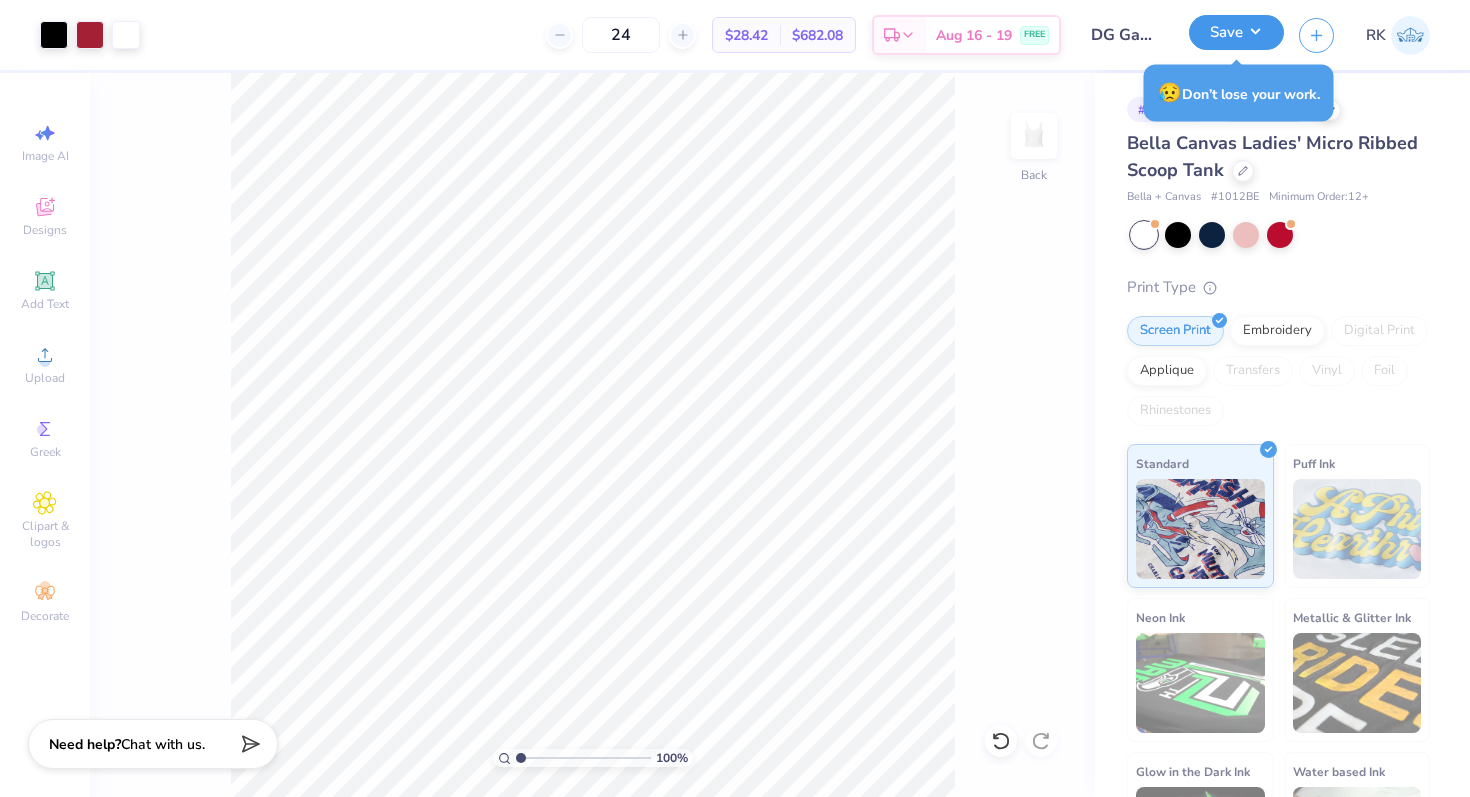 click on "Save" at bounding box center [1236, 32] 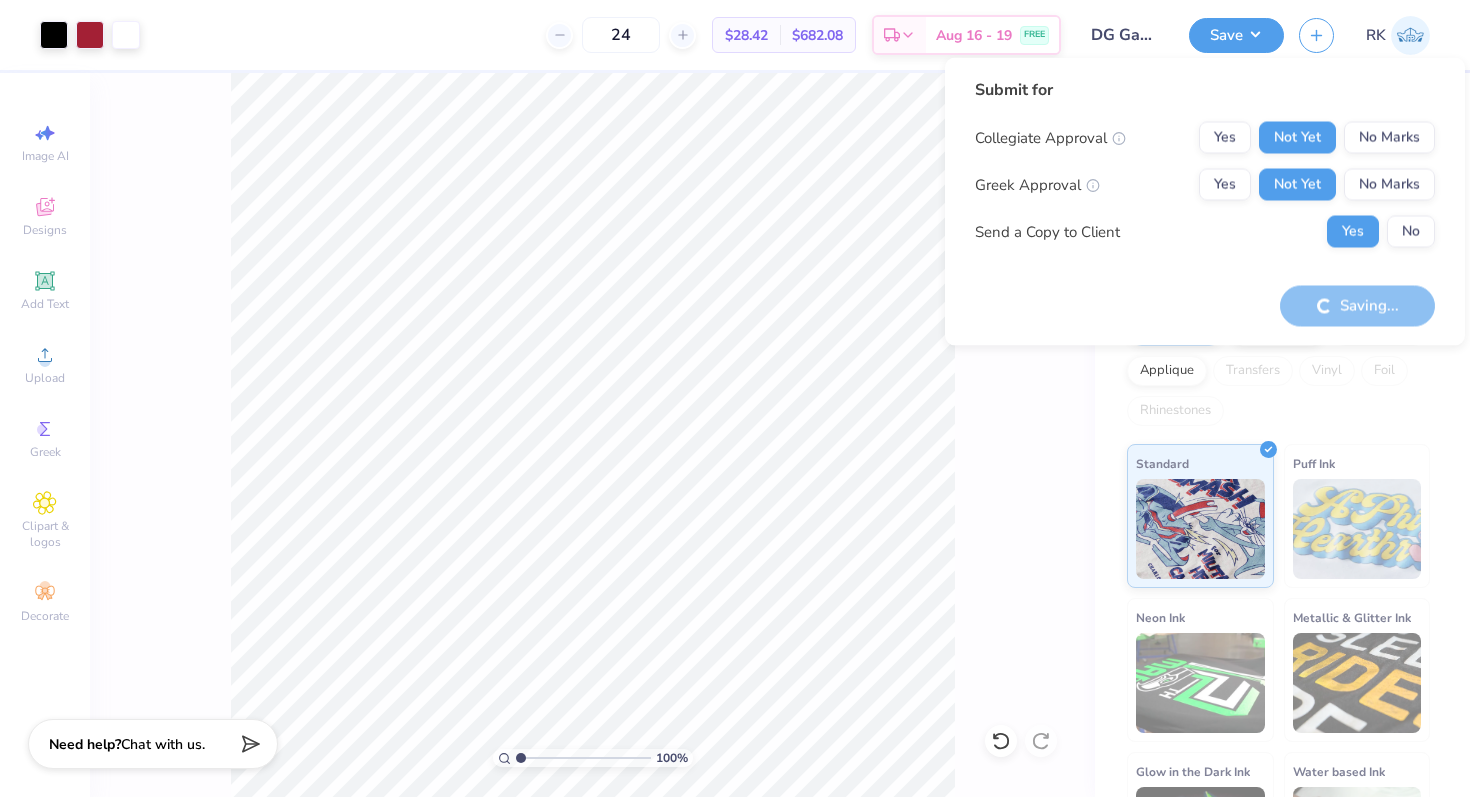 type on "x" 